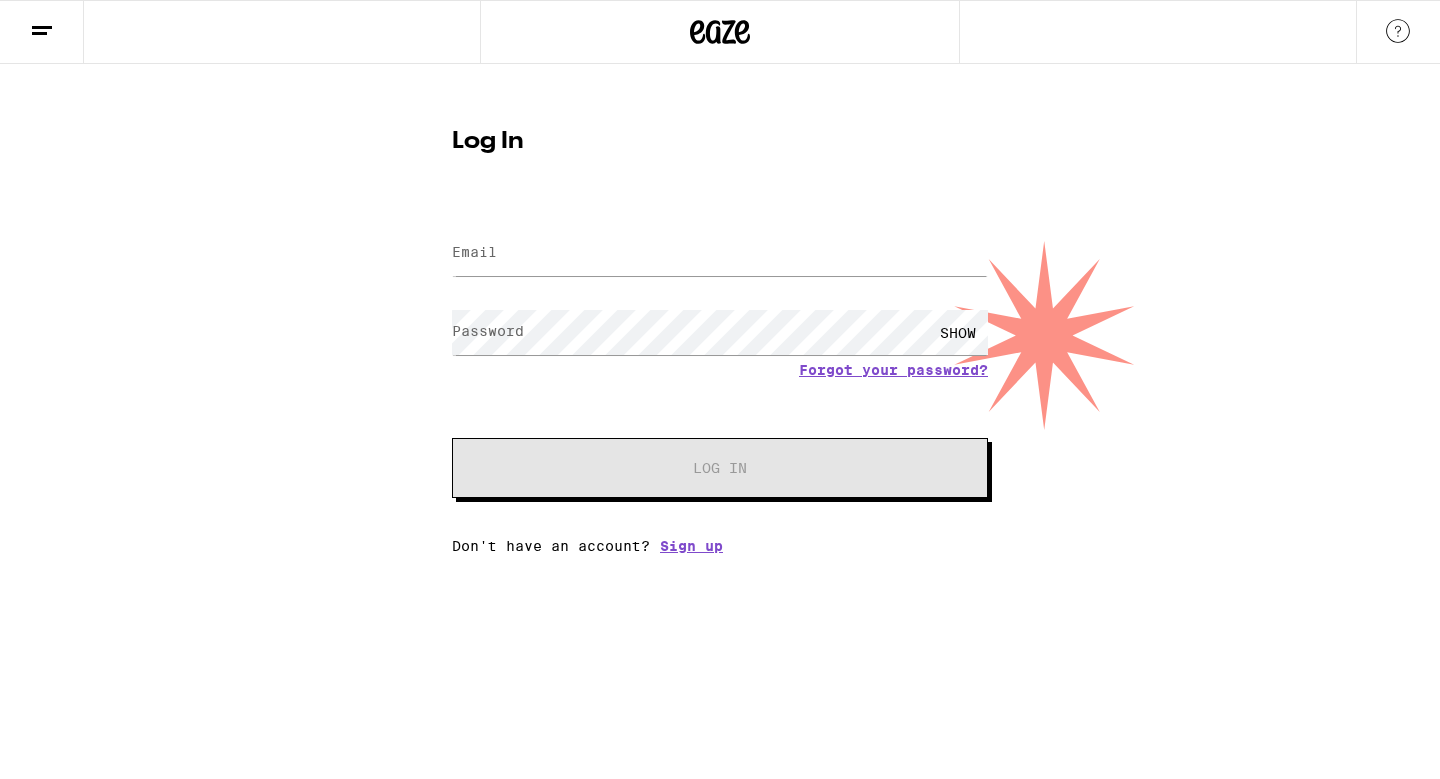 scroll, scrollTop: 0, scrollLeft: 0, axis: both 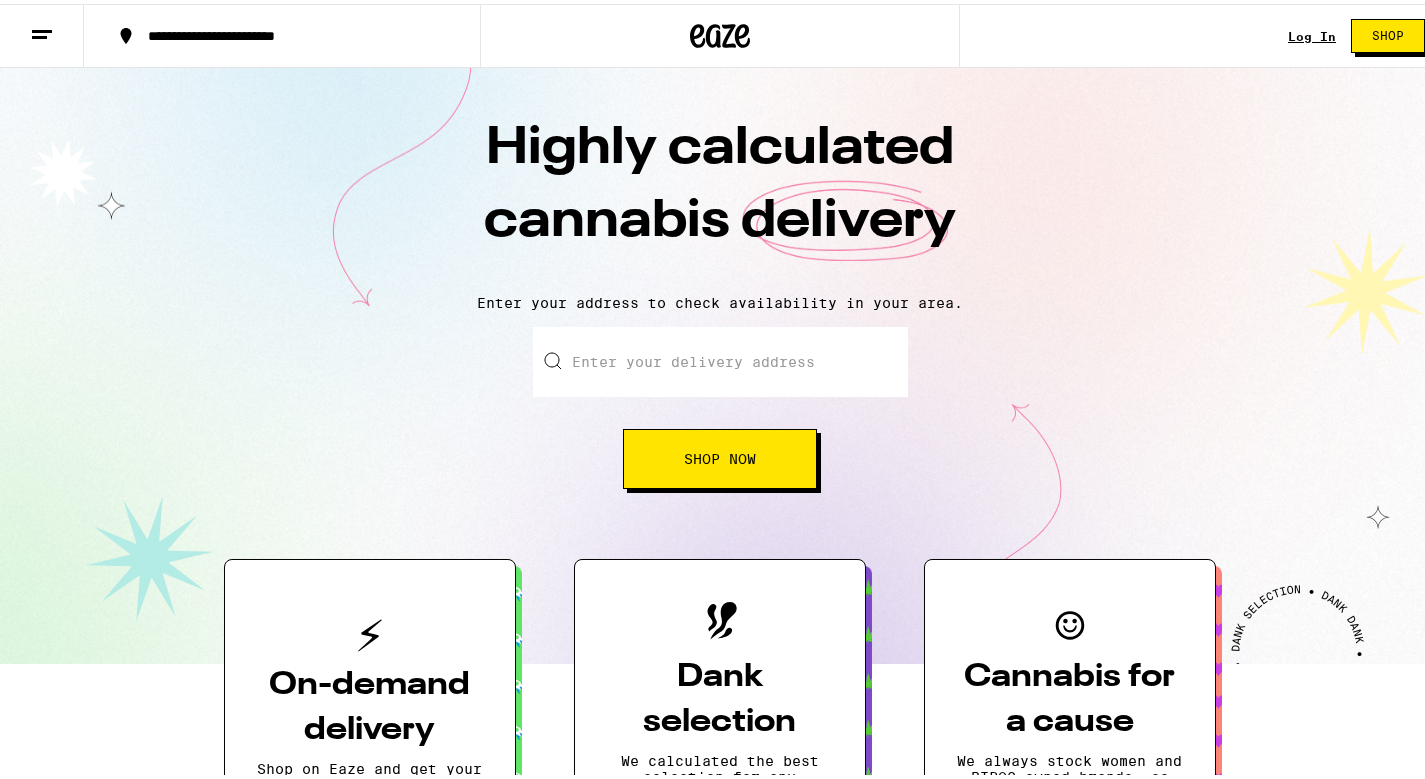 click on "Shop Now" at bounding box center (720, 455) 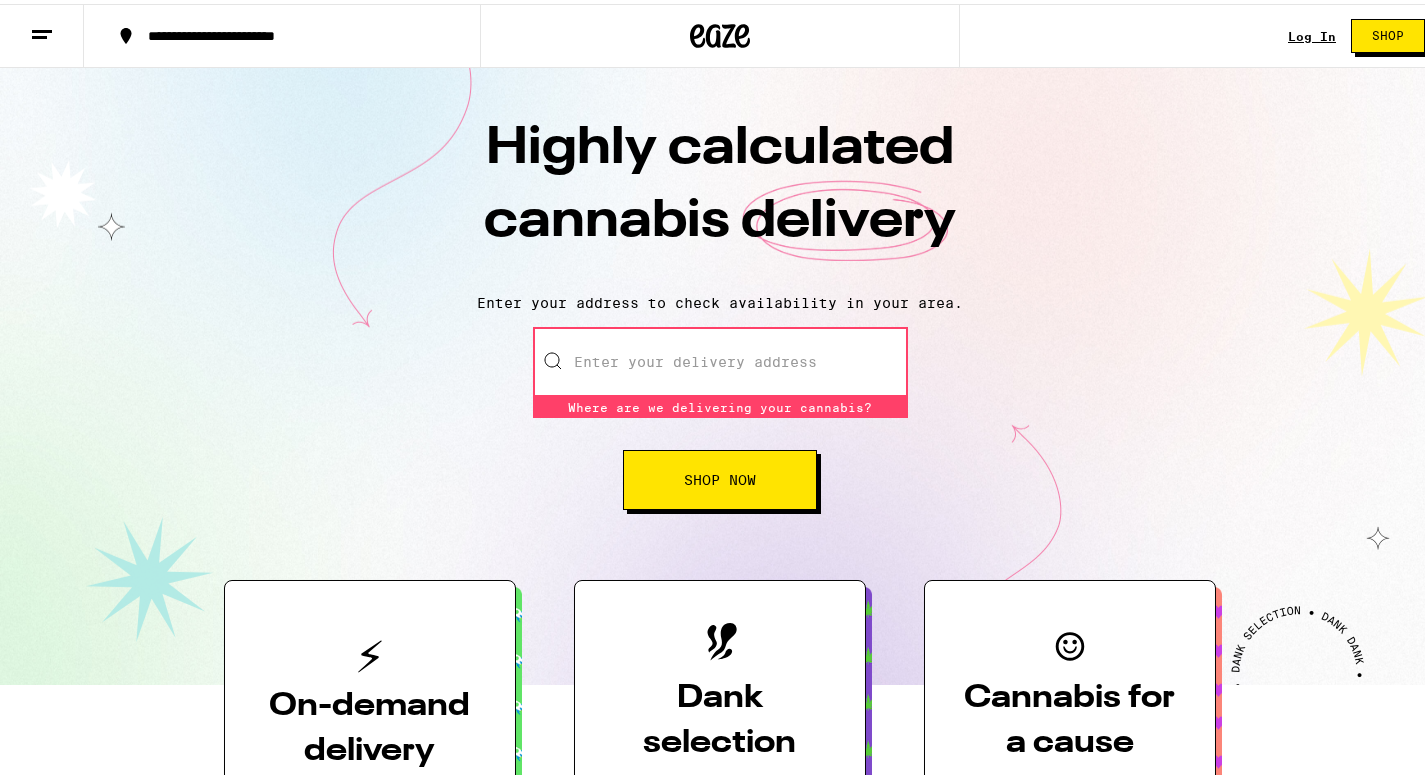 scroll, scrollTop: 0, scrollLeft: 0, axis: both 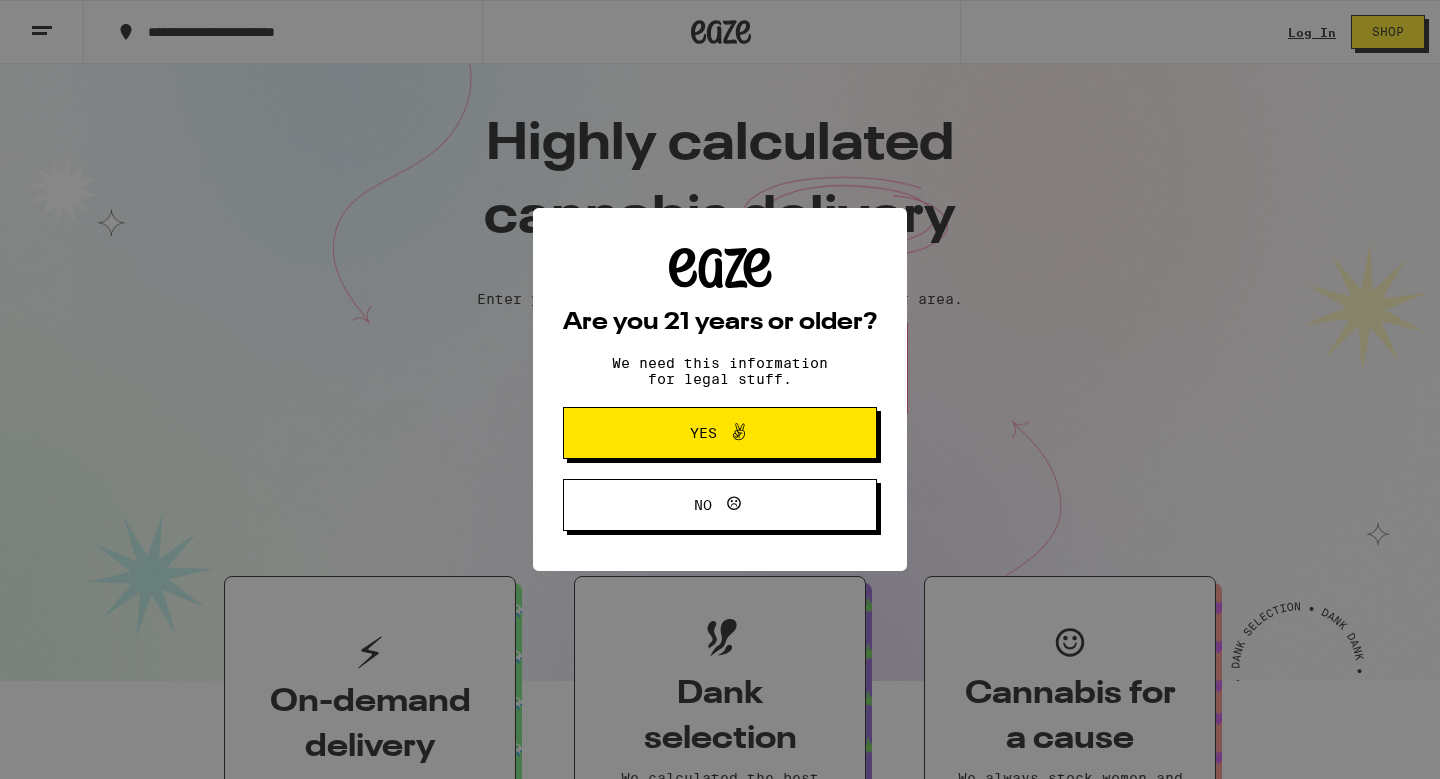 click 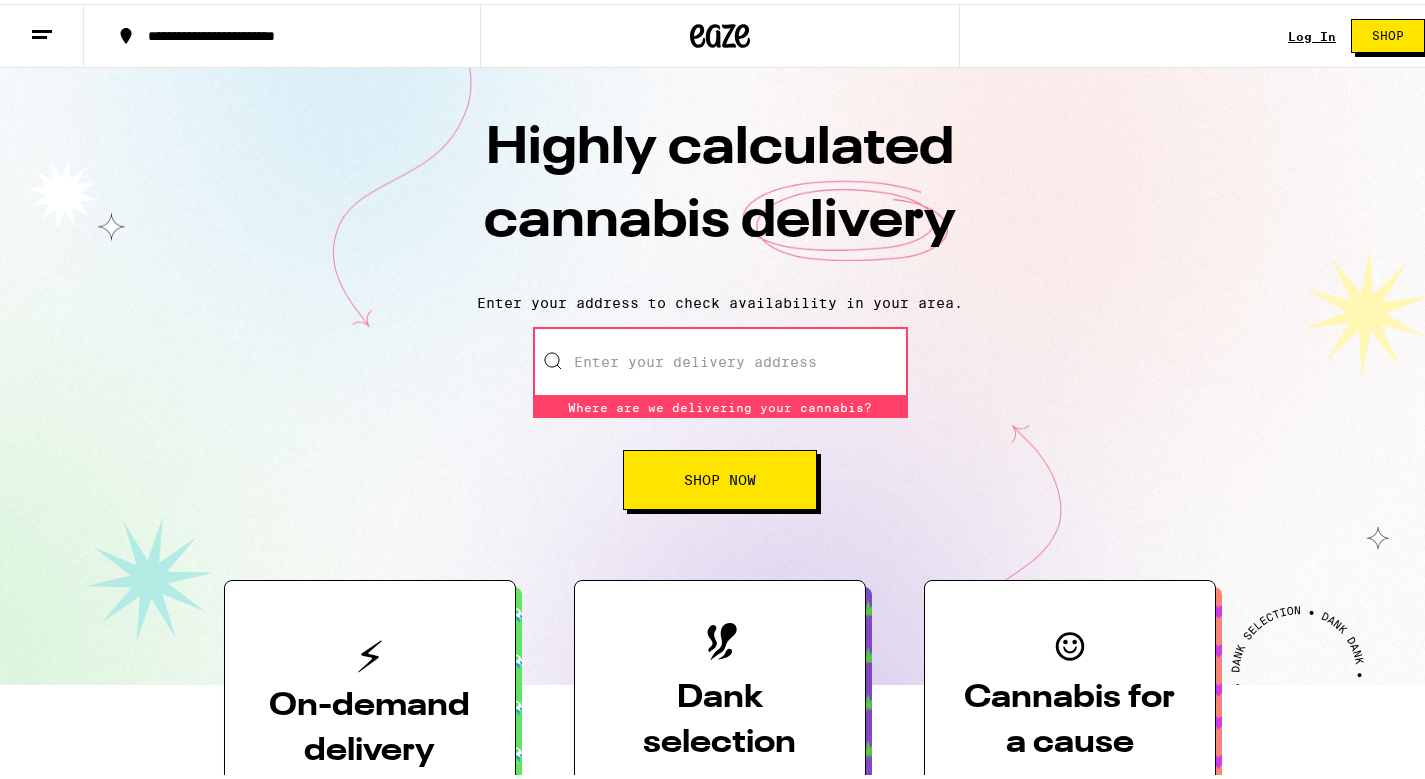 click on "Enter your delivery address" at bounding box center (720, 358) 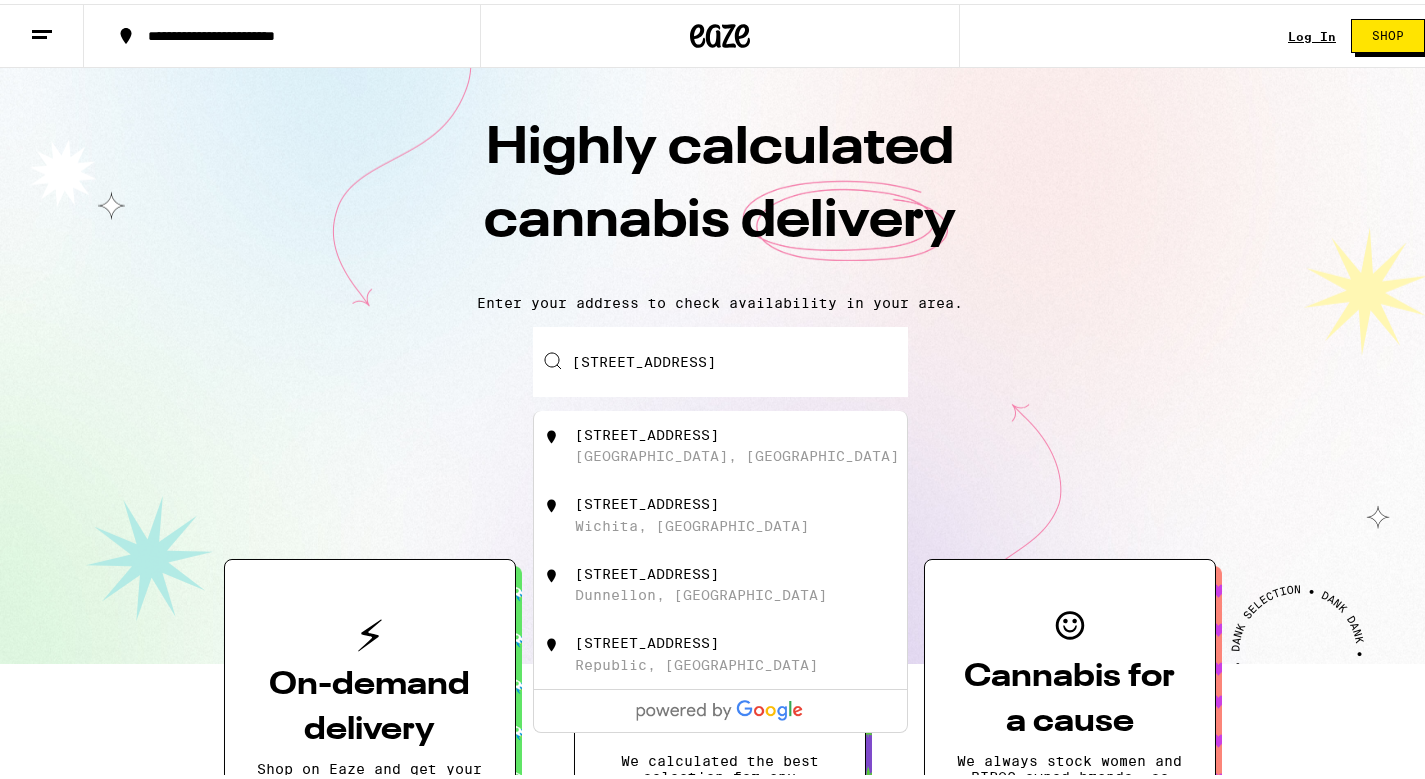 click on "Pasadena, CA" at bounding box center [737, 452] 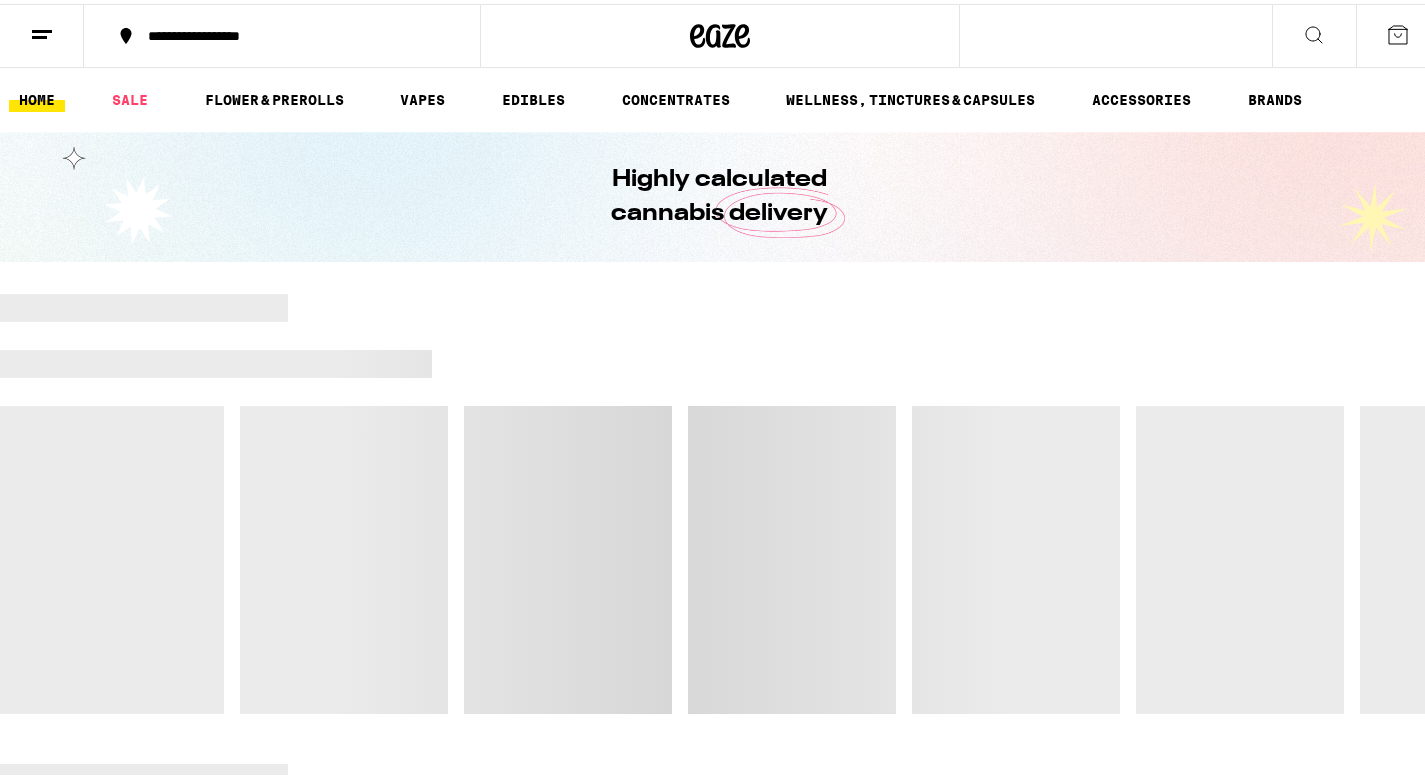 click at bounding box center (720, 500) 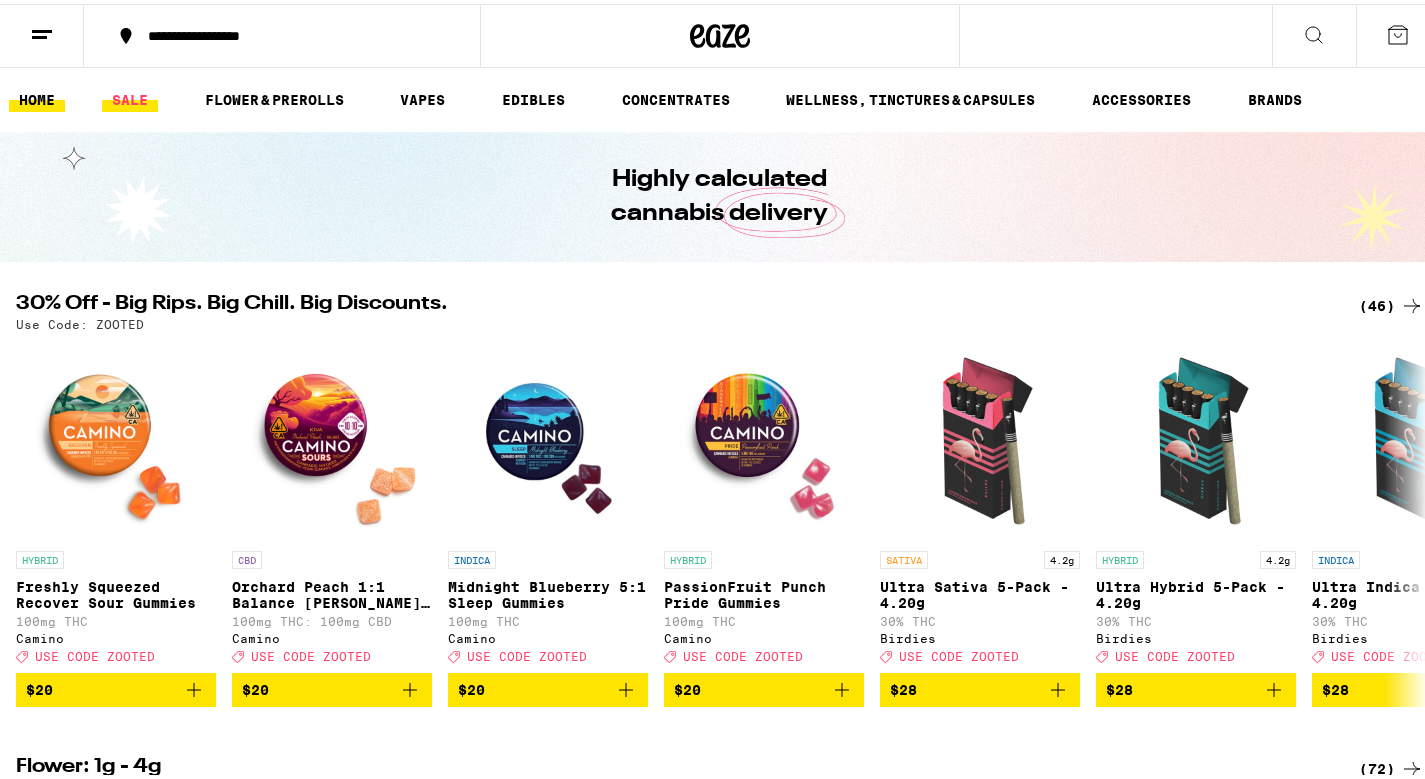 click on "SALE" at bounding box center (130, 96) 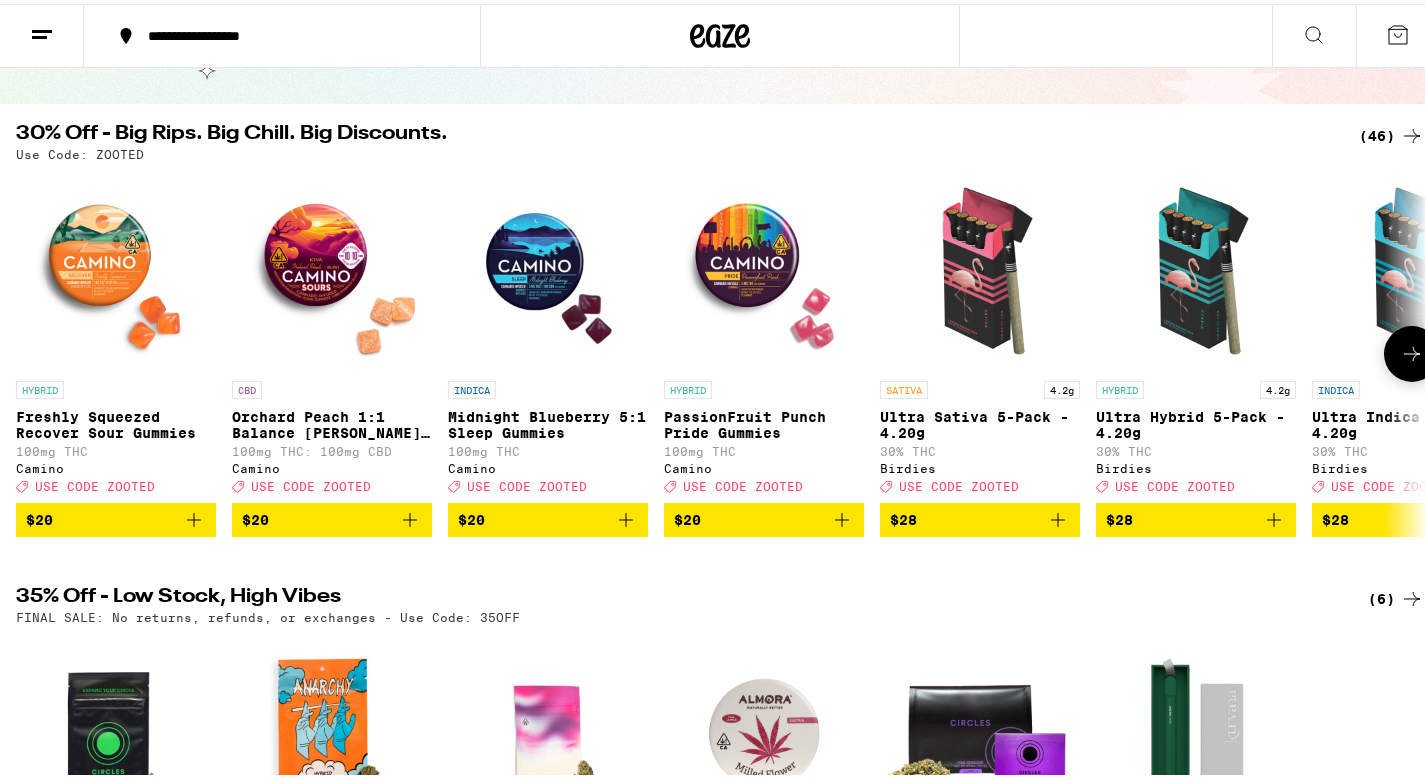 scroll, scrollTop: 141, scrollLeft: 0, axis: vertical 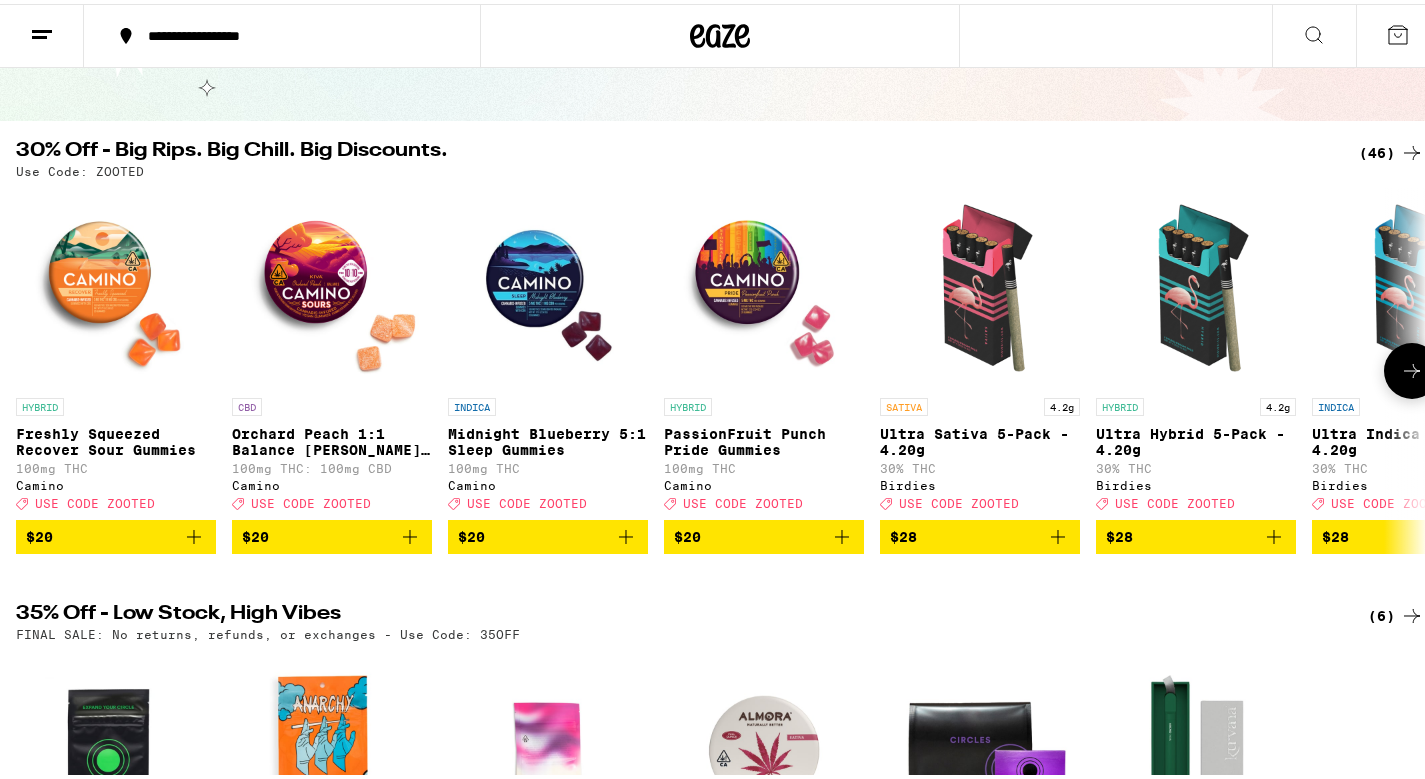 click at bounding box center [1412, 367] 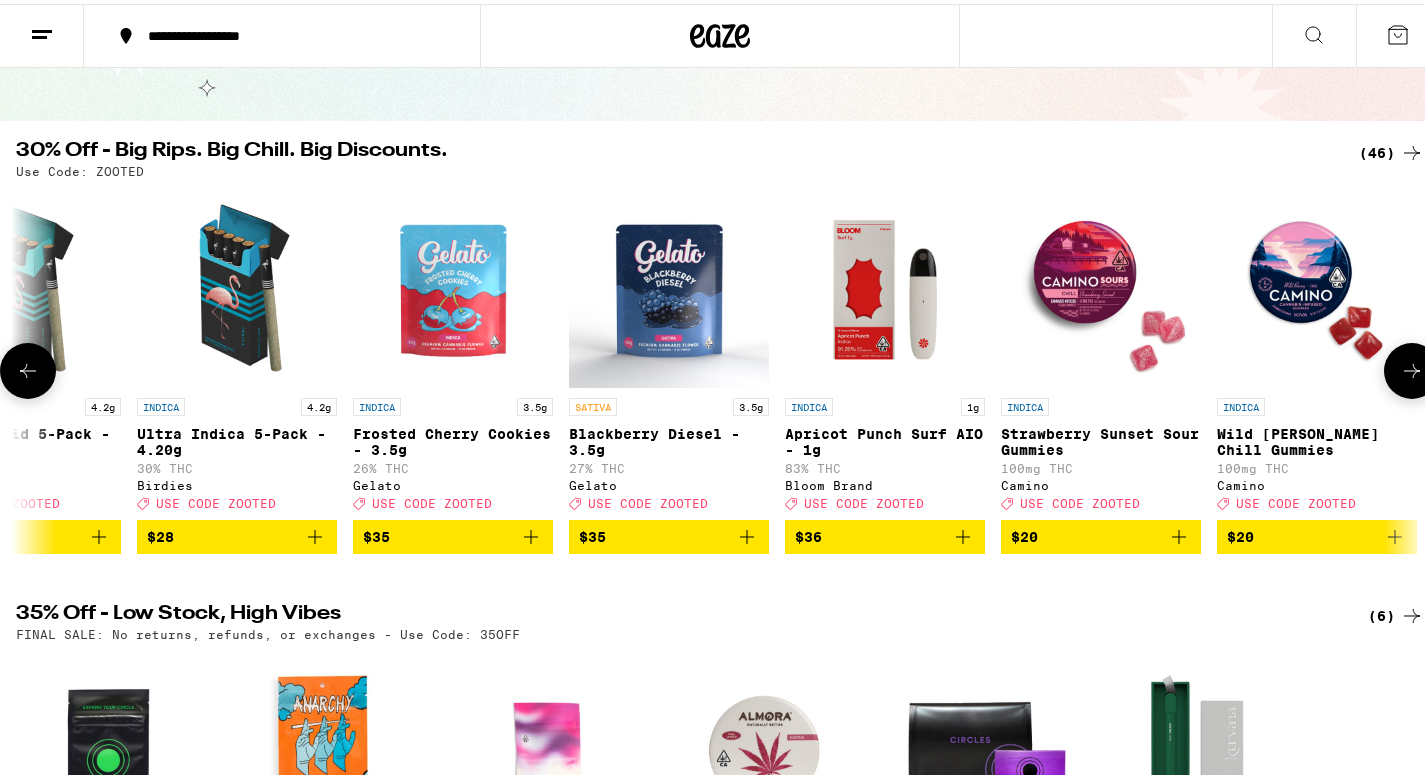 click at bounding box center (1412, 367) 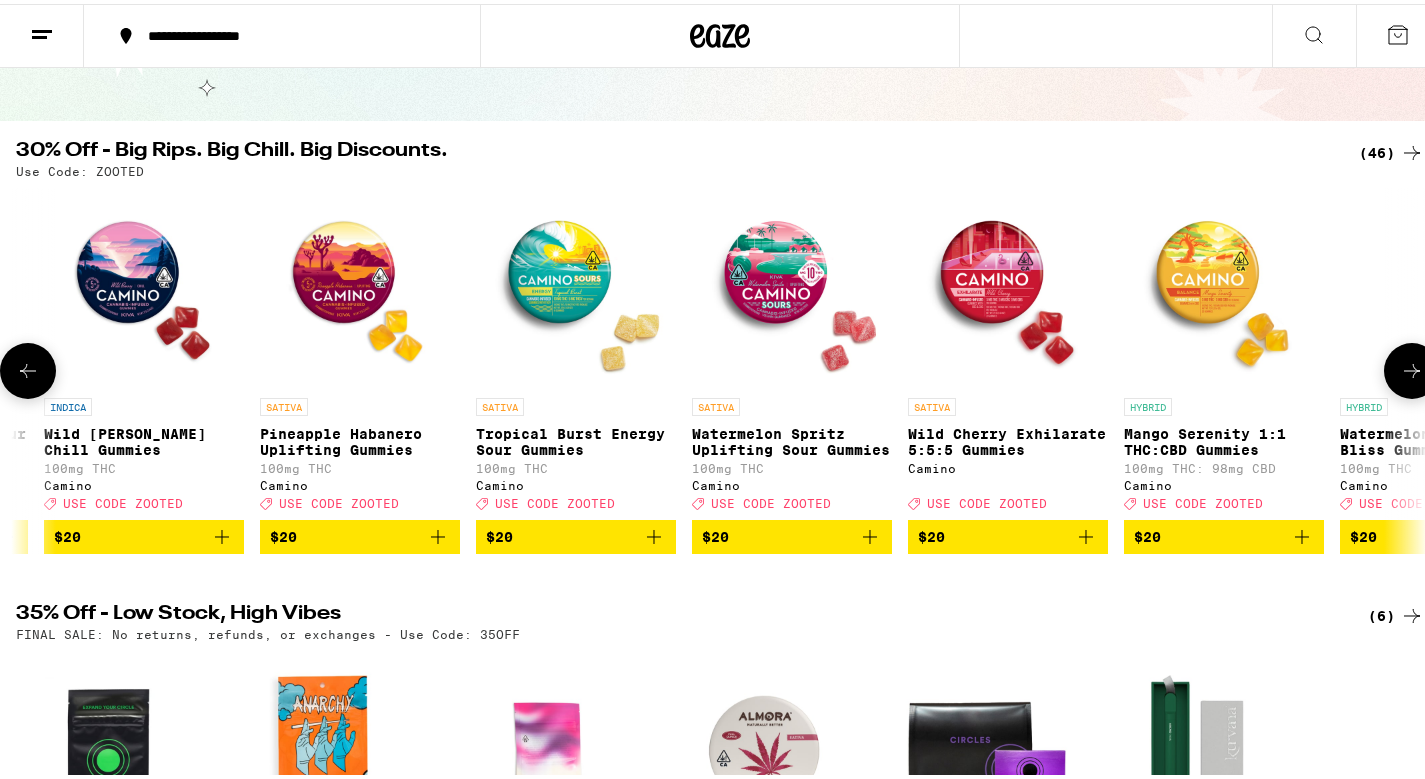 scroll, scrollTop: 0, scrollLeft: 2350, axis: horizontal 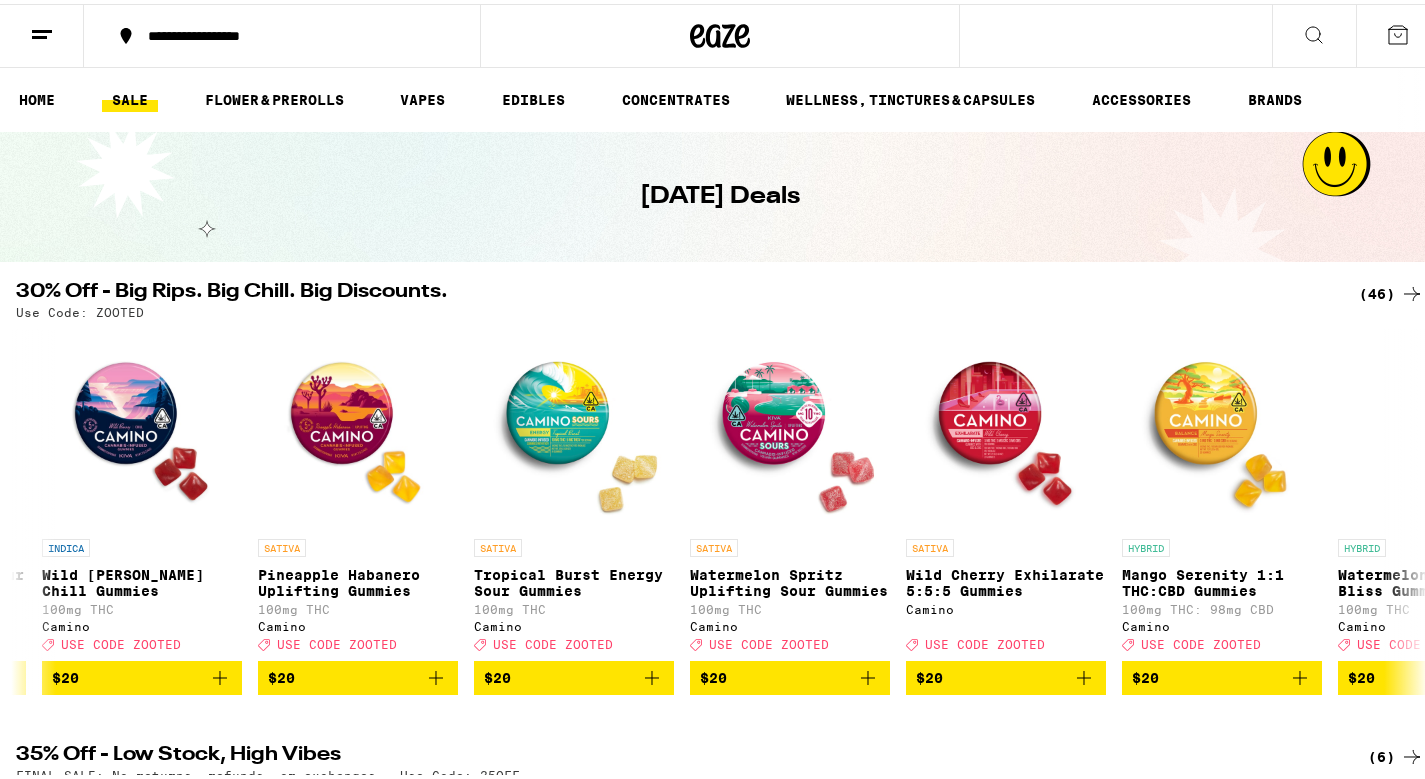 click on "(46)" at bounding box center [1391, 290] 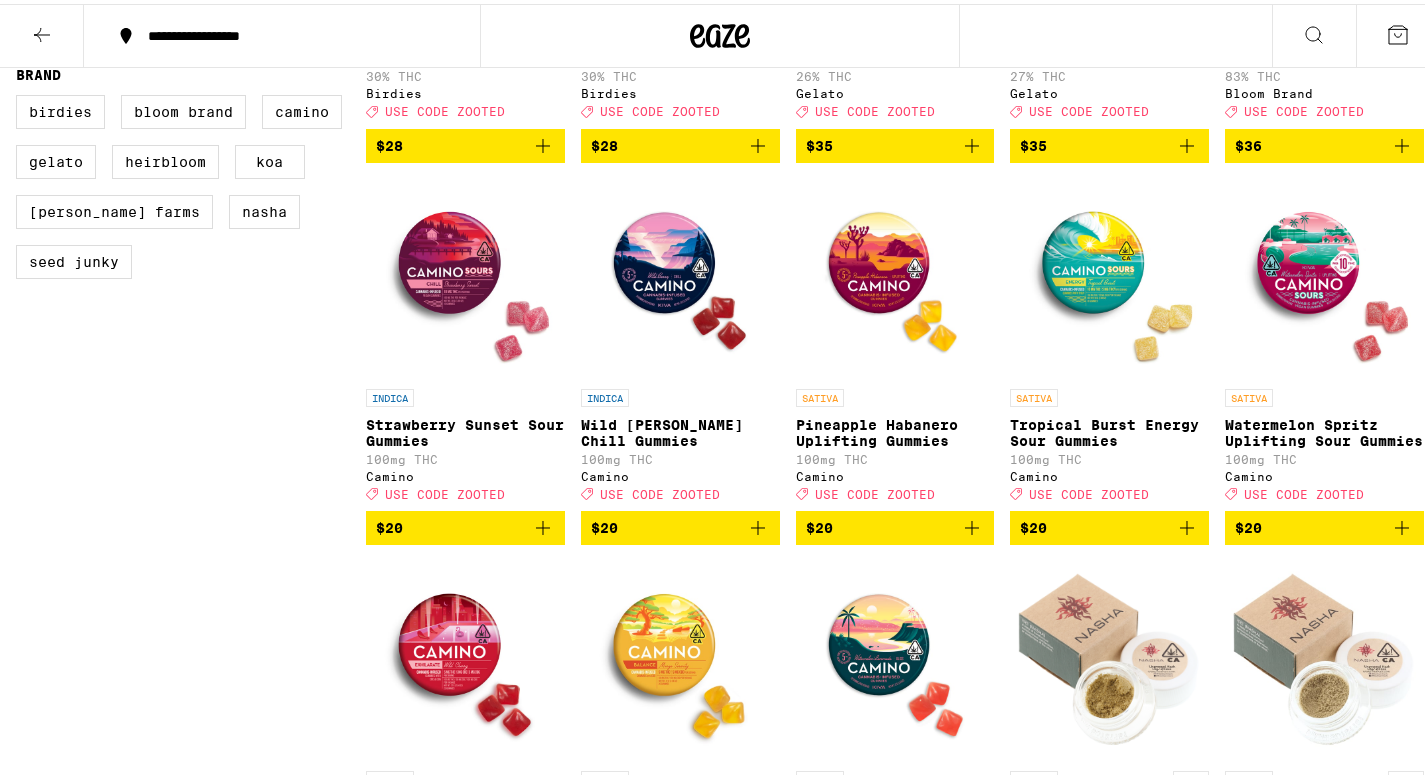 scroll, scrollTop: 0, scrollLeft: 0, axis: both 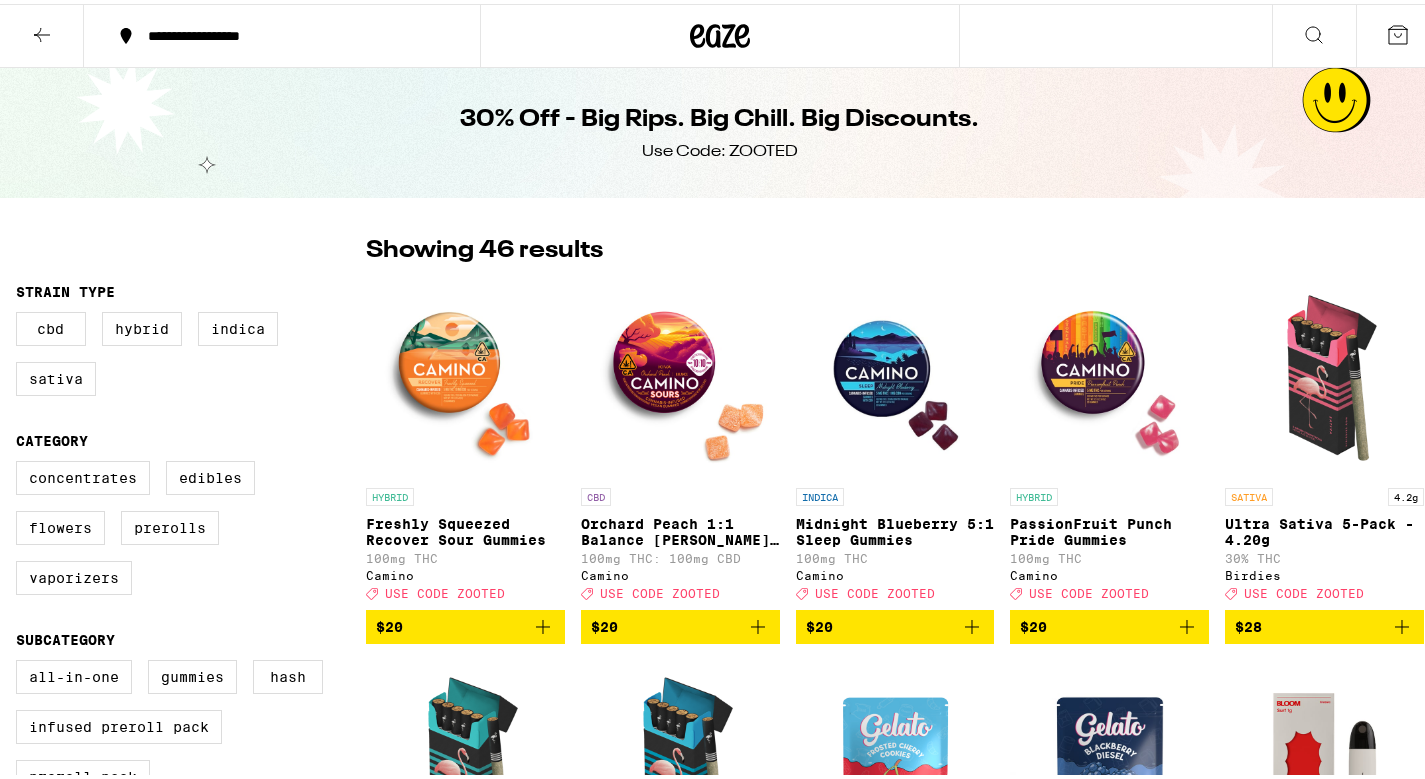 click at bounding box center [42, 32] 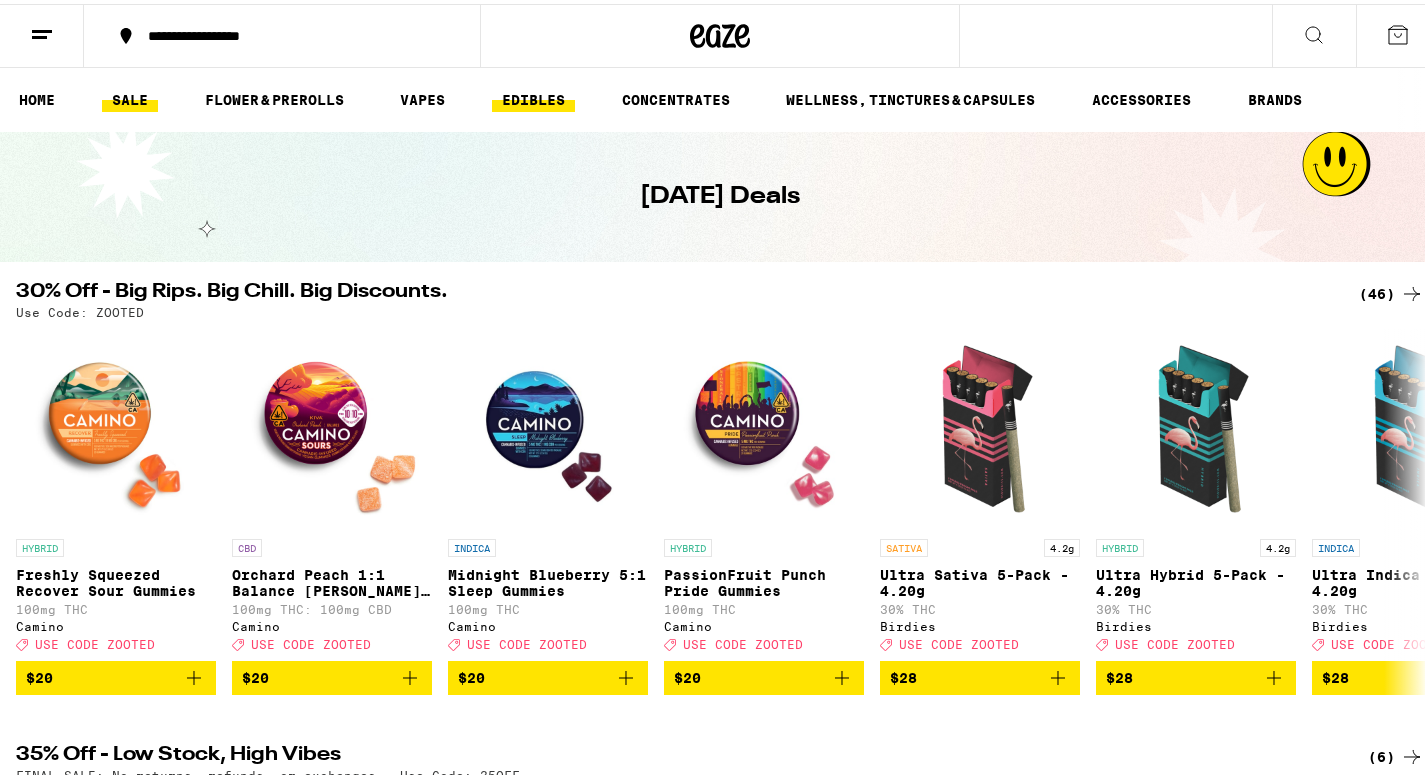 click on "EDIBLES" at bounding box center [533, 96] 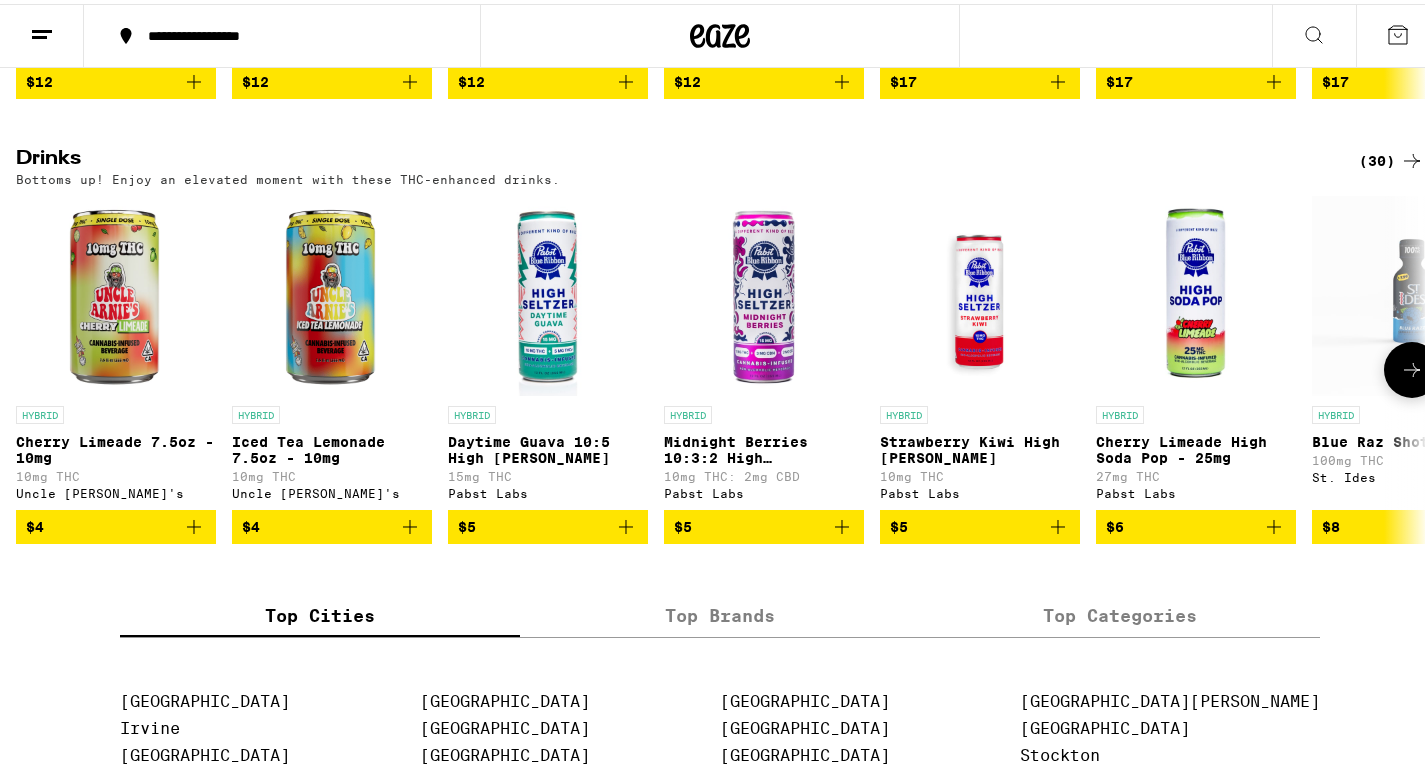 scroll, scrollTop: 1021, scrollLeft: 0, axis: vertical 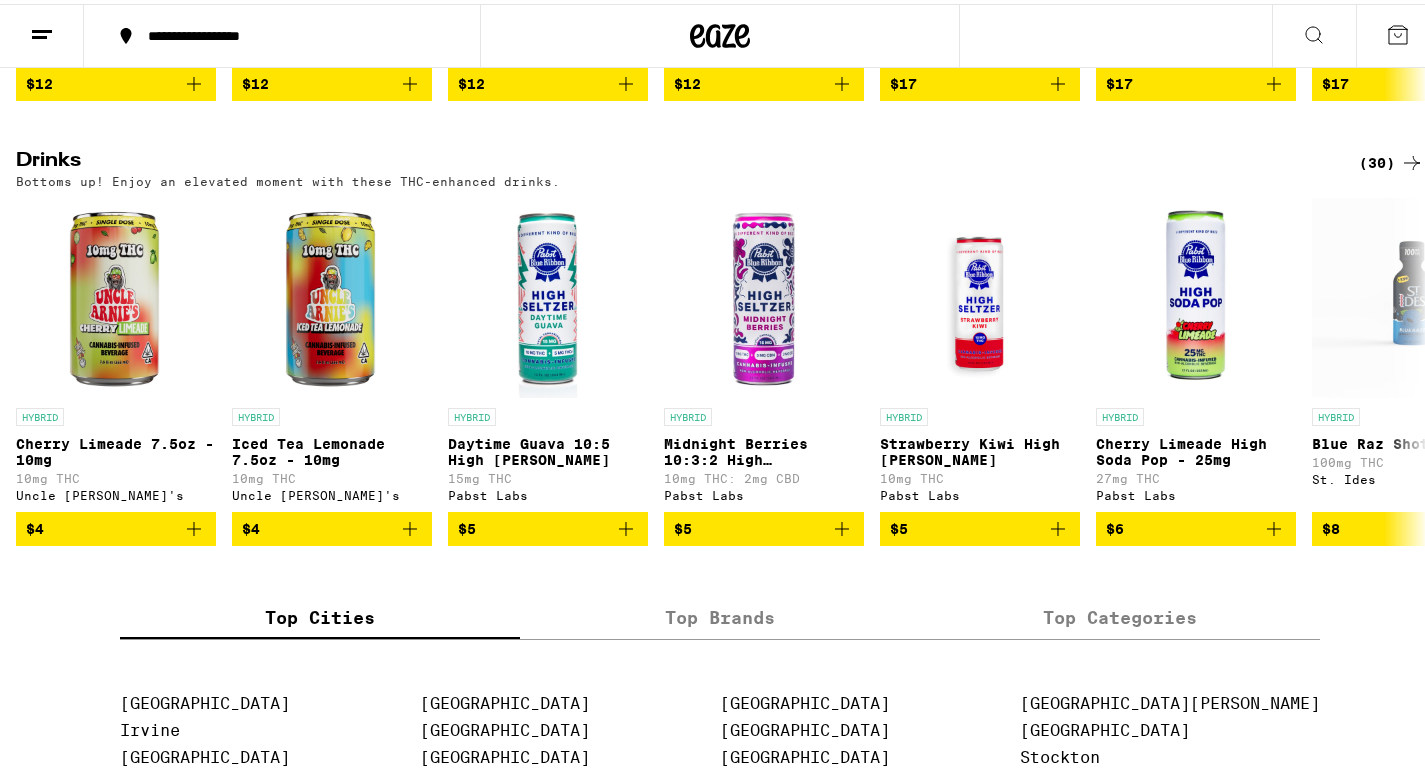click on "Drinks" at bounding box center (671, 159) 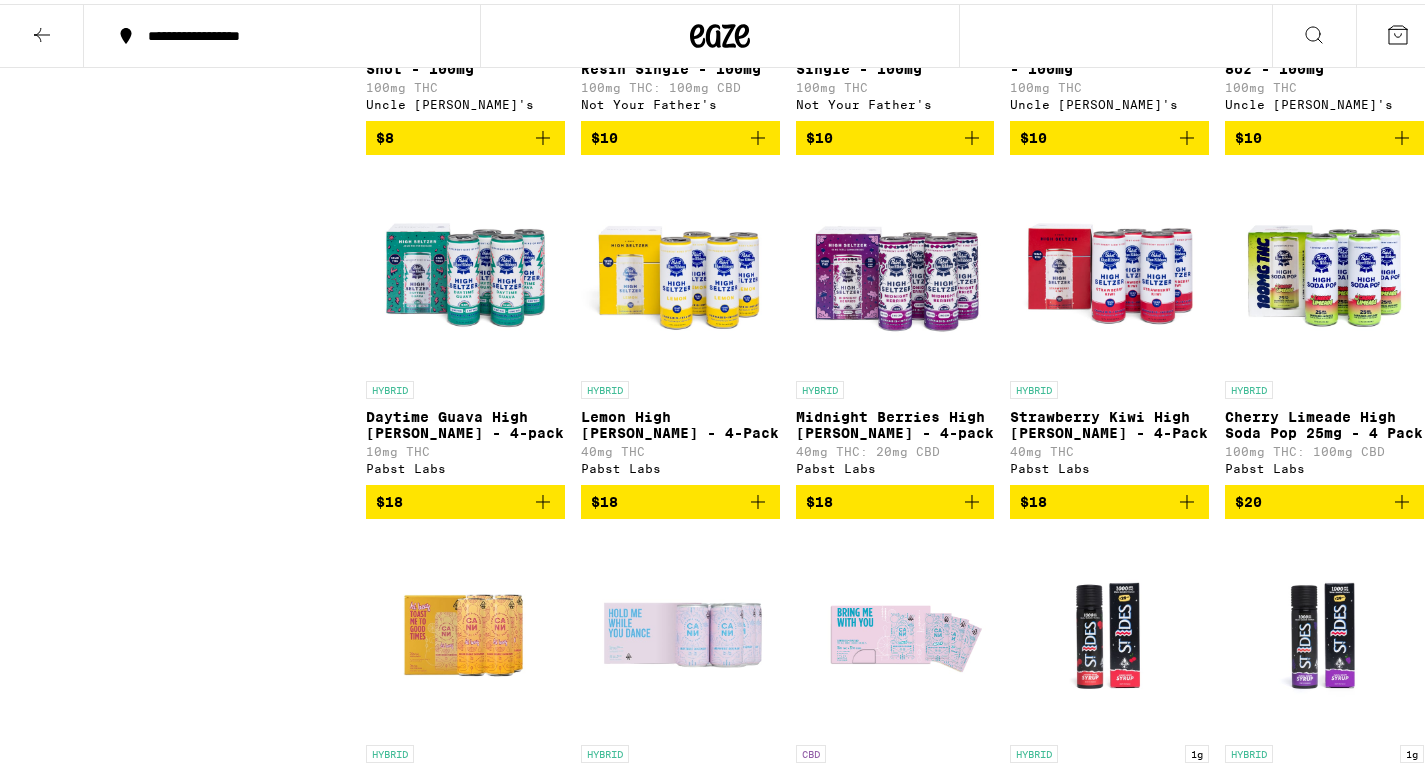 scroll, scrollTop: 1582, scrollLeft: 0, axis: vertical 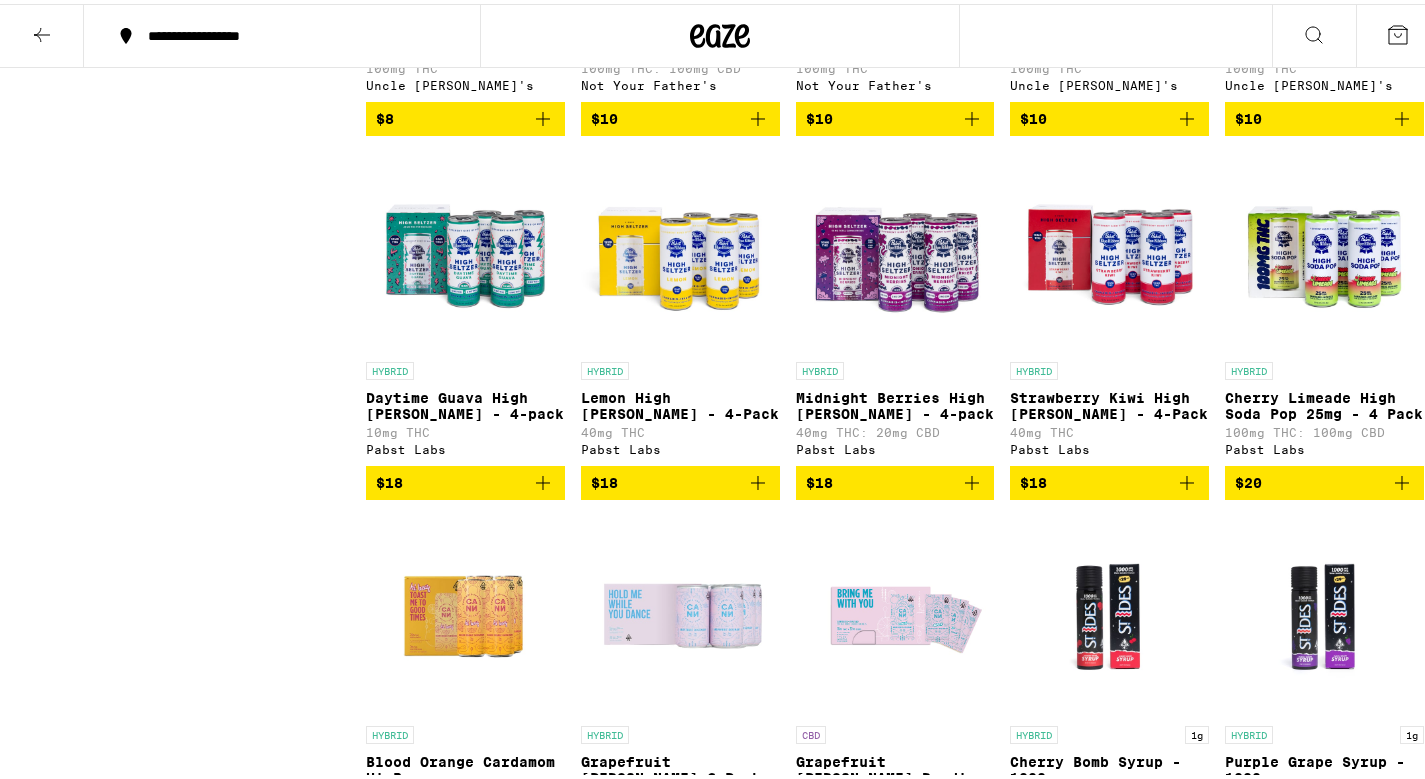 click on "$20" at bounding box center (1248, 479) 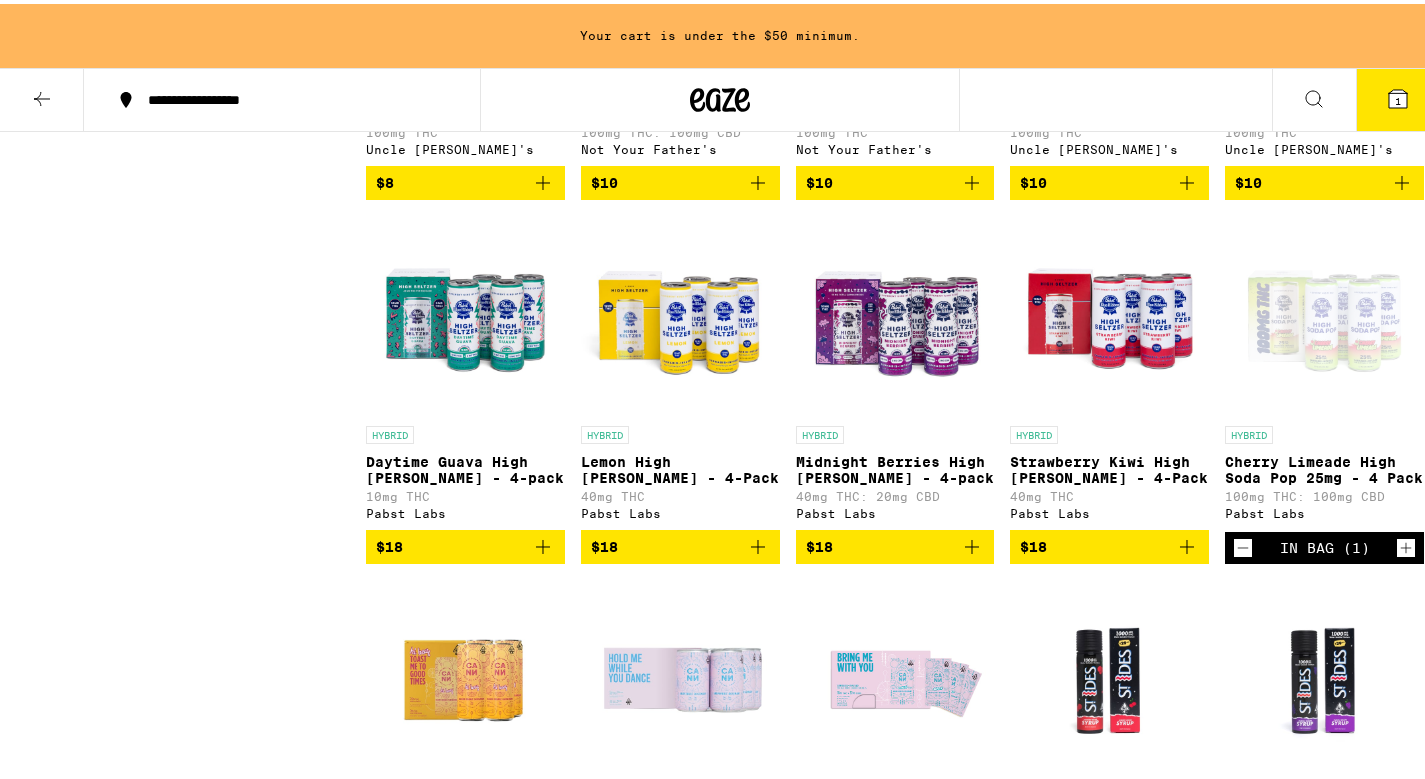 scroll, scrollTop: 1646, scrollLeft: 0, axis: vertical 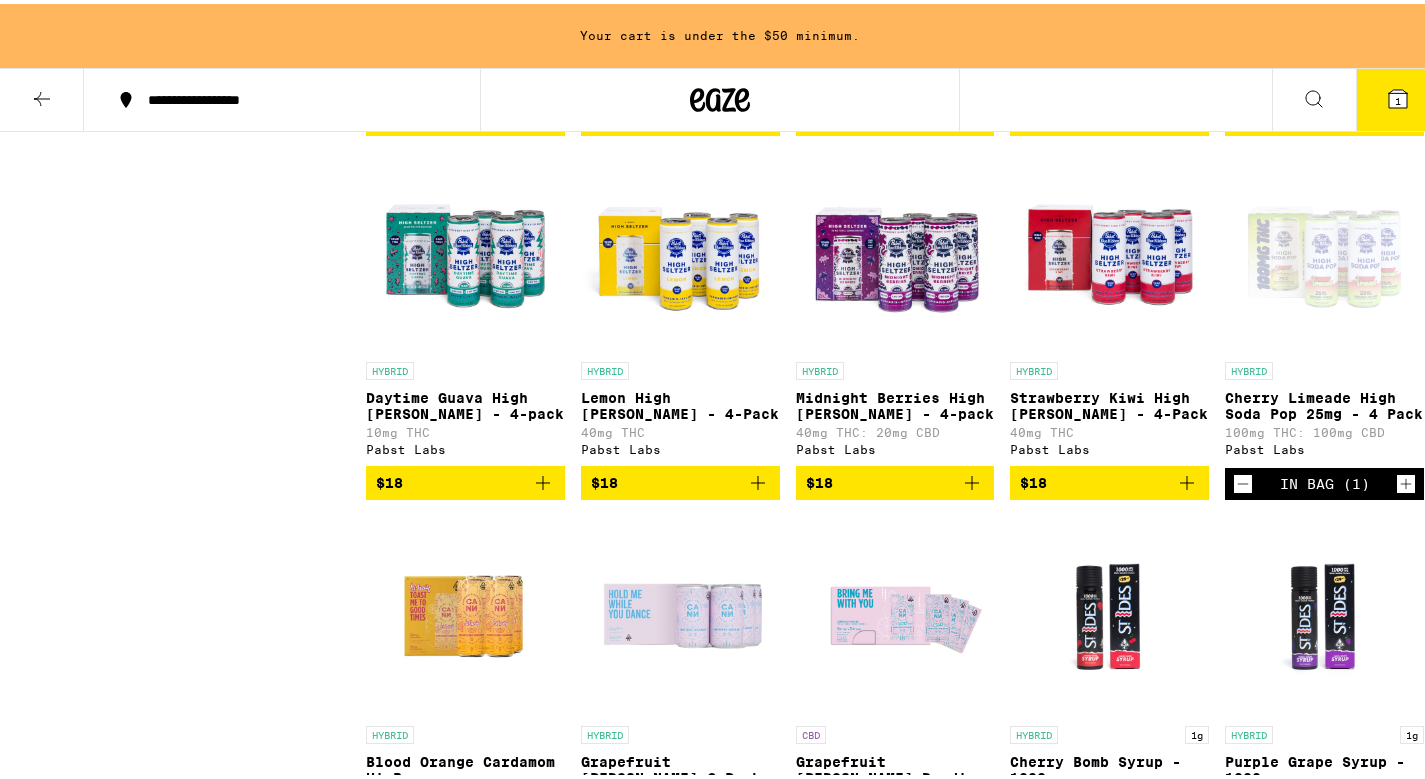 click on "Midnight Berries High [PERSON_NAME] - 4-pack" at bounding box center [895, 402] 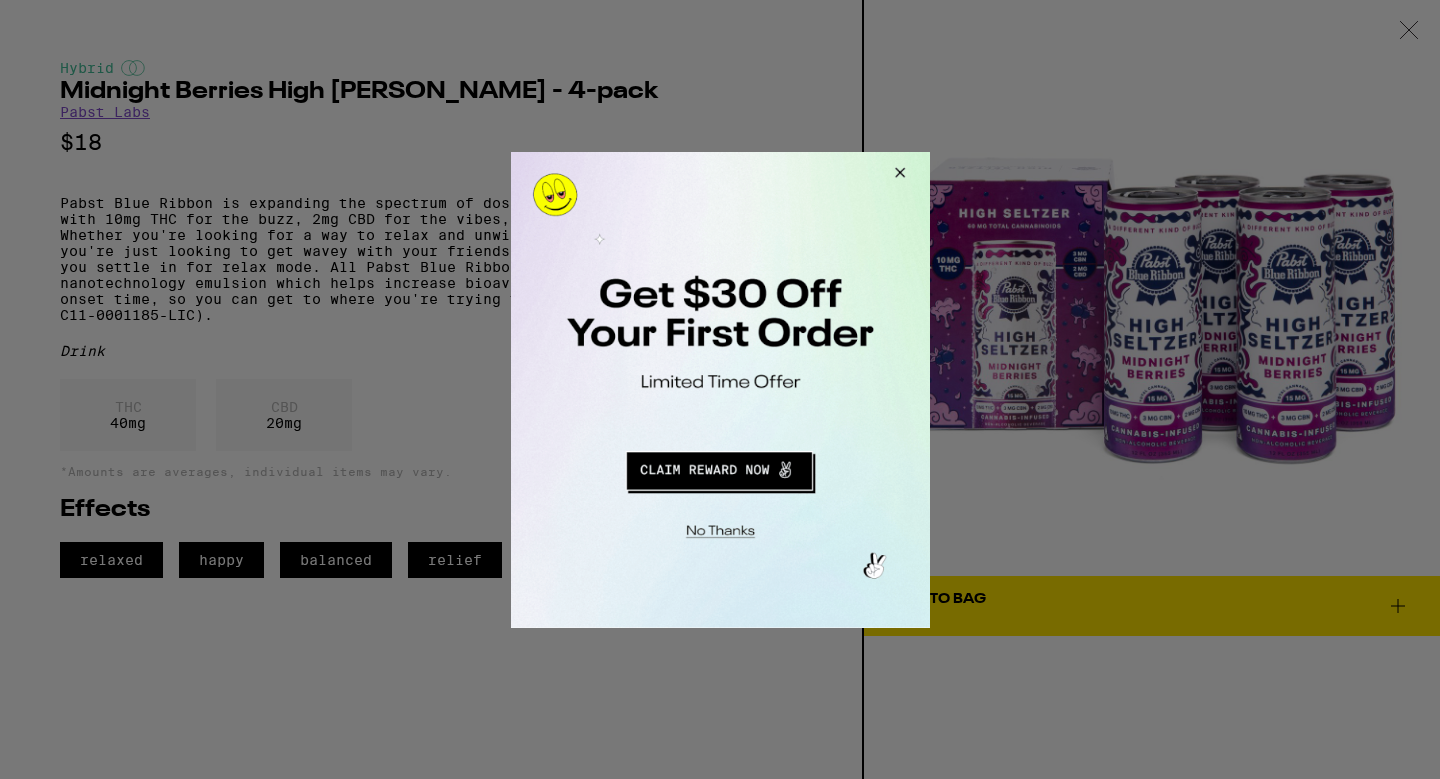 click at bounding box center [896, 175] 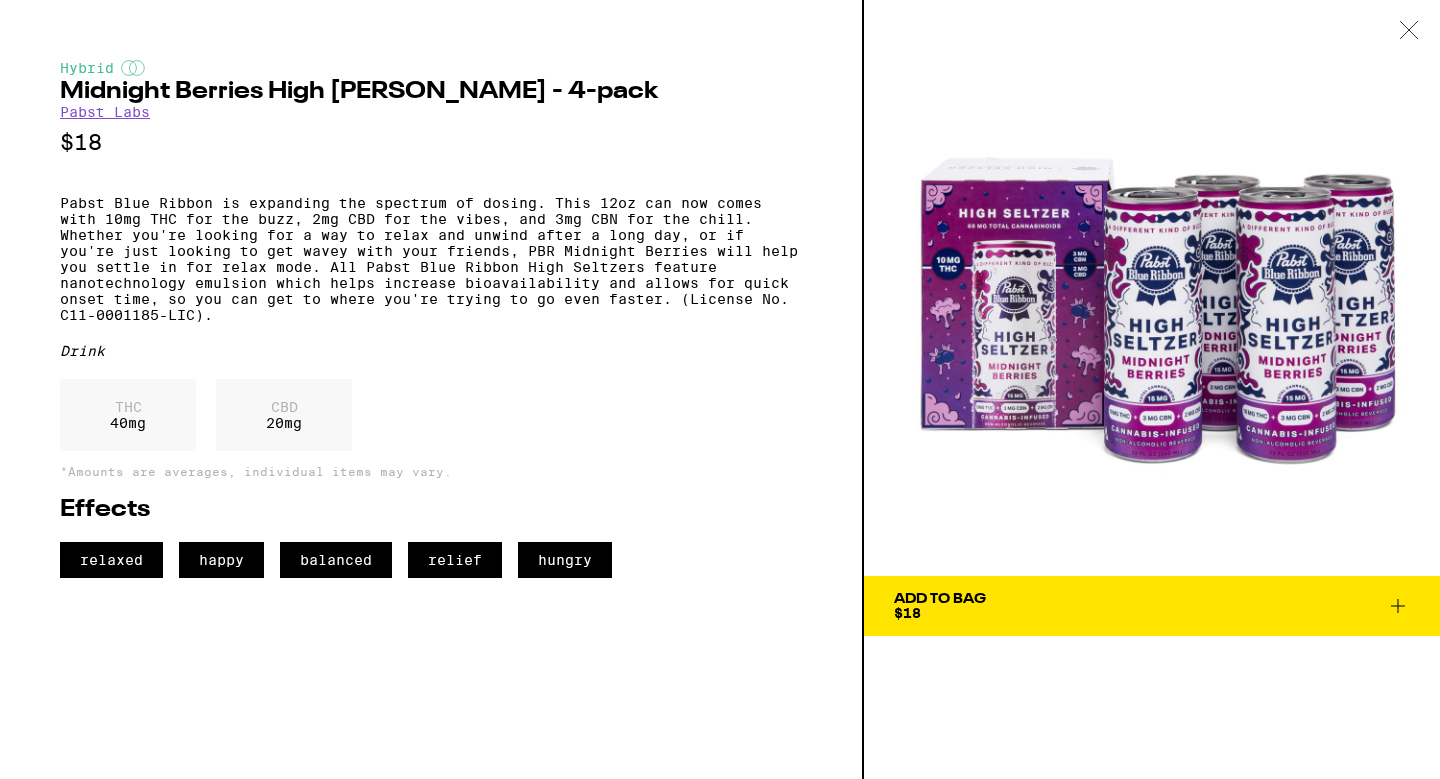 click 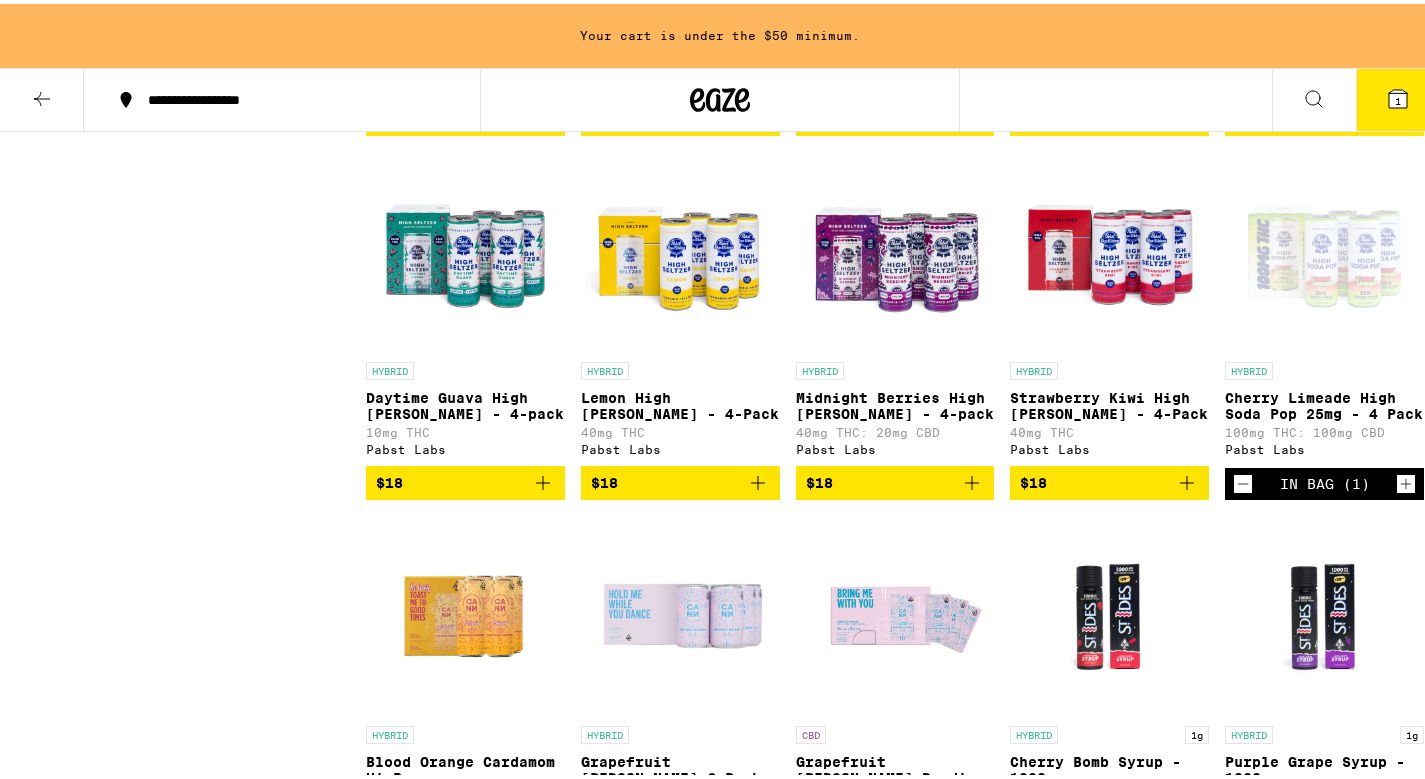 click on "Lemon High [PERSON_NAME] - 4-Pack" at bounding box center [680, 402] 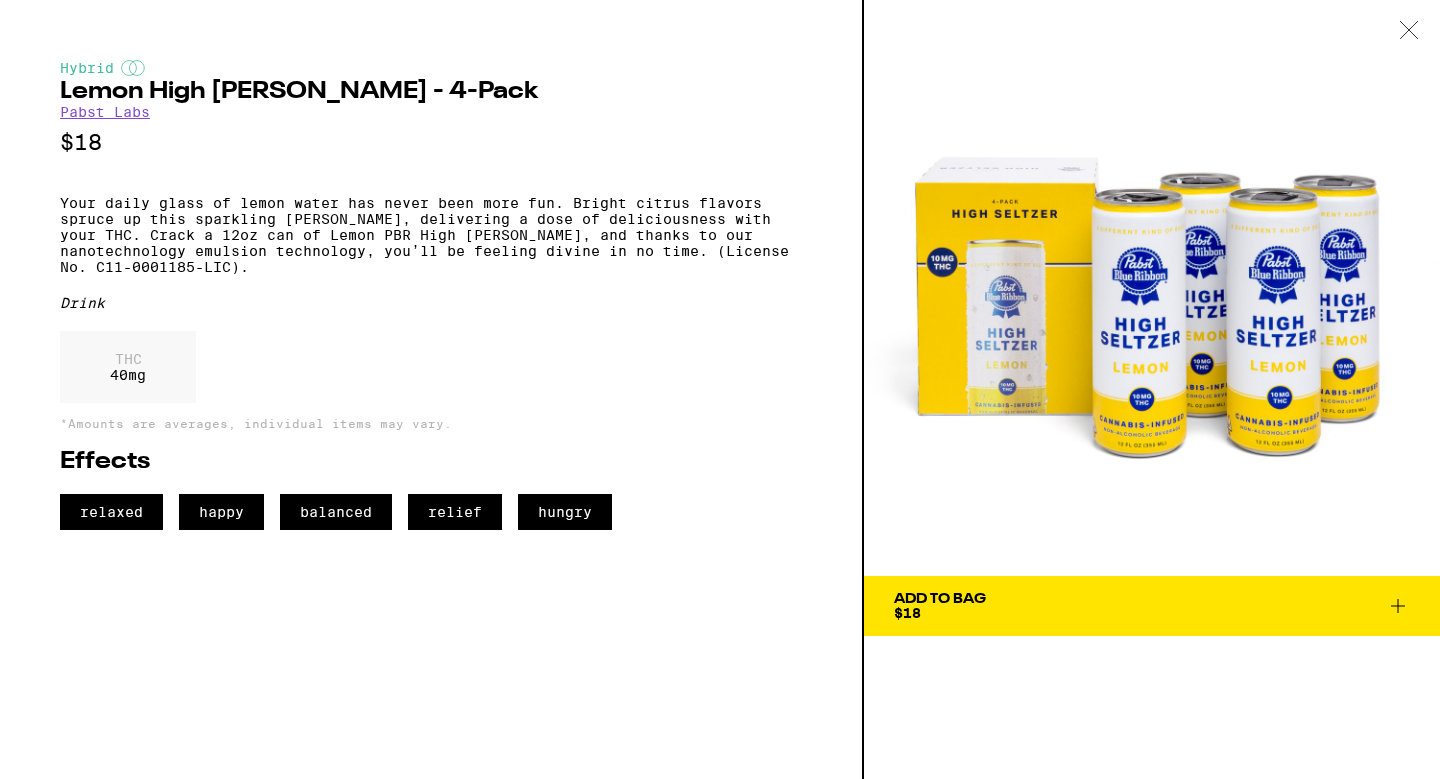 click 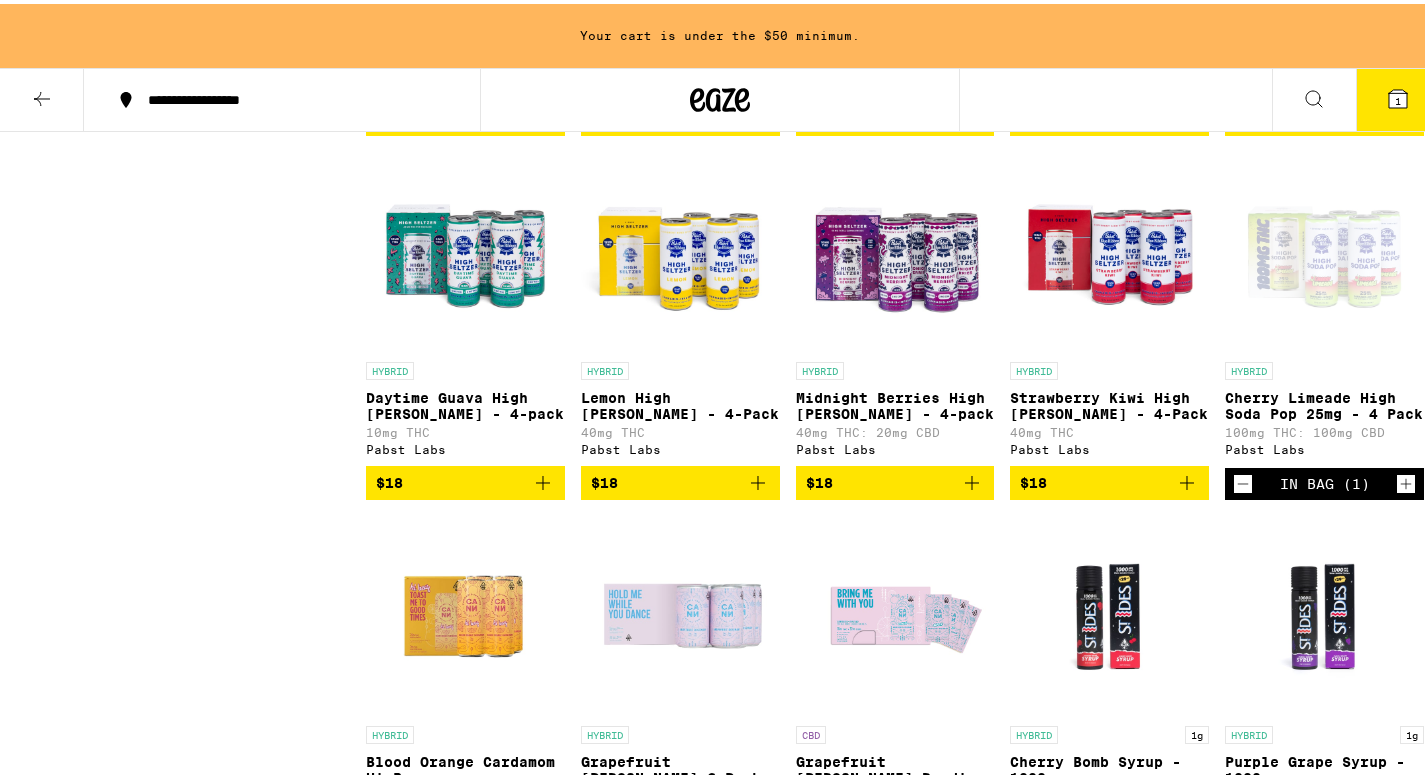 click on "Daytime Guava High [PERSON_NAME] - 4-pack" at bounding box center [465, 402] 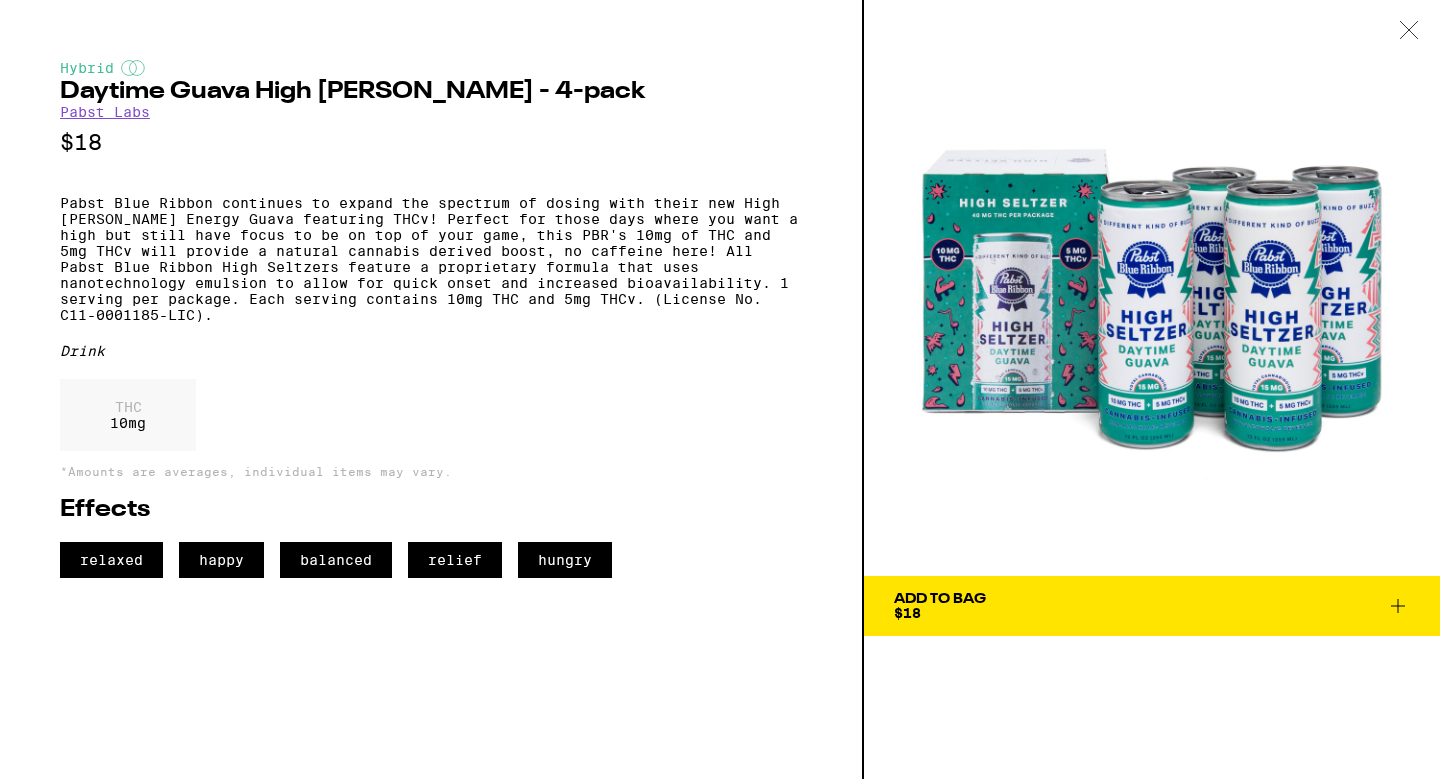click at bounding box center (1409, 31) 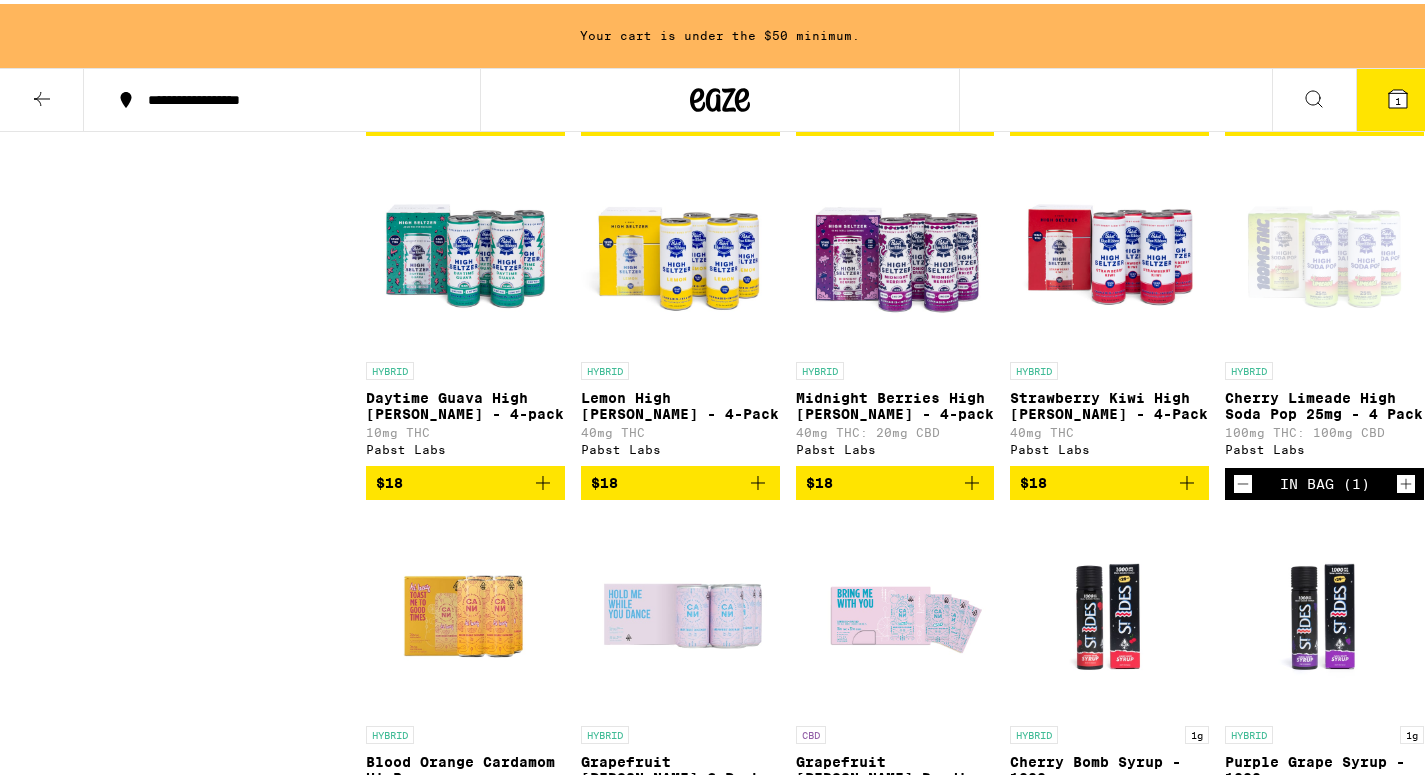 click on "$18" at bounding box center (680, 479) 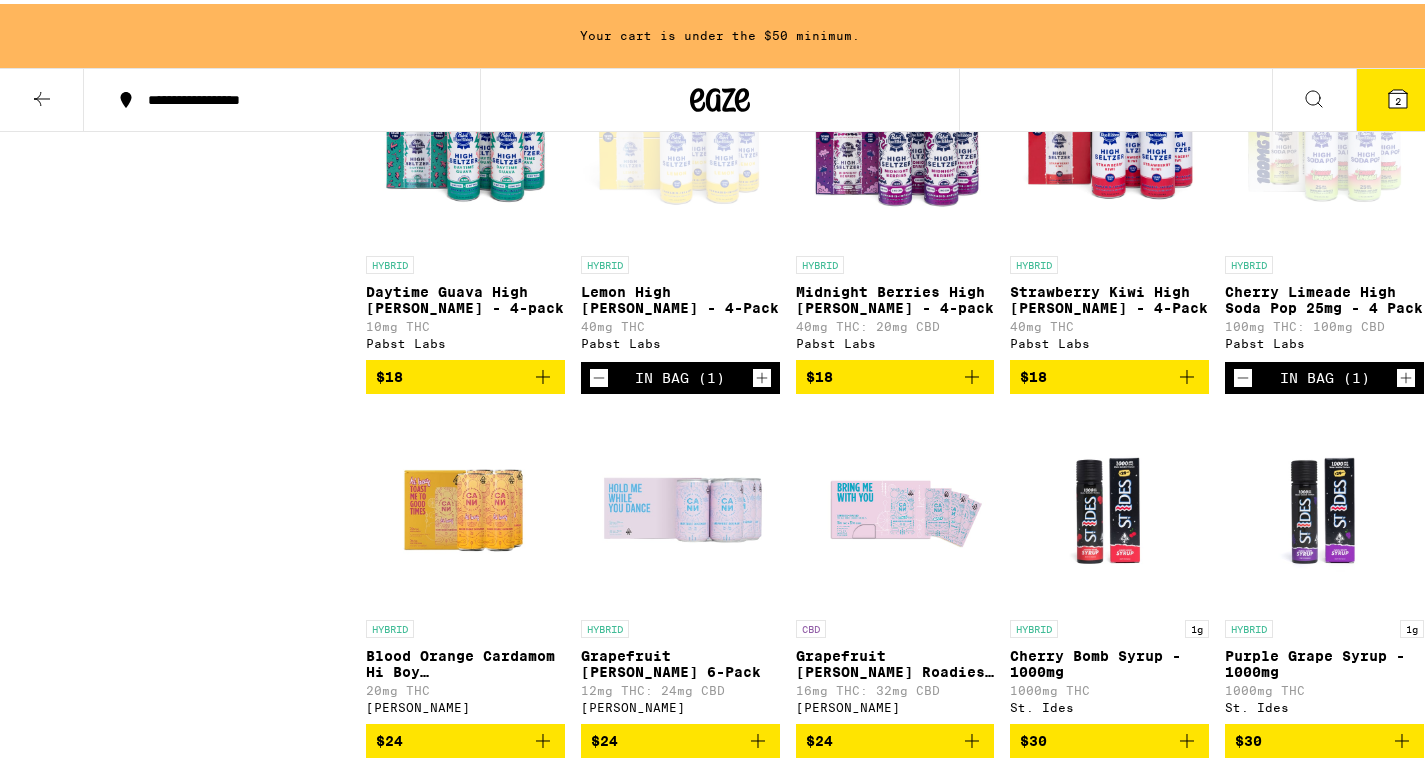 scroll, scrollTop: 1753, scrollLeft: 0, axis: vertical 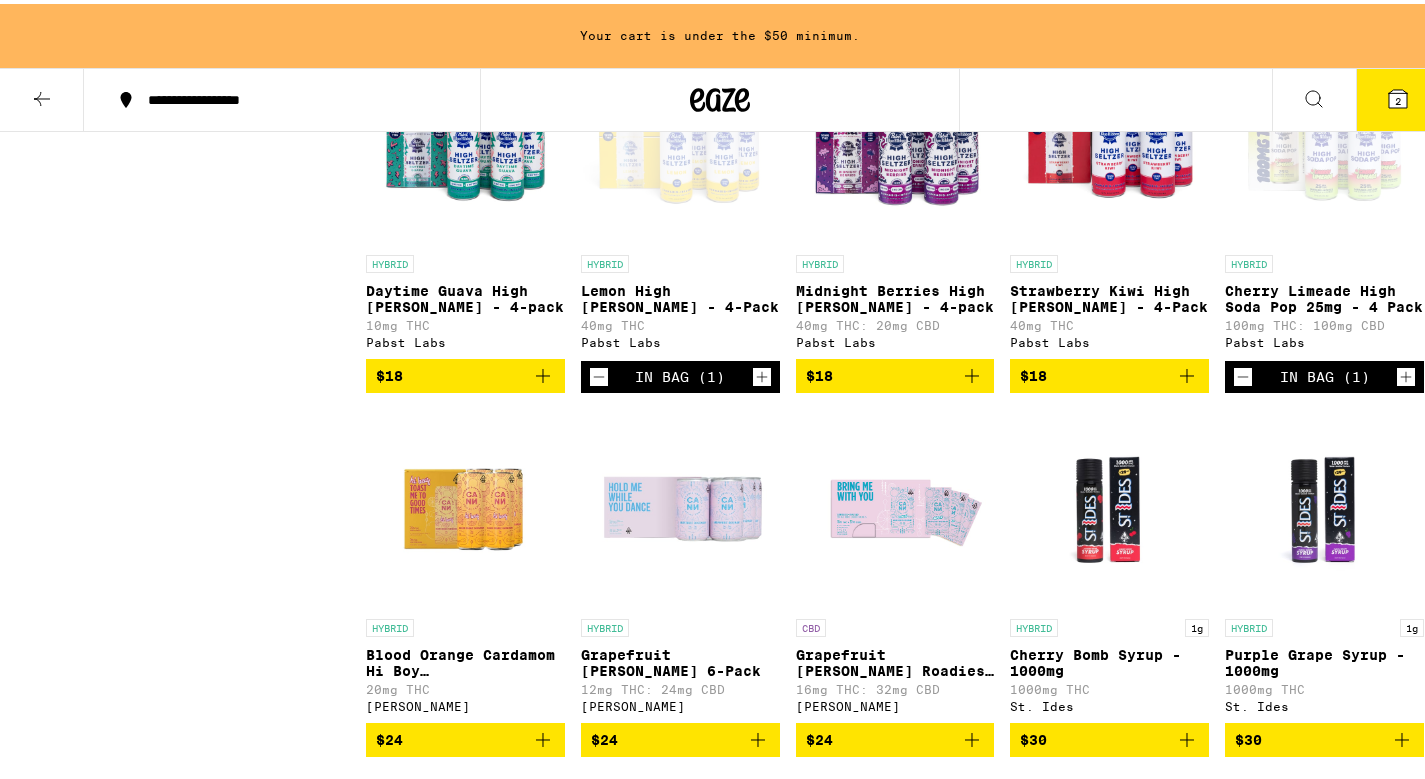 click on "Cherry Limeade High Soda Pop 25mg - 4 Pack" at bounding box center [1324, 295] 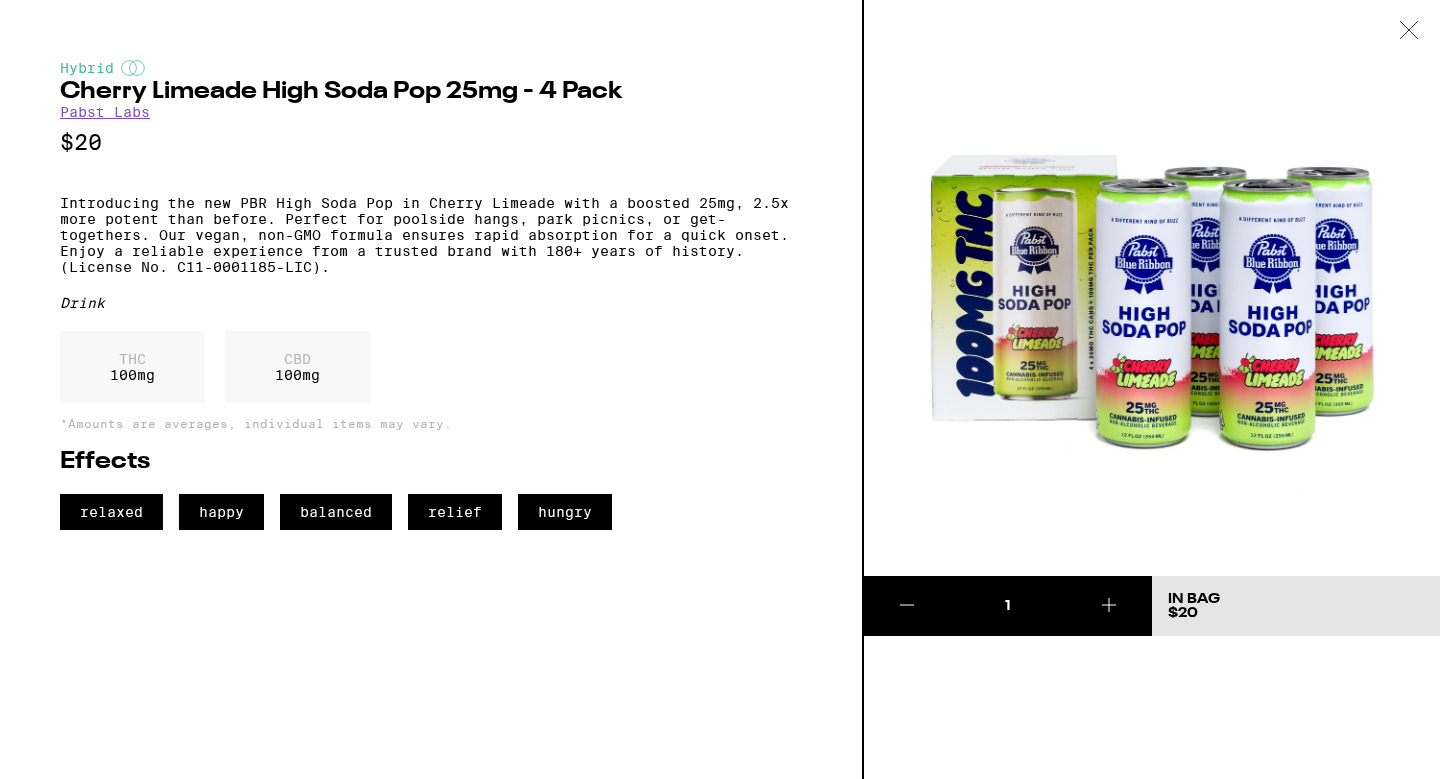 click at bounding box center (1409, 31) 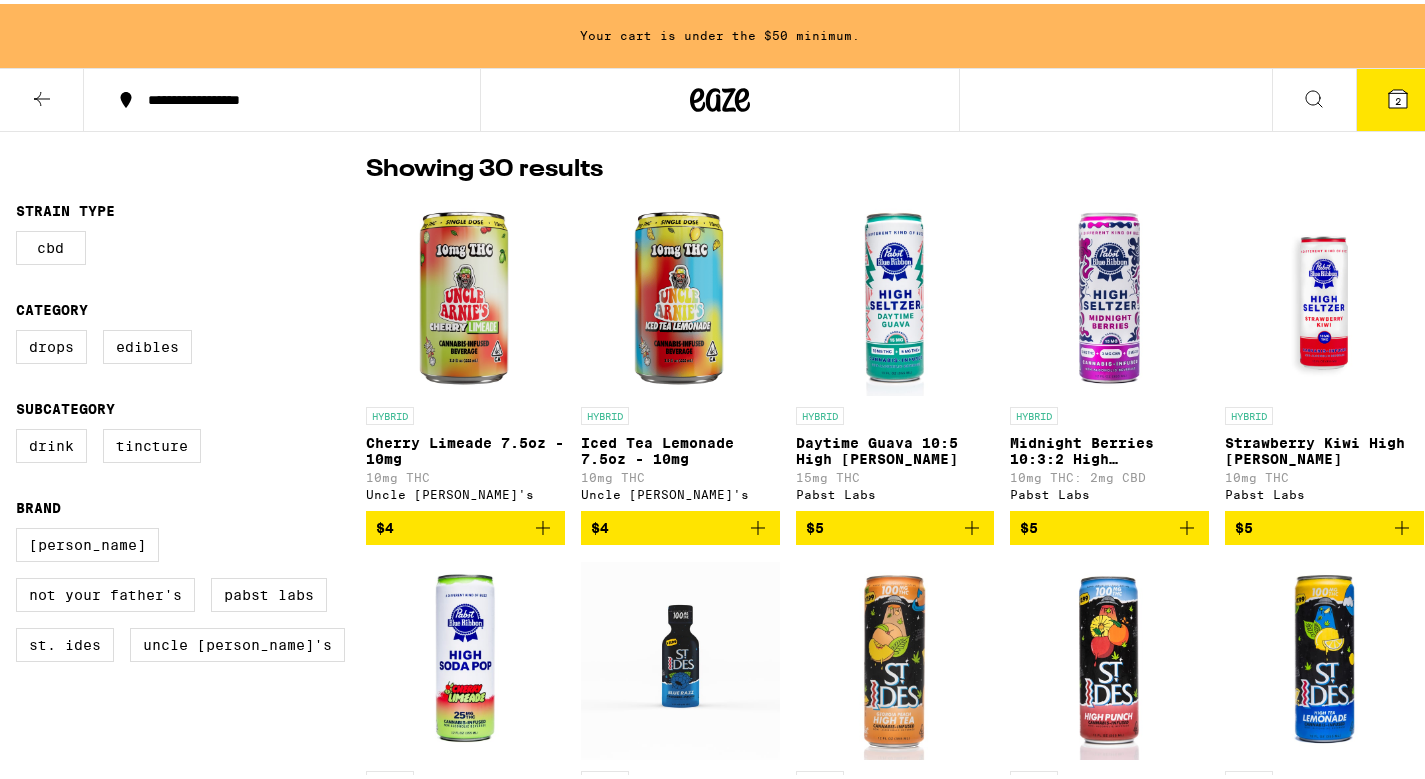 scroll, scrollTop: 866, scrollLeft: 0, axis: vertical 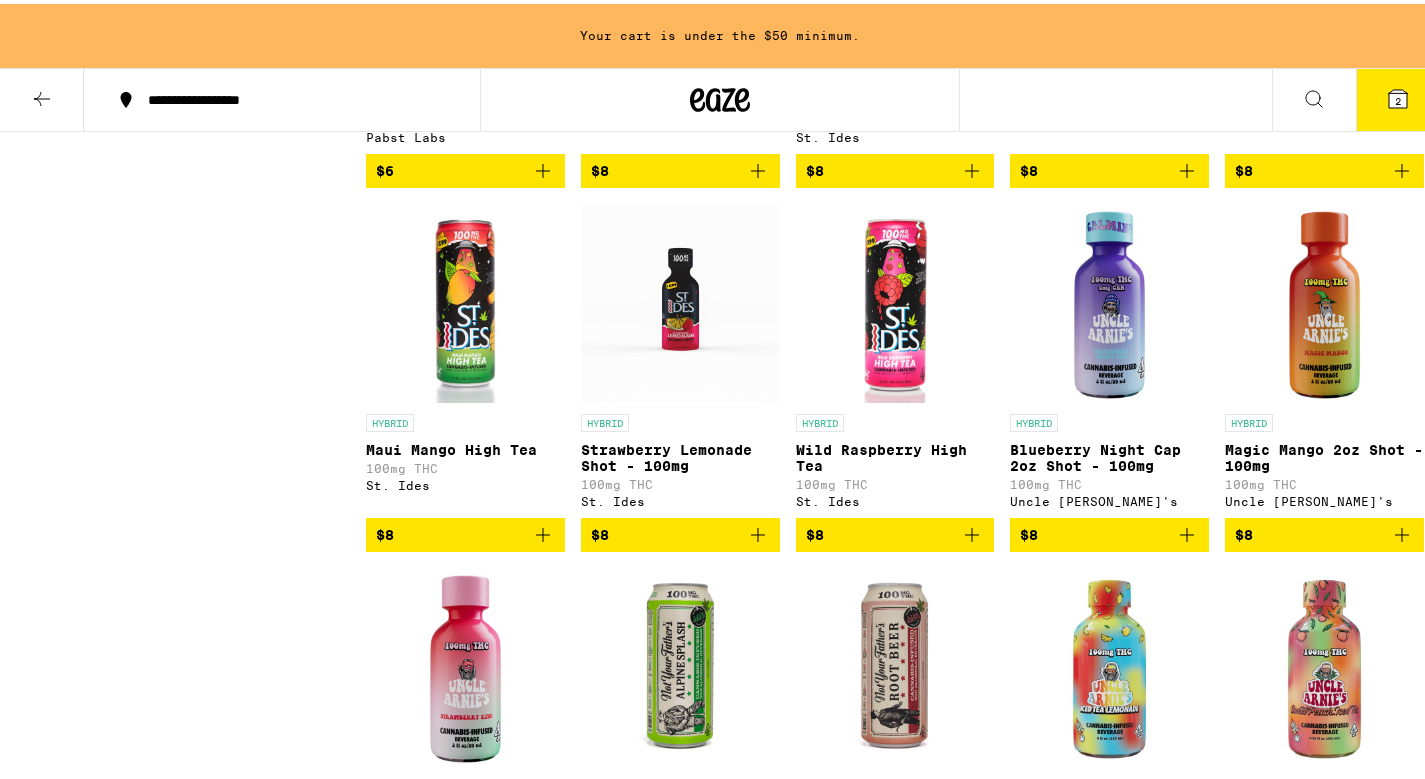 click 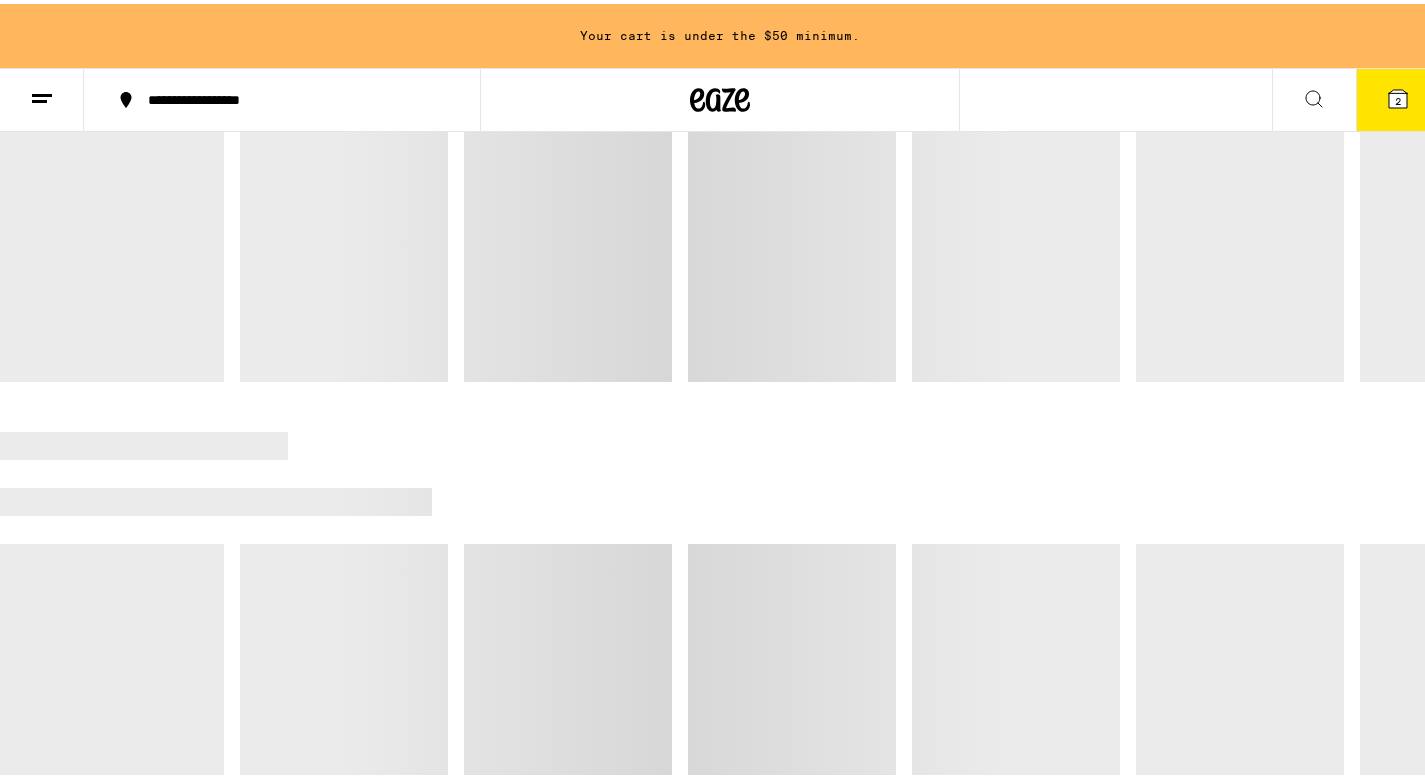 scroll, scrollTop: 0, scrollLeft: 0, axis: both 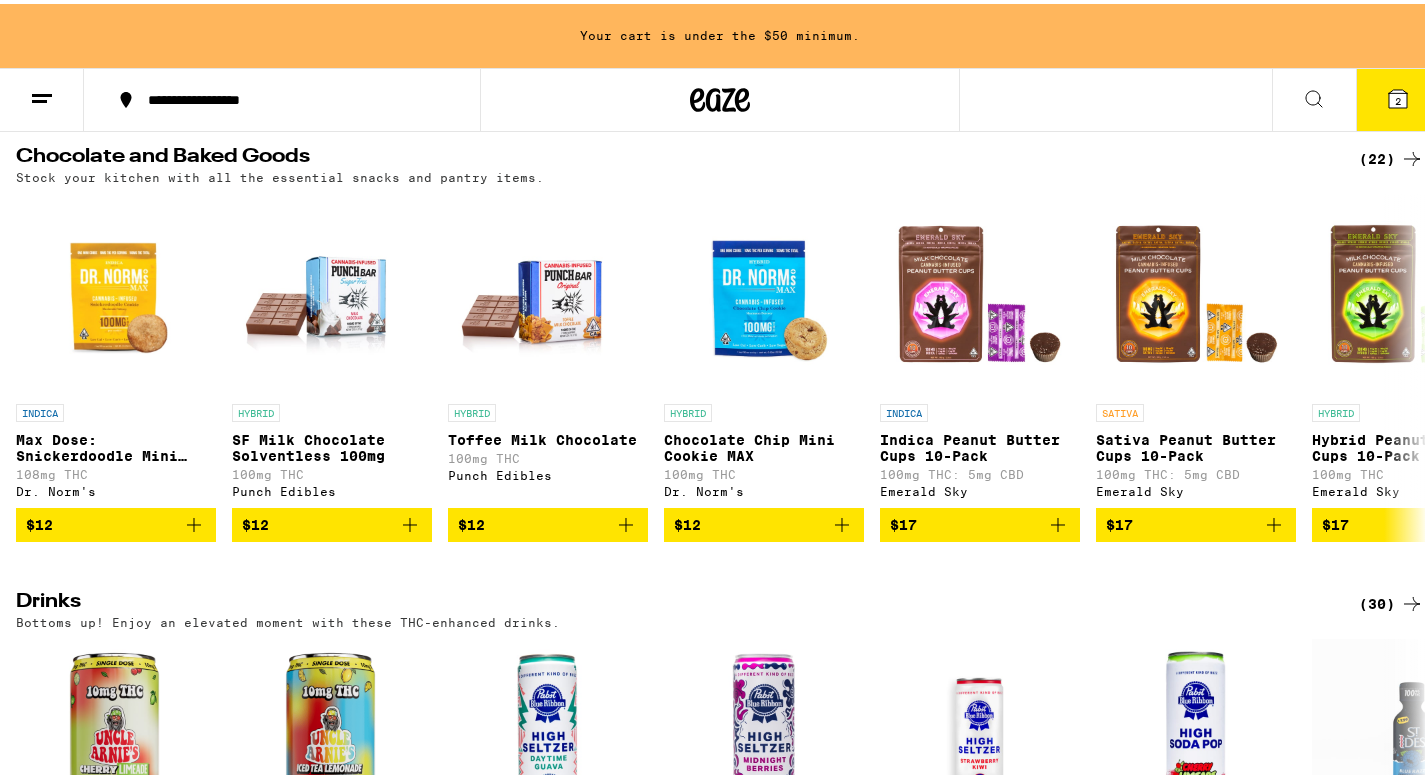 click on "(22)" at bounding box center (1391, 155) 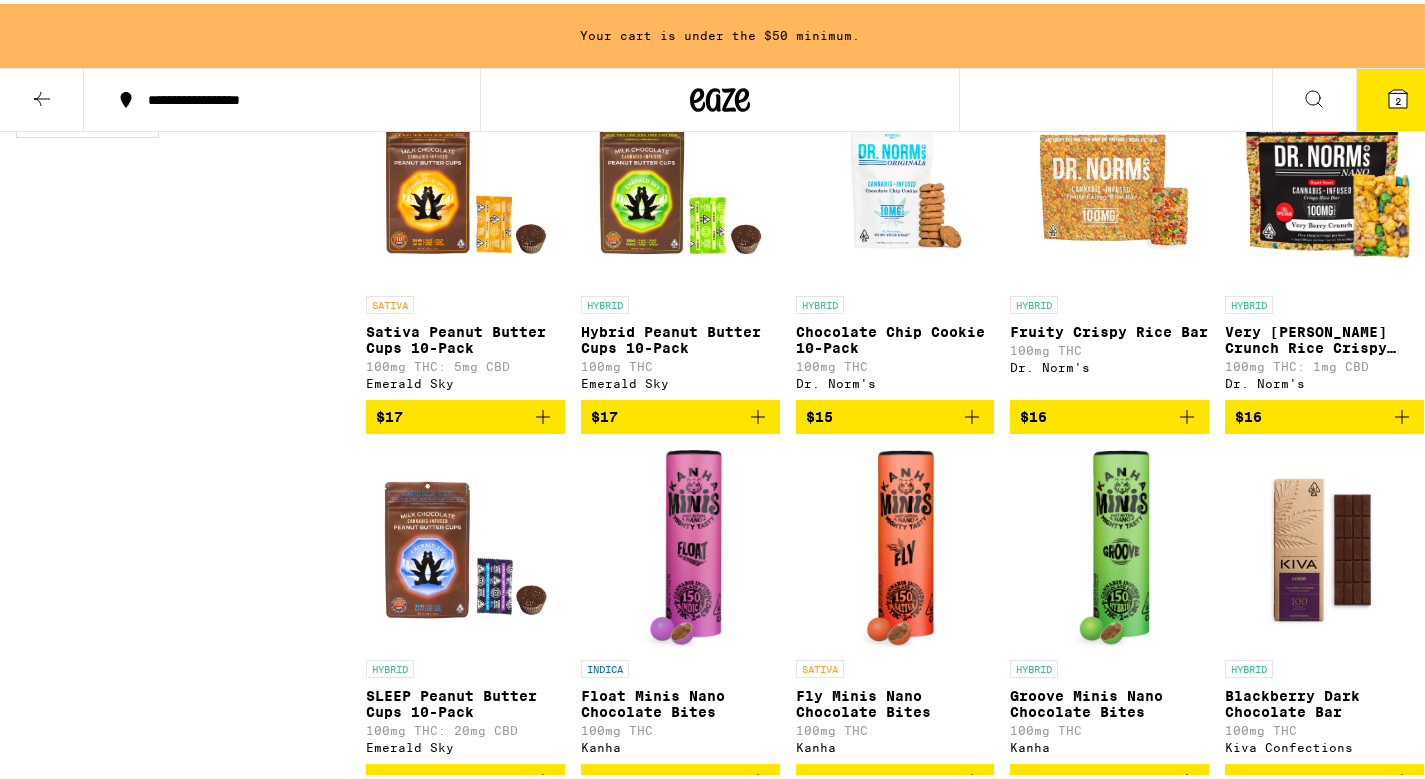 scroll, scrollTop: 613, scrollLeft: 0, axis: vertical 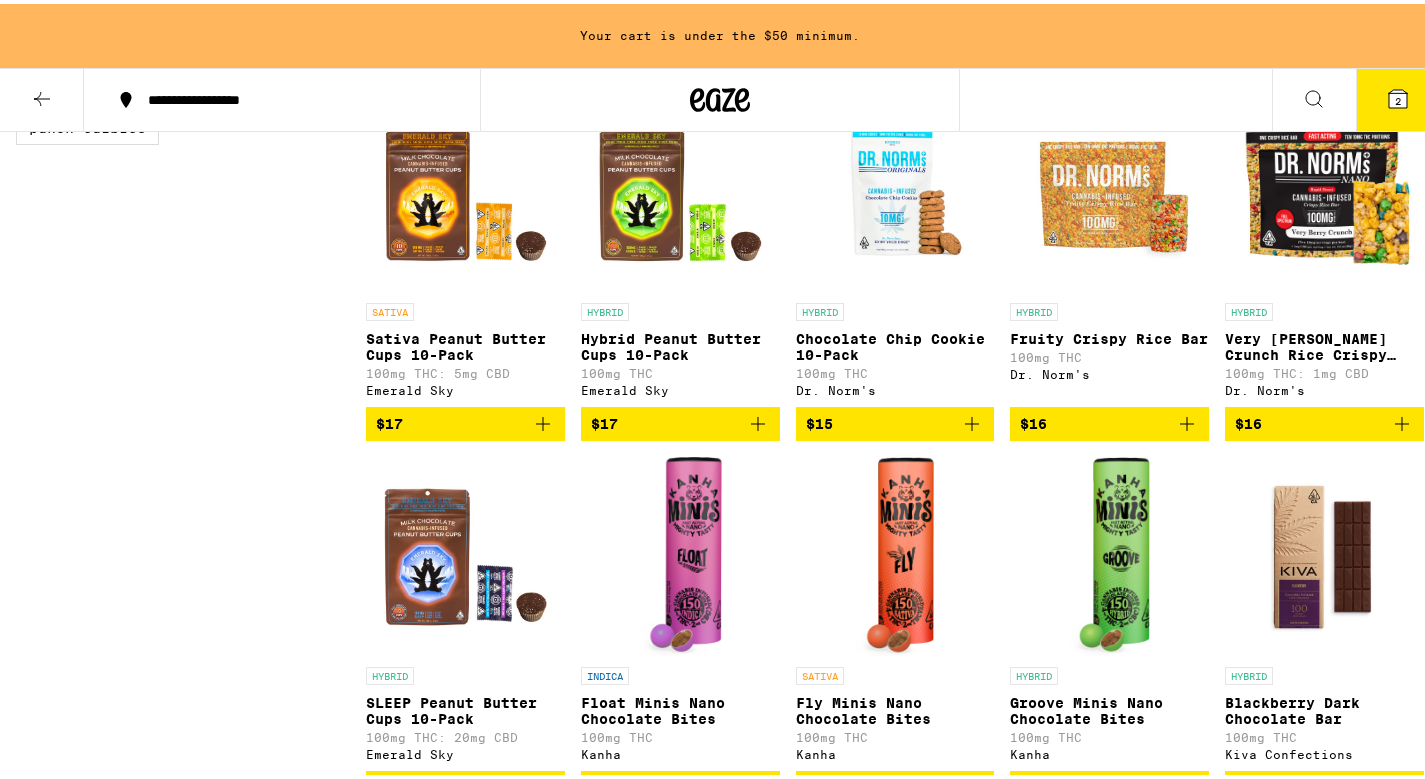 click on "Very [PERSON_NAME] Crunch Rice Crispy Treat" at bounding box center [1324, 343] 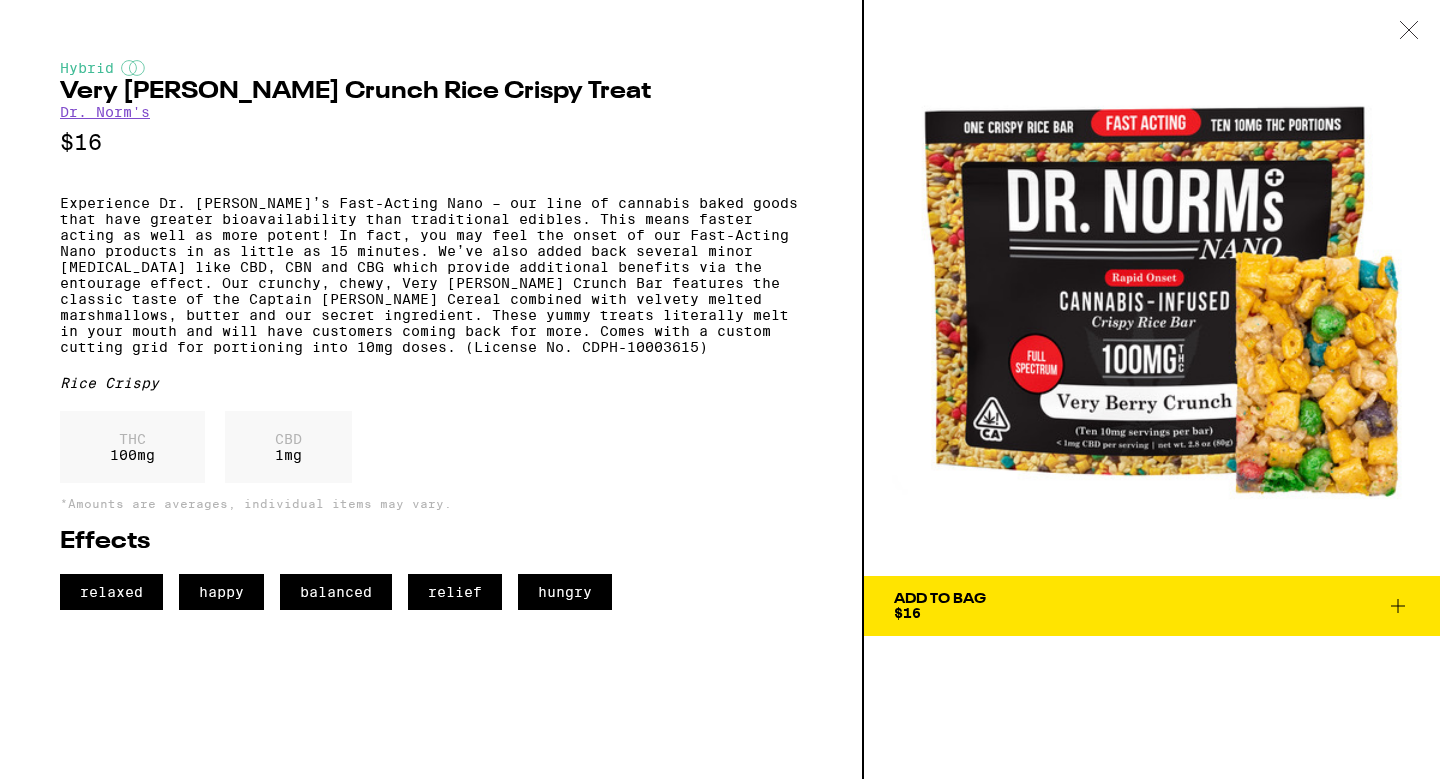 click 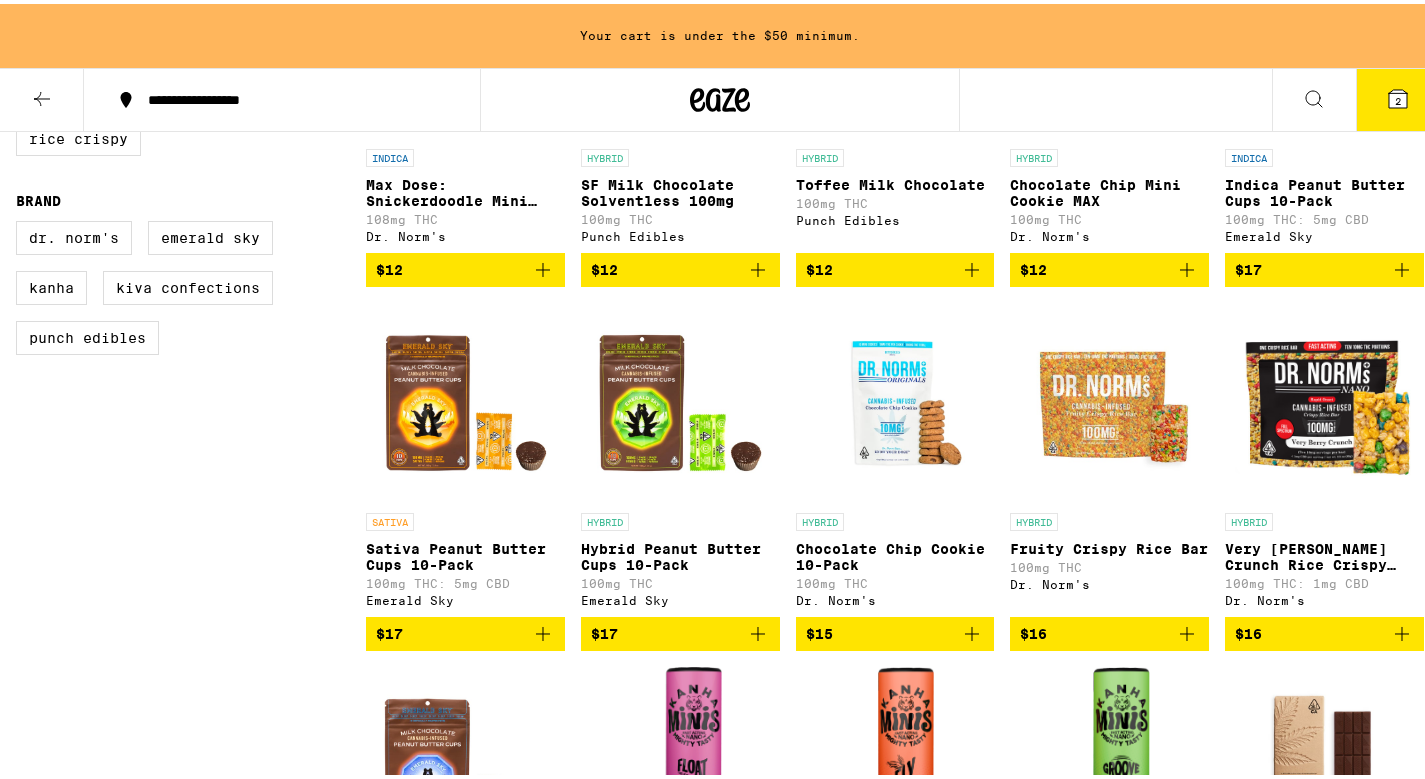 scroll, scrollTop: 416, scrollLeft: 0, axis: vertical 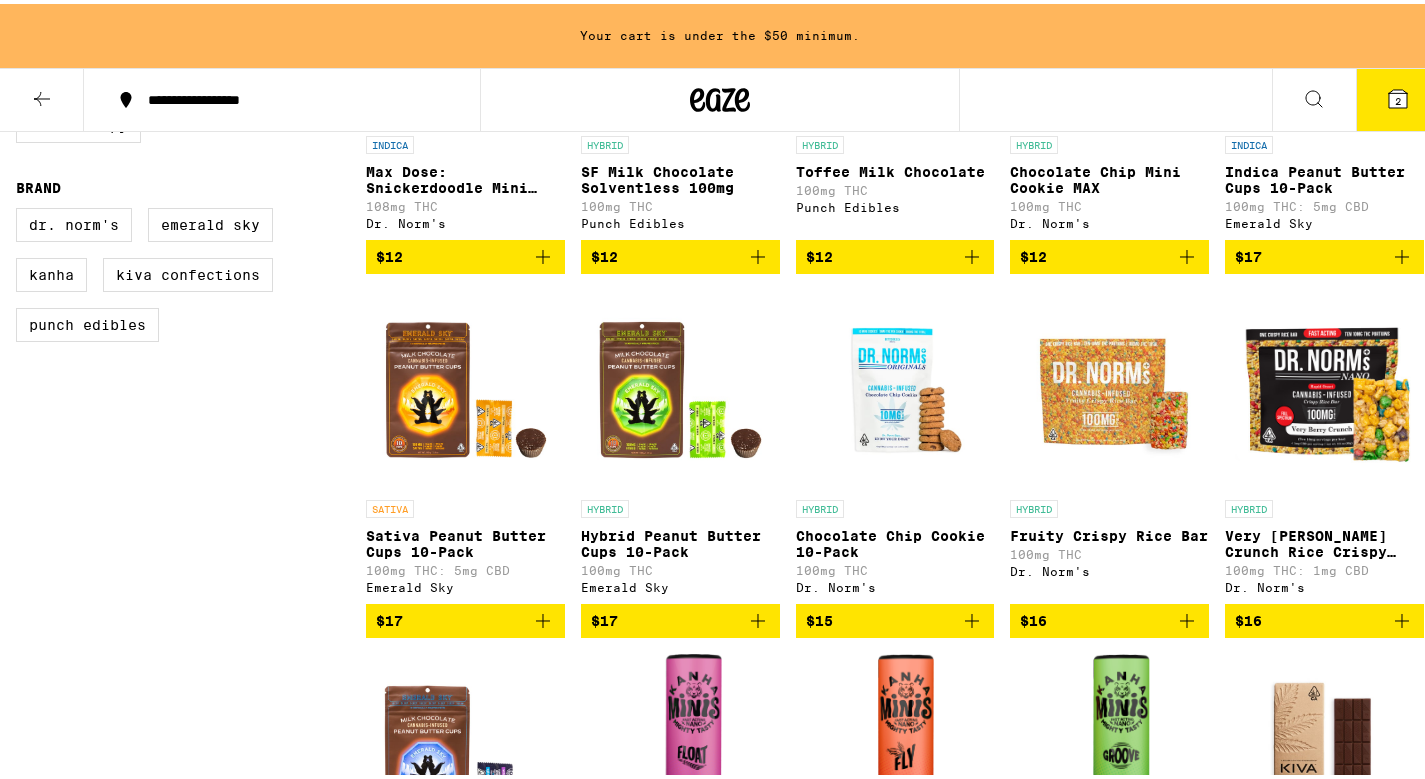click on "$16" at bounding box center [1324, 617] 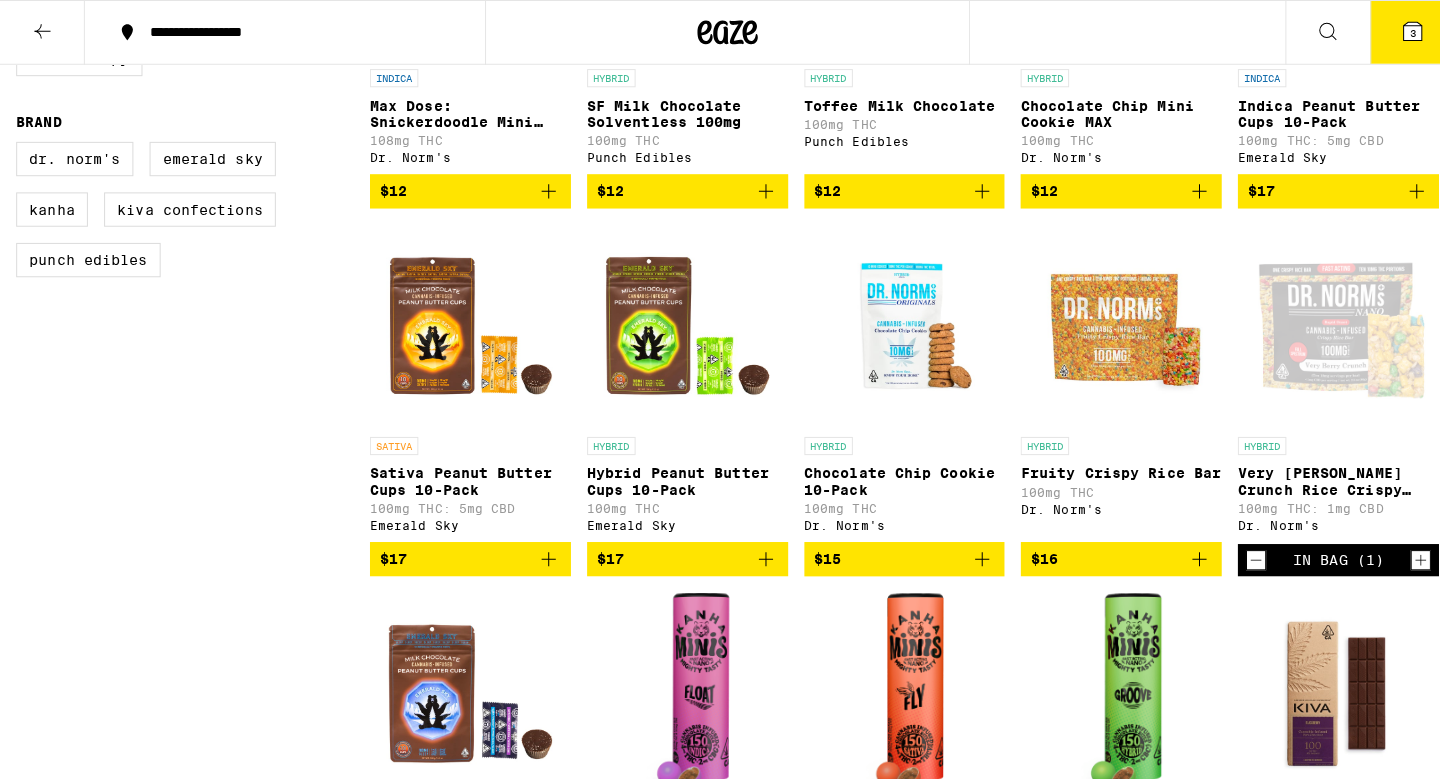 scroll, scrollTop: 352, scrollLeft: 0, axis: vertical 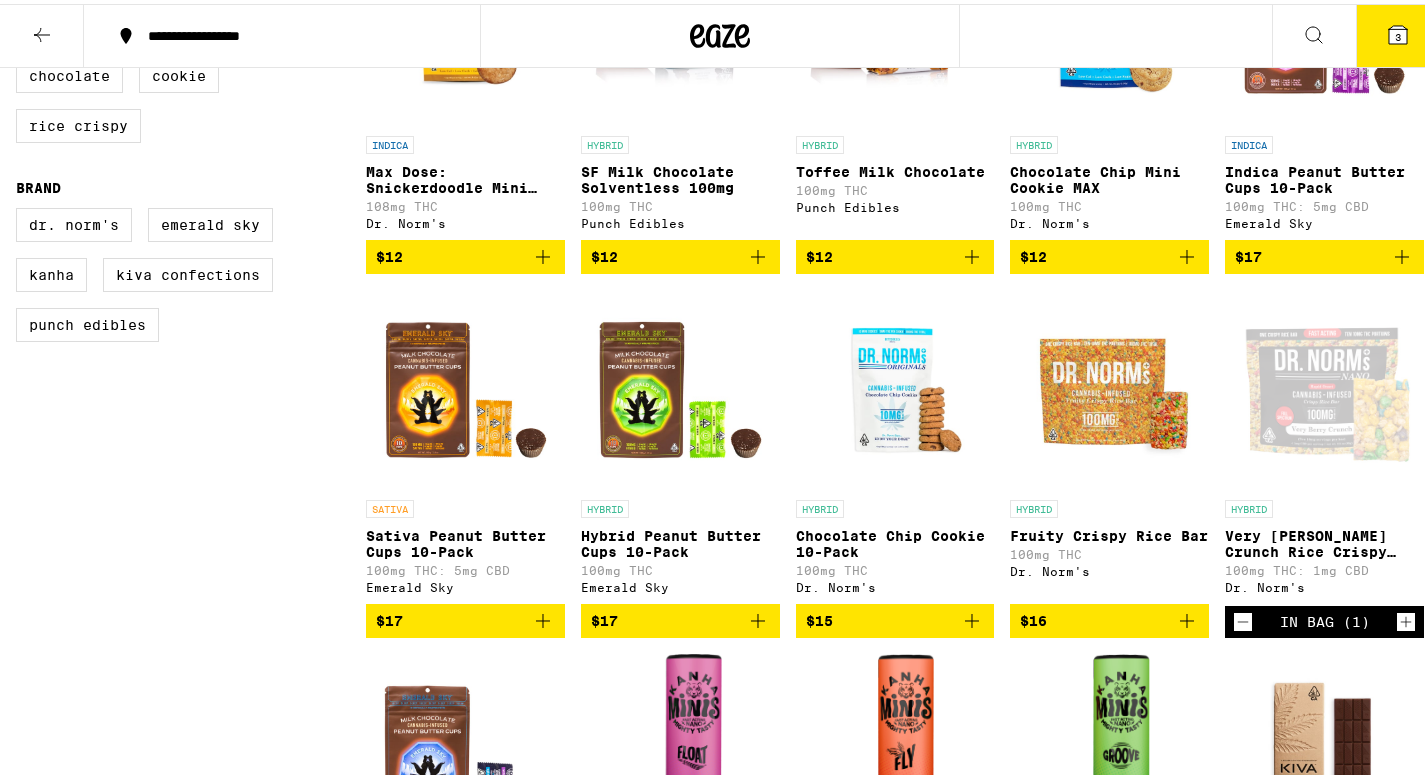 click 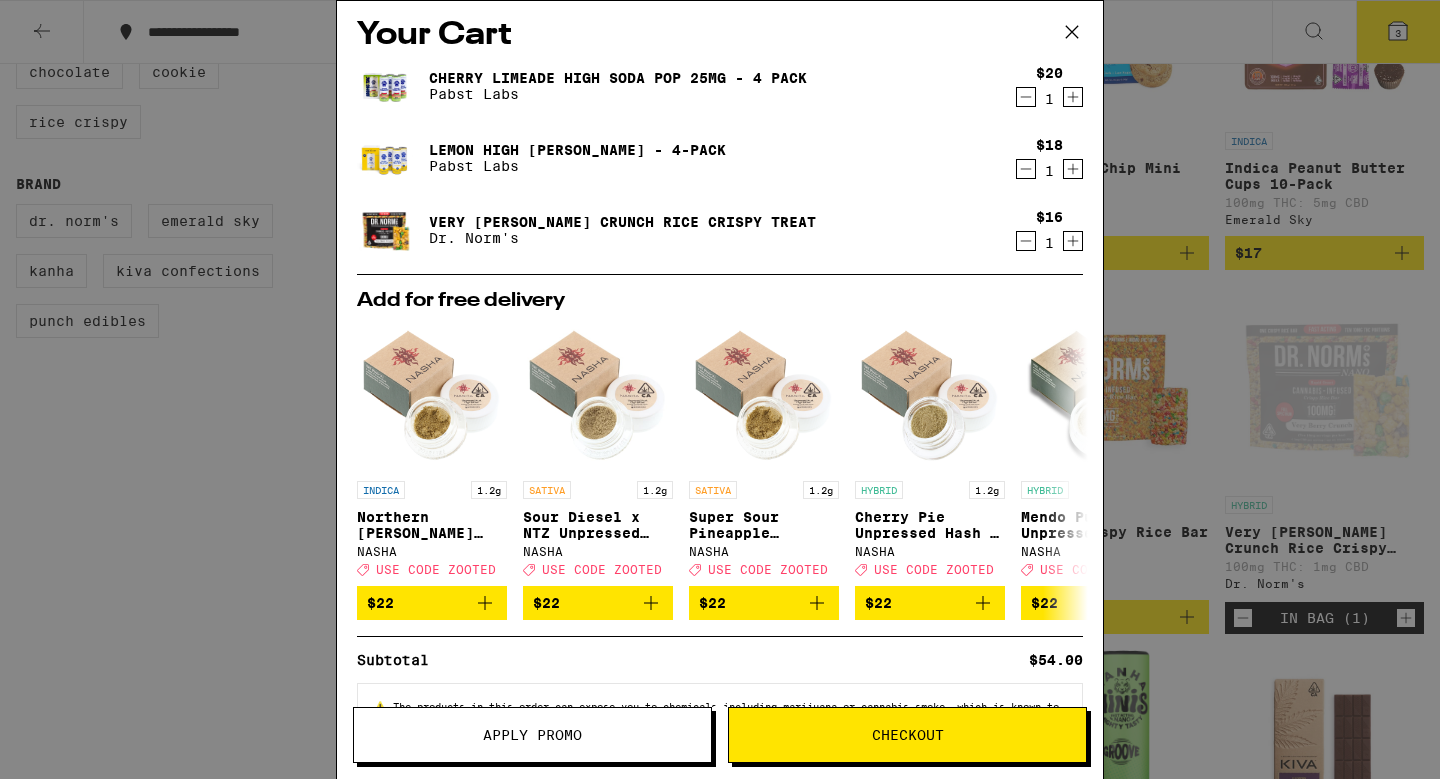 scroll, scrollTop: 0, scrollLeft: 0, axis: both 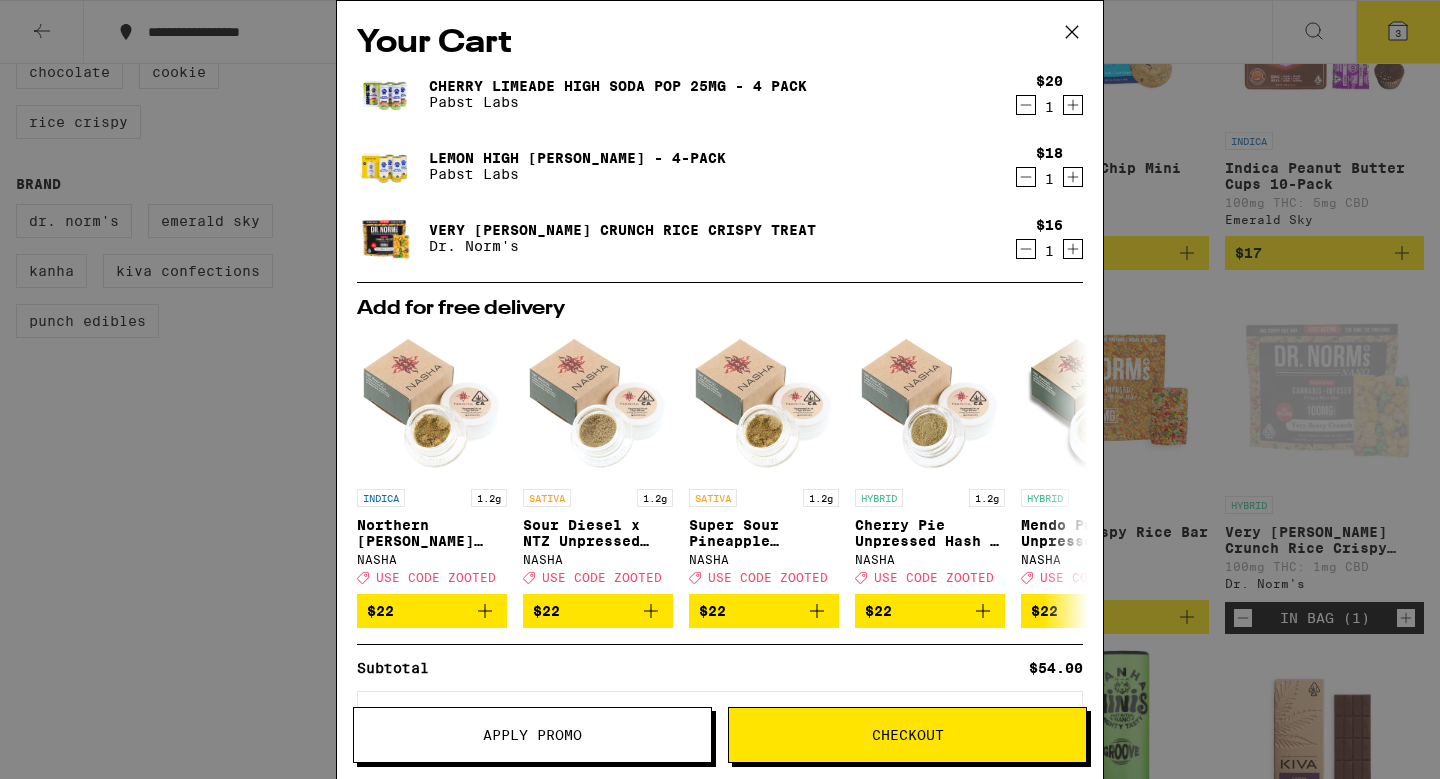 click on "Checkout" at bounding box center [908, 735] 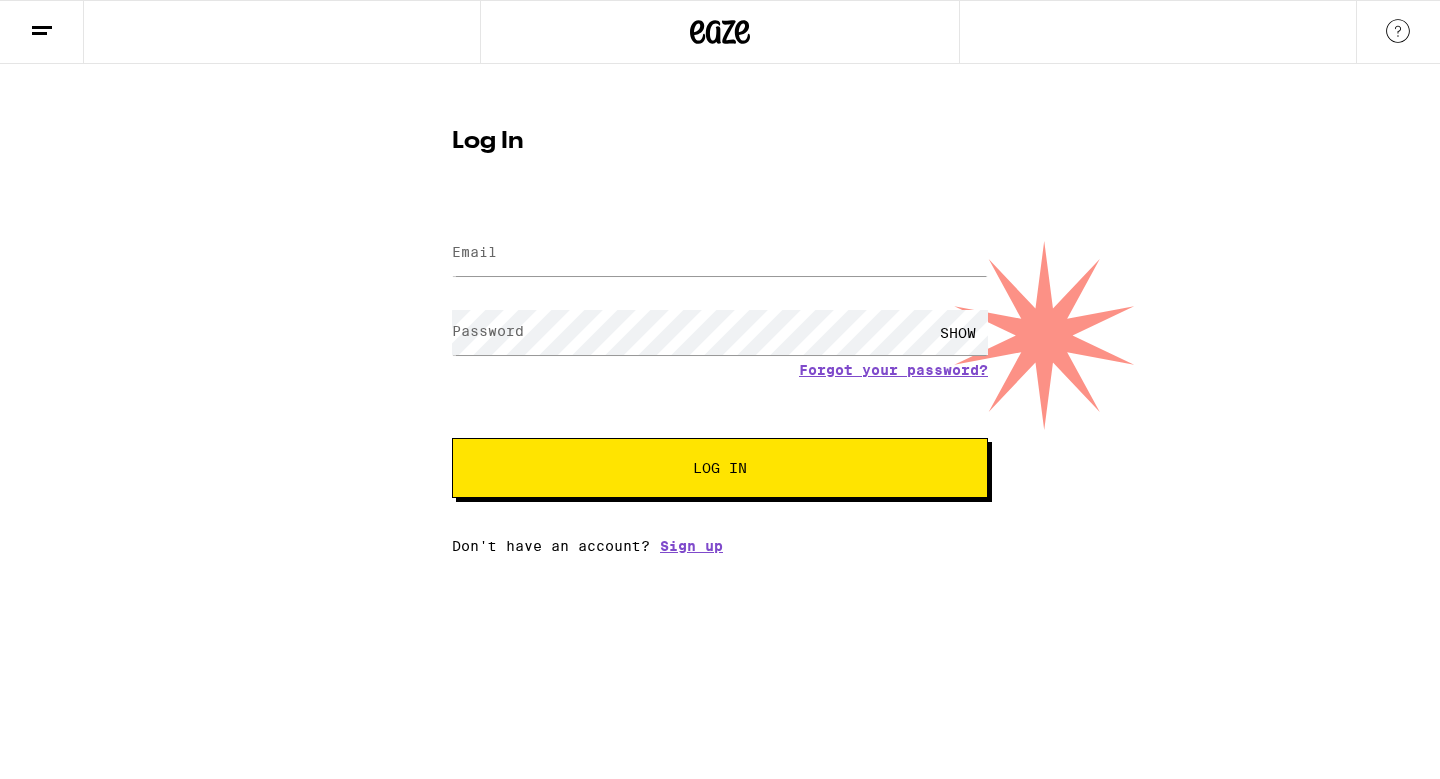 click on "Email" at bounding box center [474, 252] 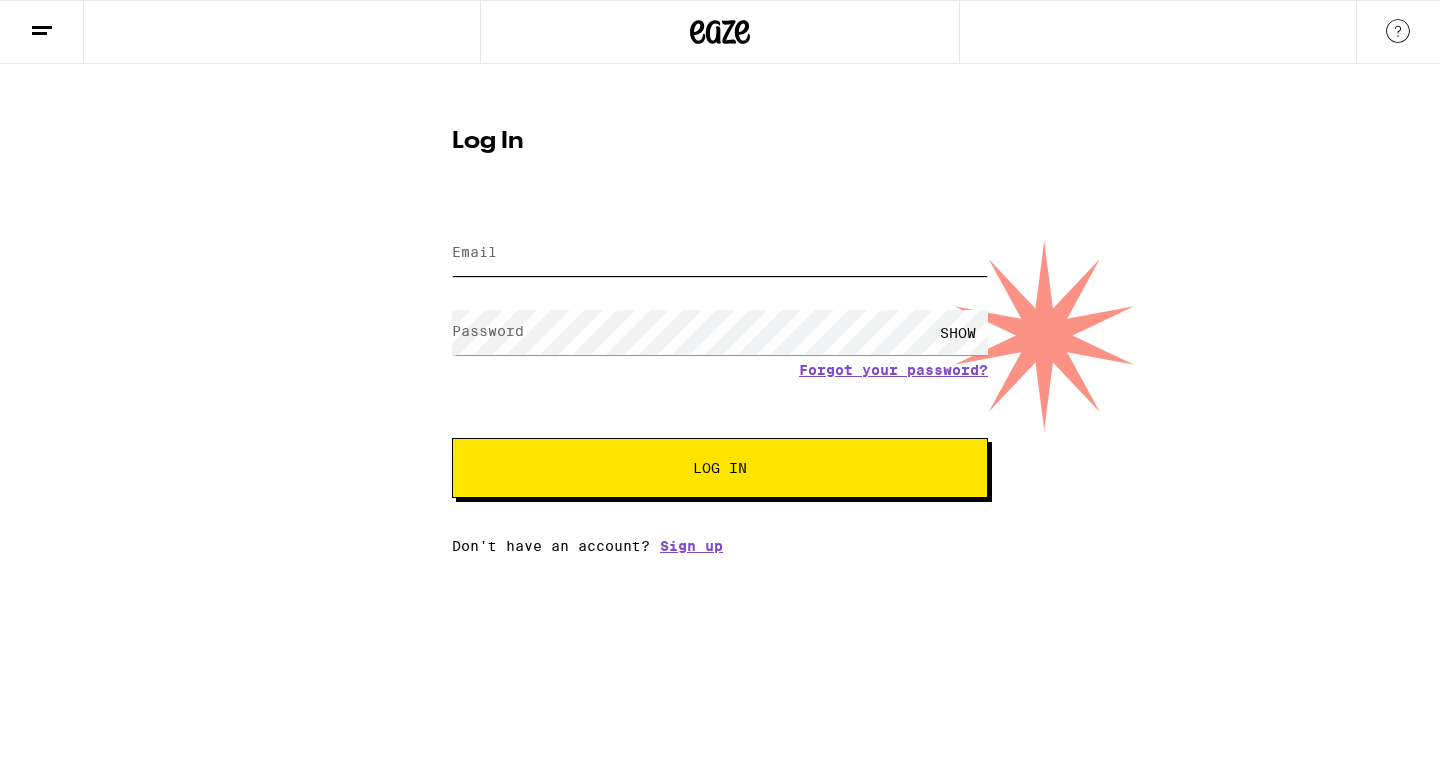 click on "Email" at bounding box center [720, 253] 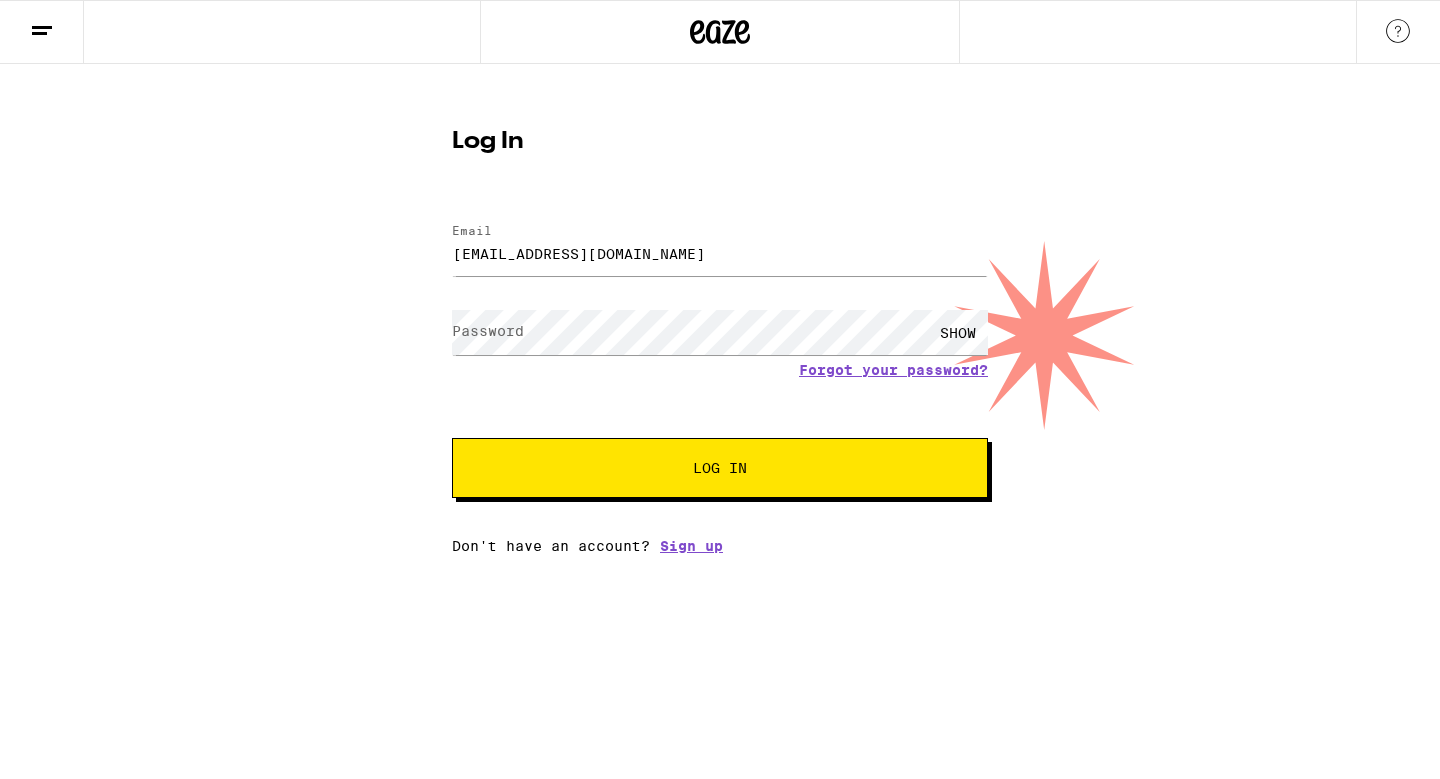 click on "SHOW" at bounding box center [720, 332] 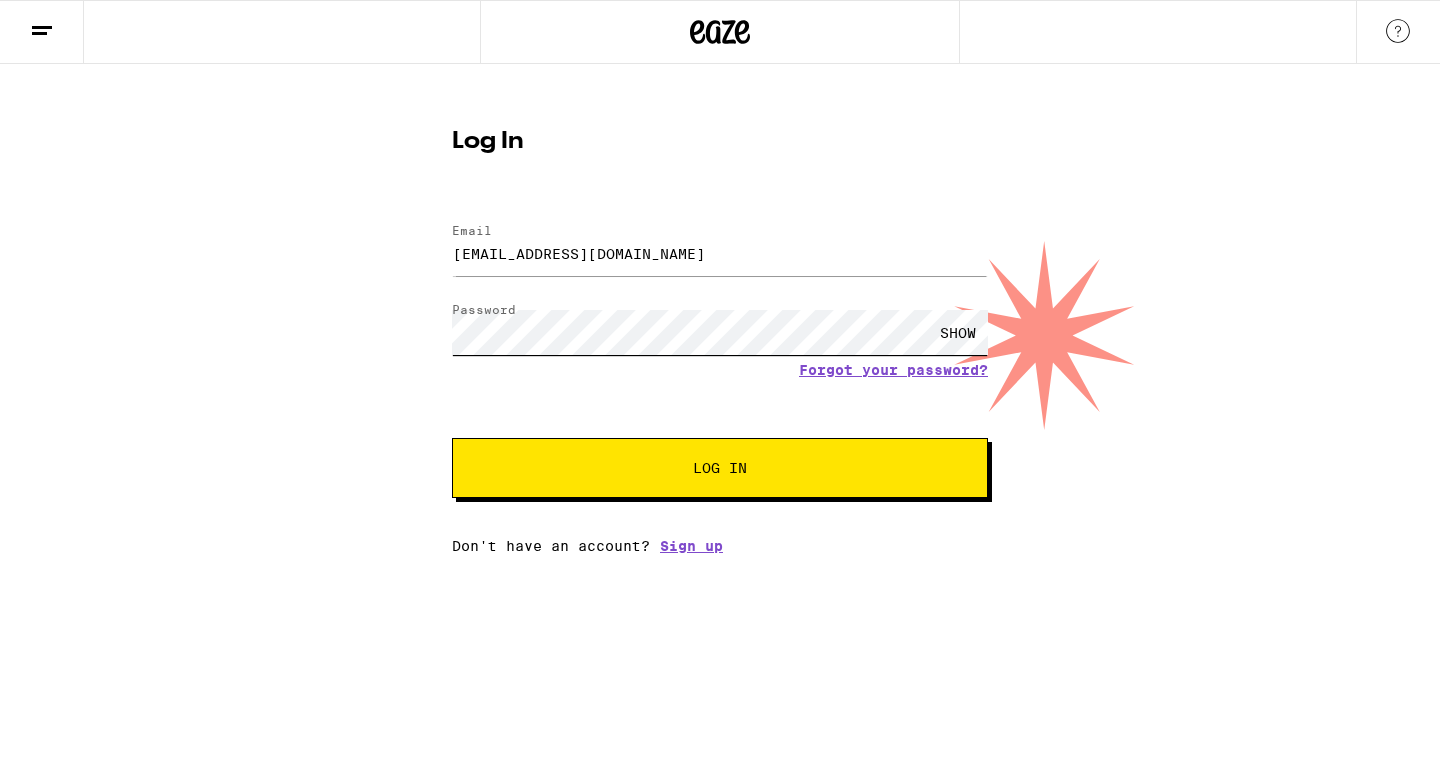 click on "Log In" at bounding box center (720, 468) 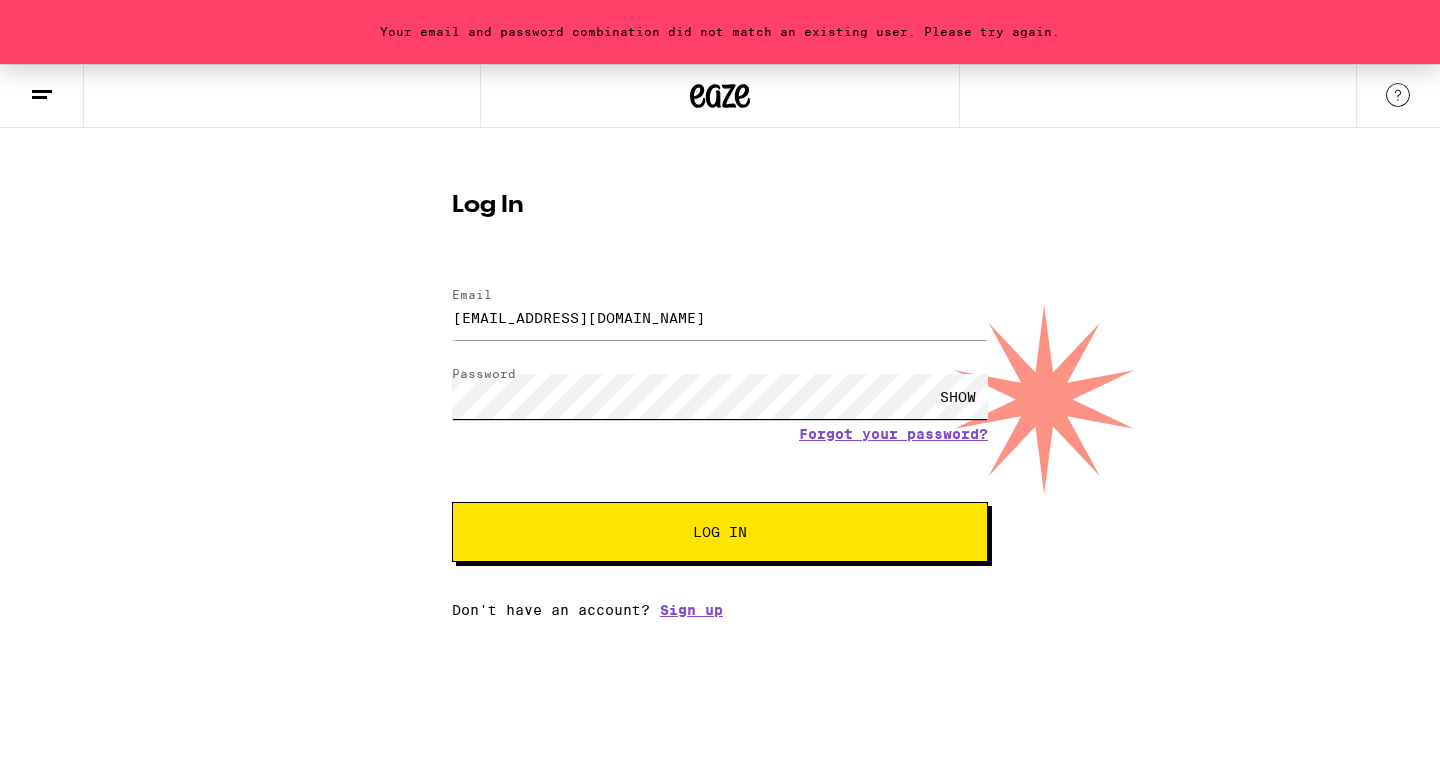 click on "Log In" at bounding box center (720, 532) 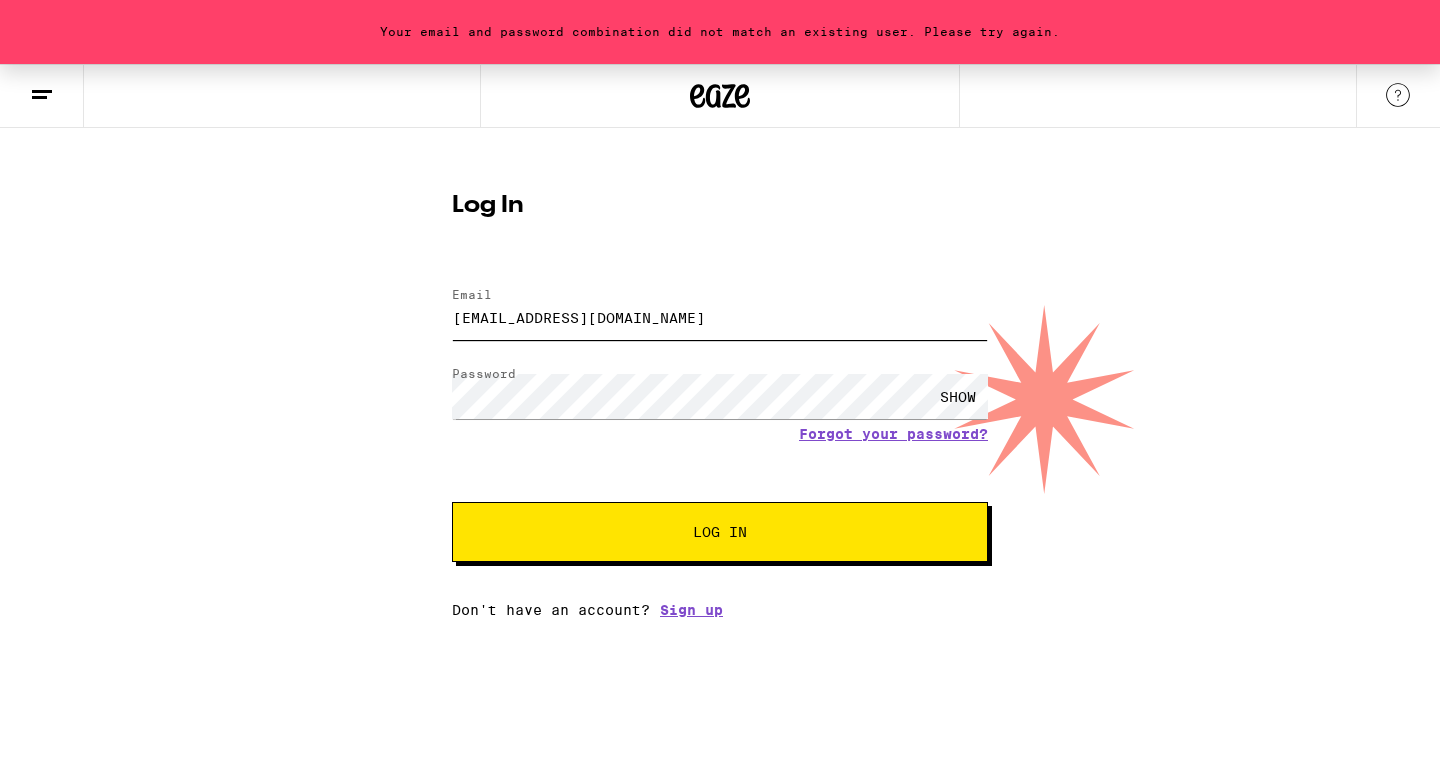 click on "[EMAIL_ADDRESS][DOMAIN_NAME]" at bounding box center [720, 317] 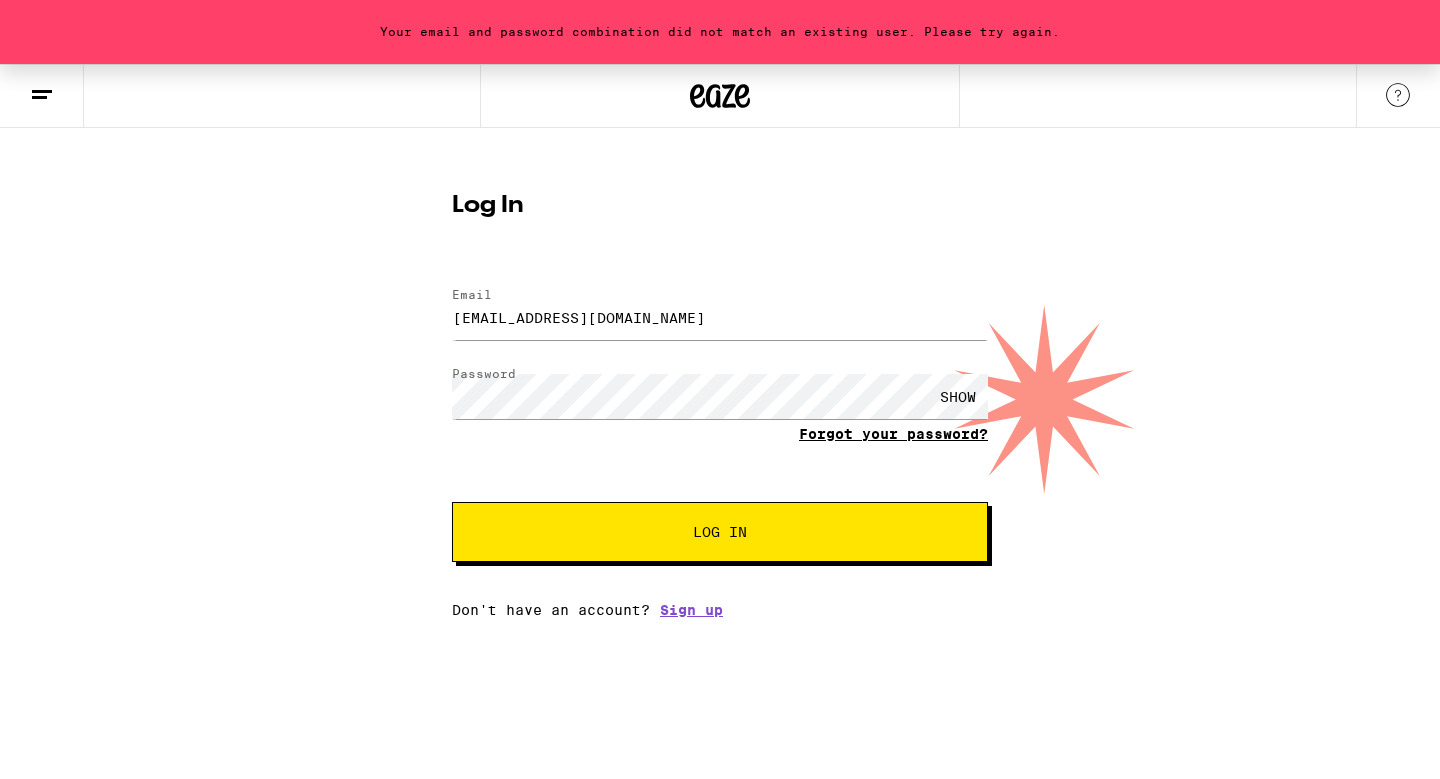 click on "Forgot your password?" at bounding box center [893, 434] 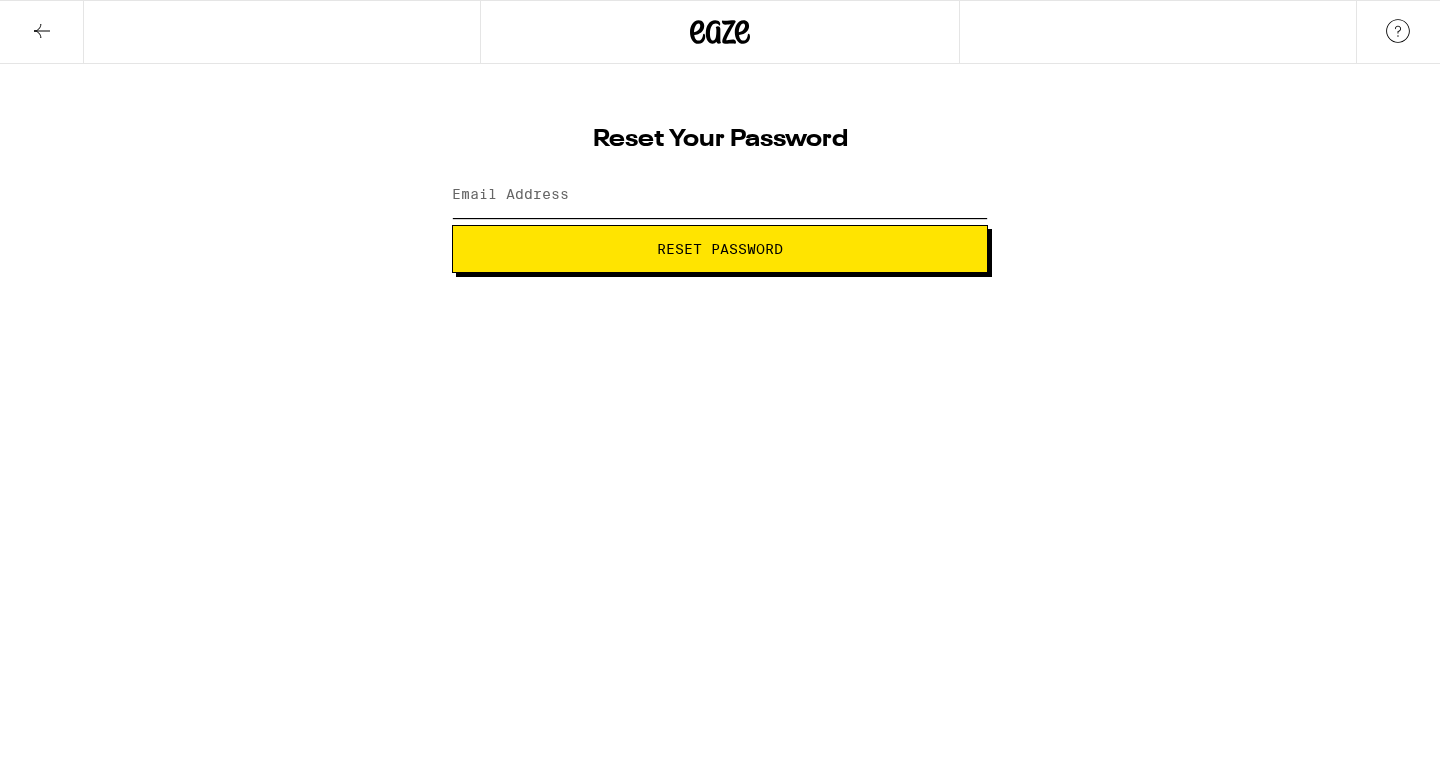 click on "Email Address" at bounding box center (720, 195) 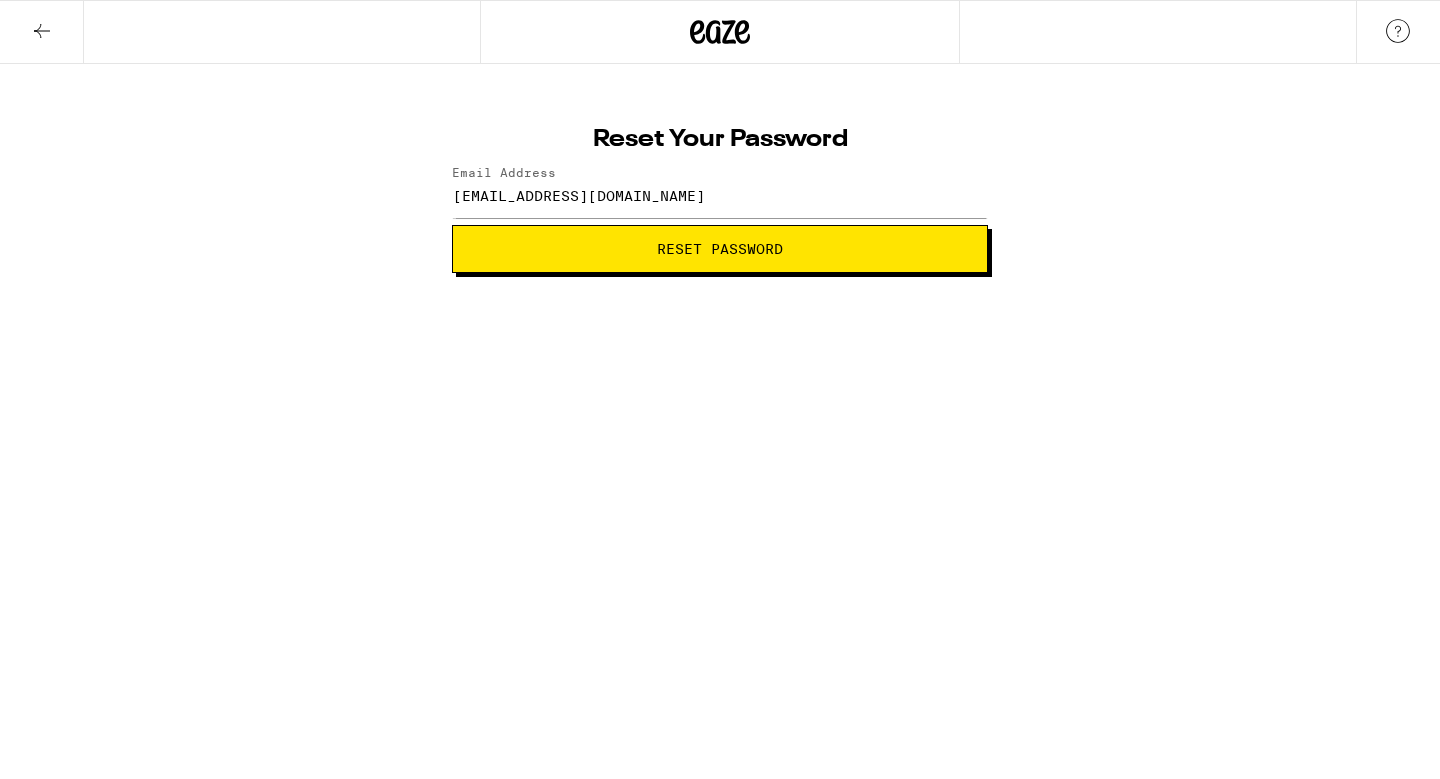 click 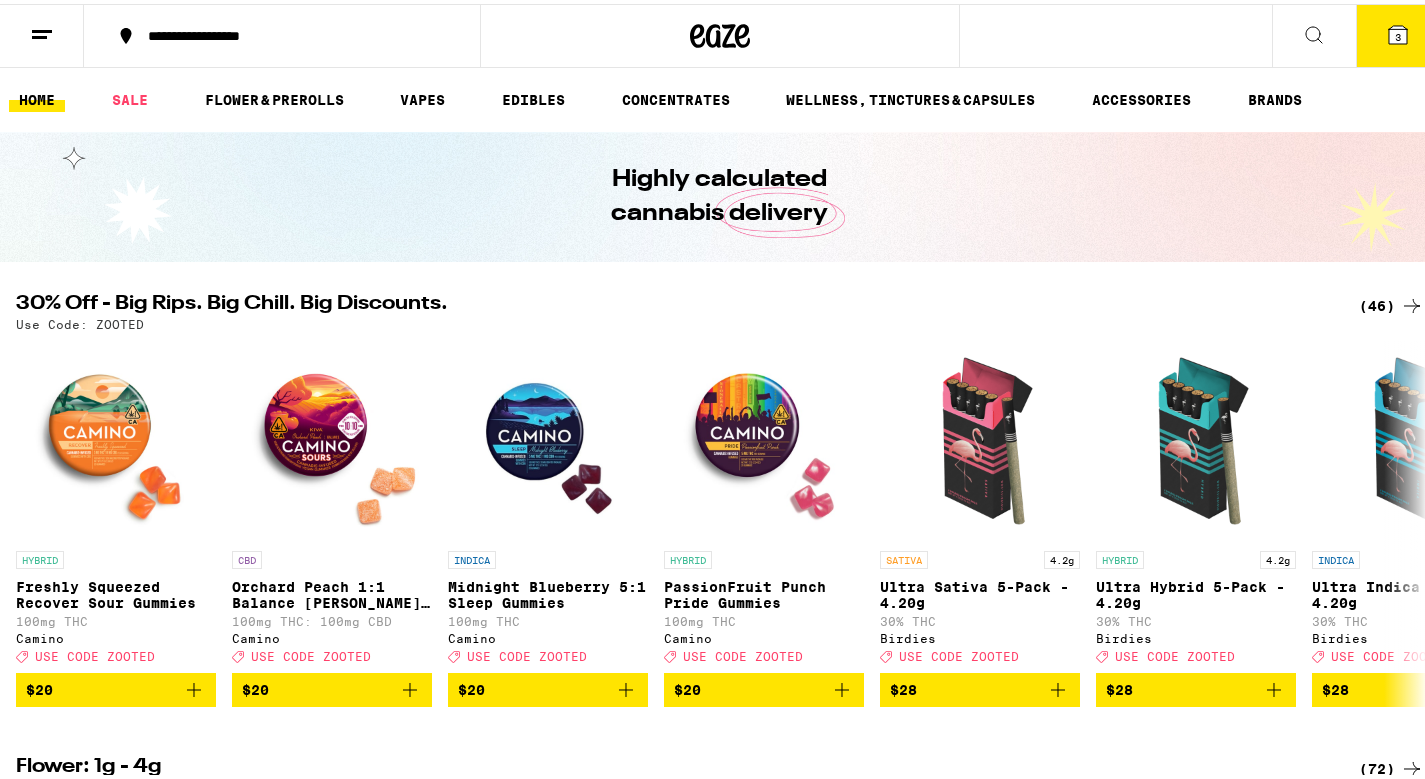 click 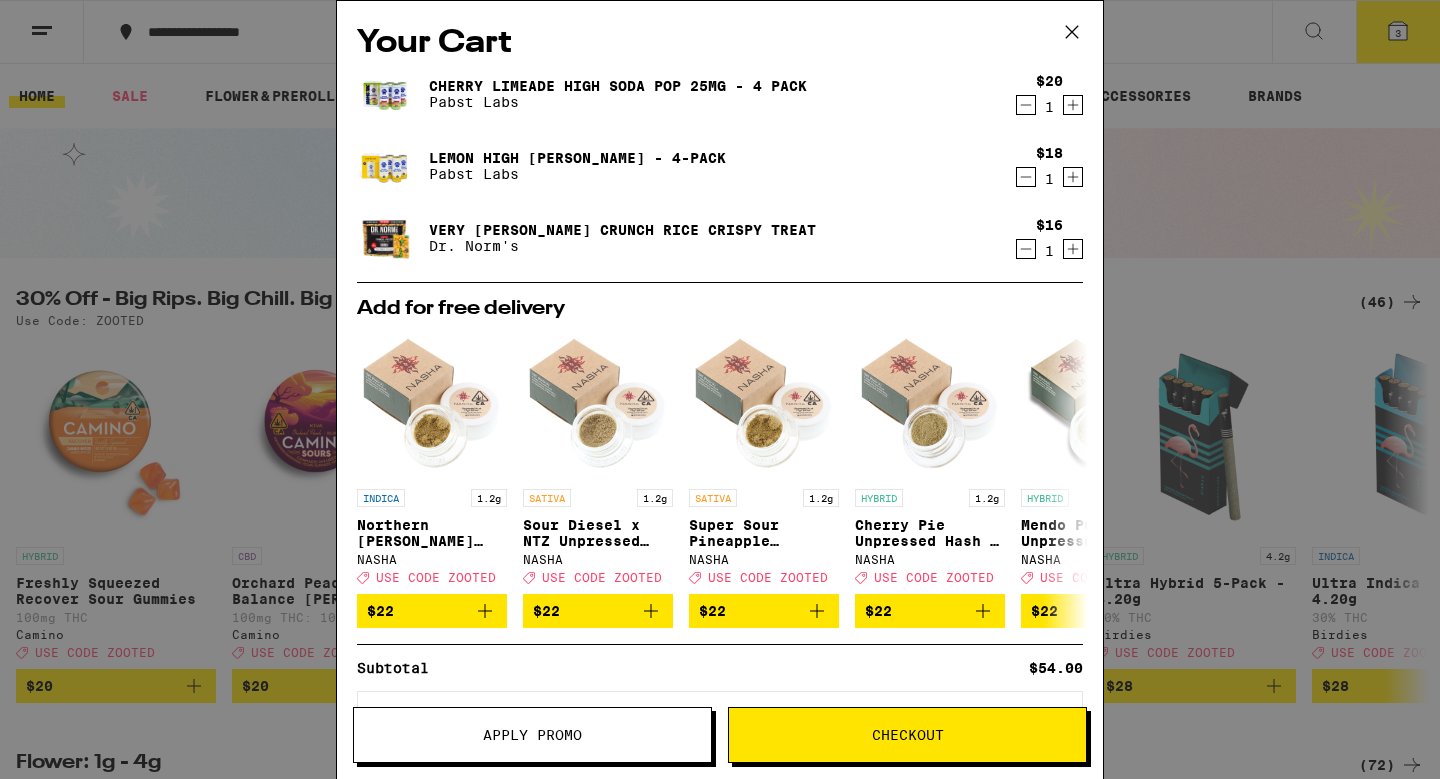 click on "Checkout" at bounding box center (907, 735) 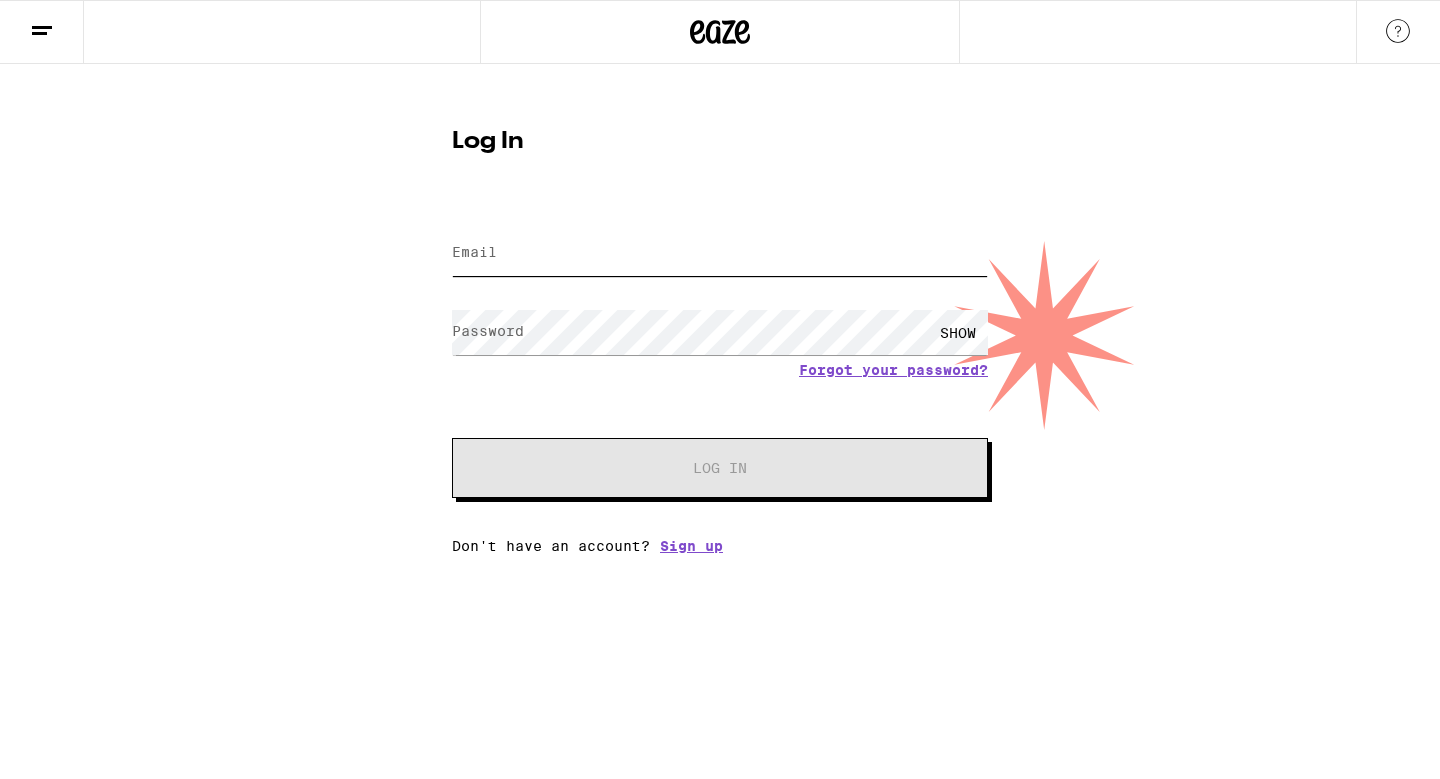 click on "Email" at bounding box center (720, 253) 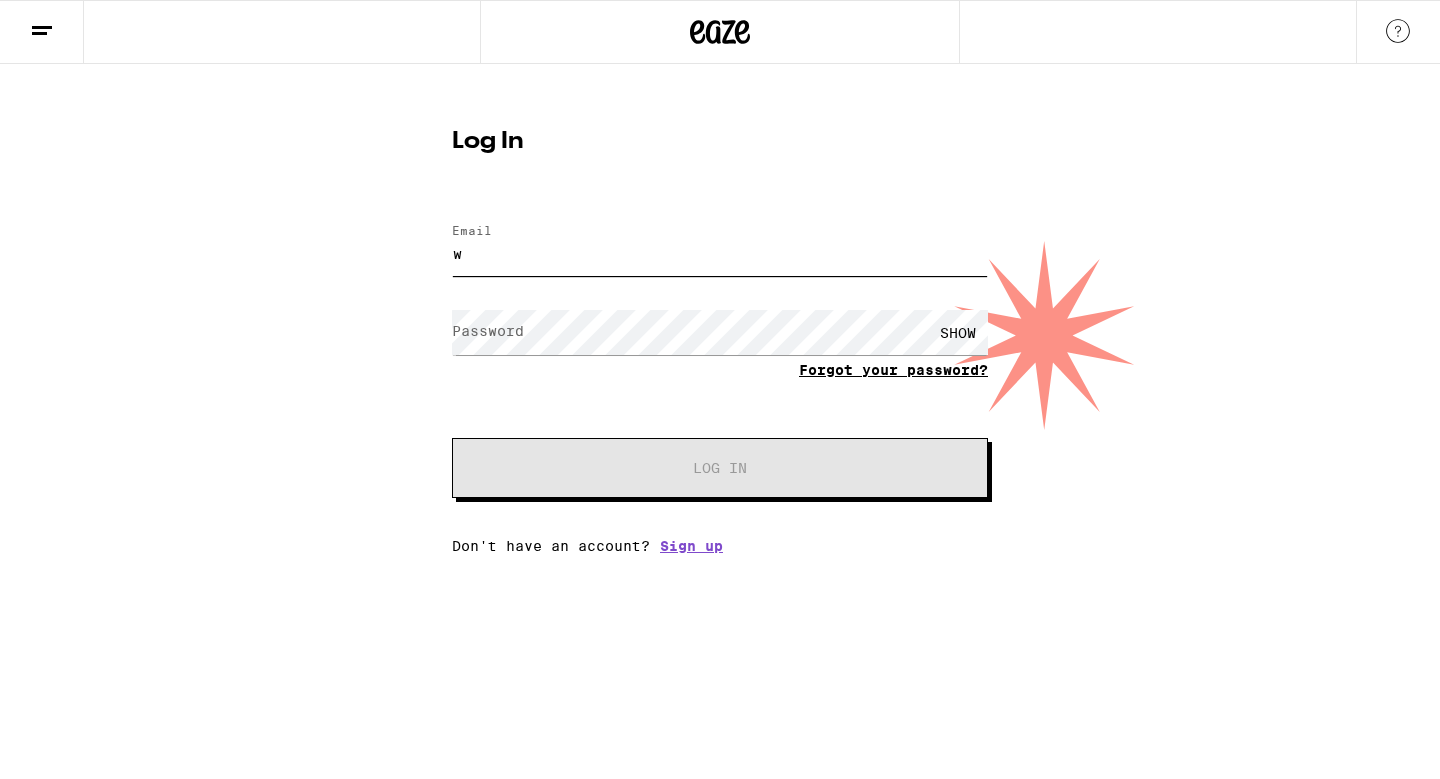 type on "w" 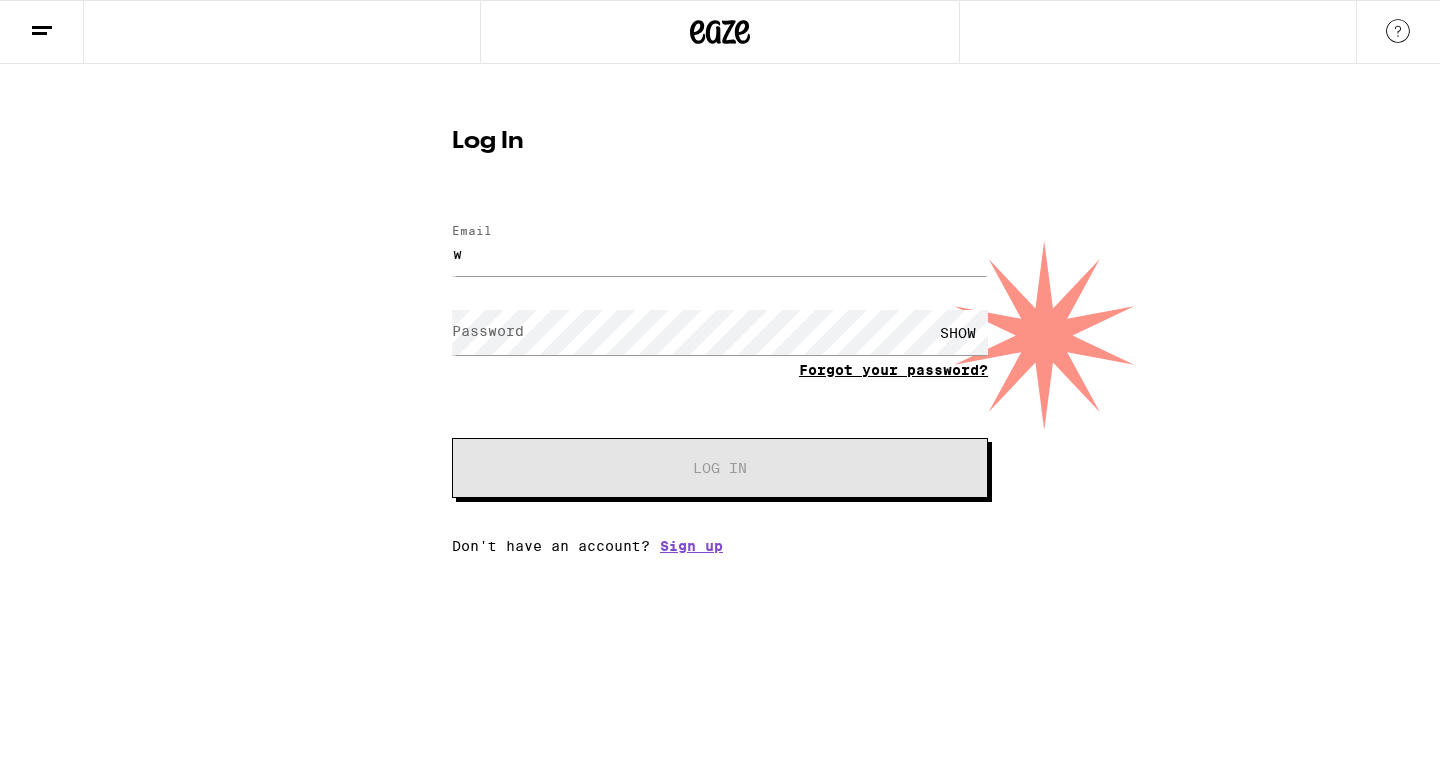 click on "Email Email w Password Password SHOW Forgot your password? Log In" at bounding box center (720, 351) 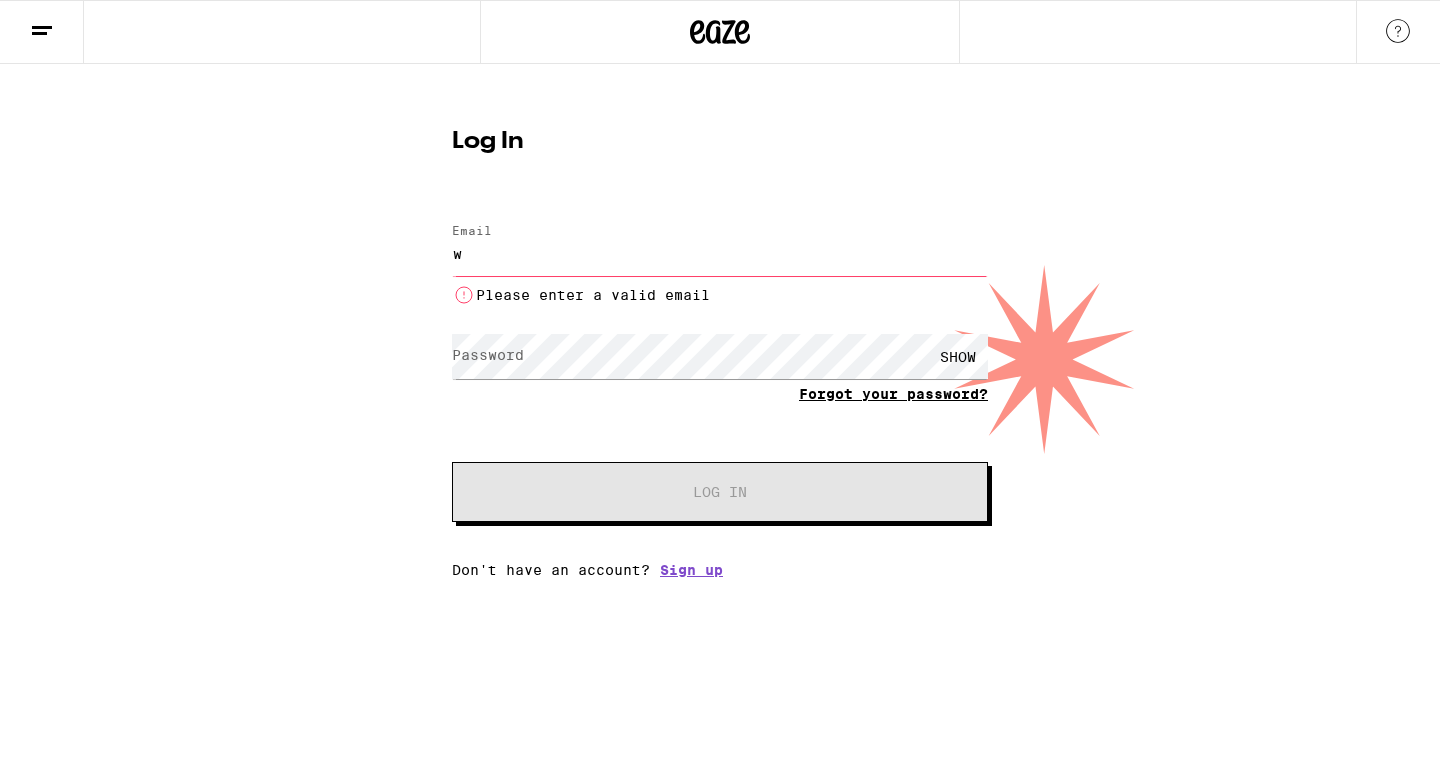 click on "Forgot your password?" at bounding box center (893, 394) 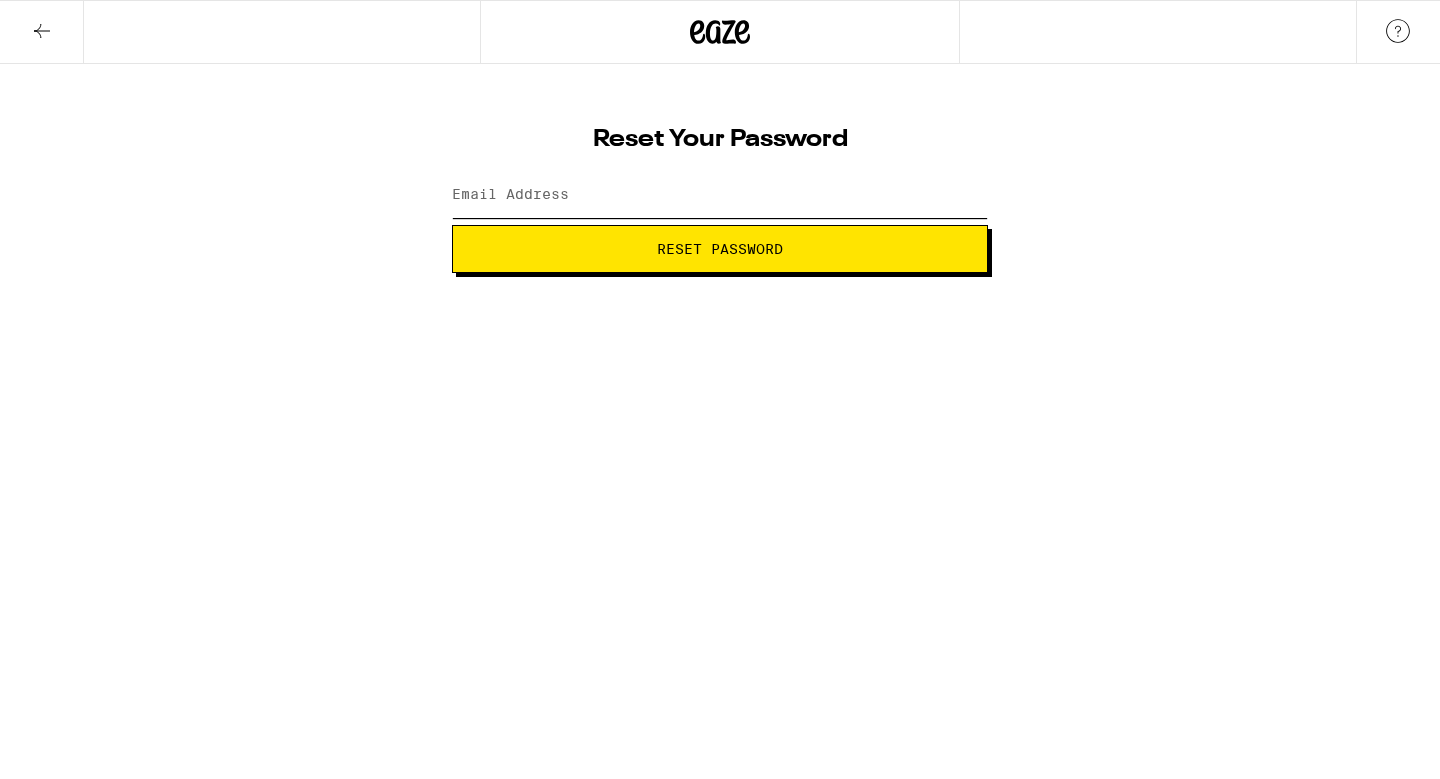 click on "Email Address" at bounding box center (720, 195) 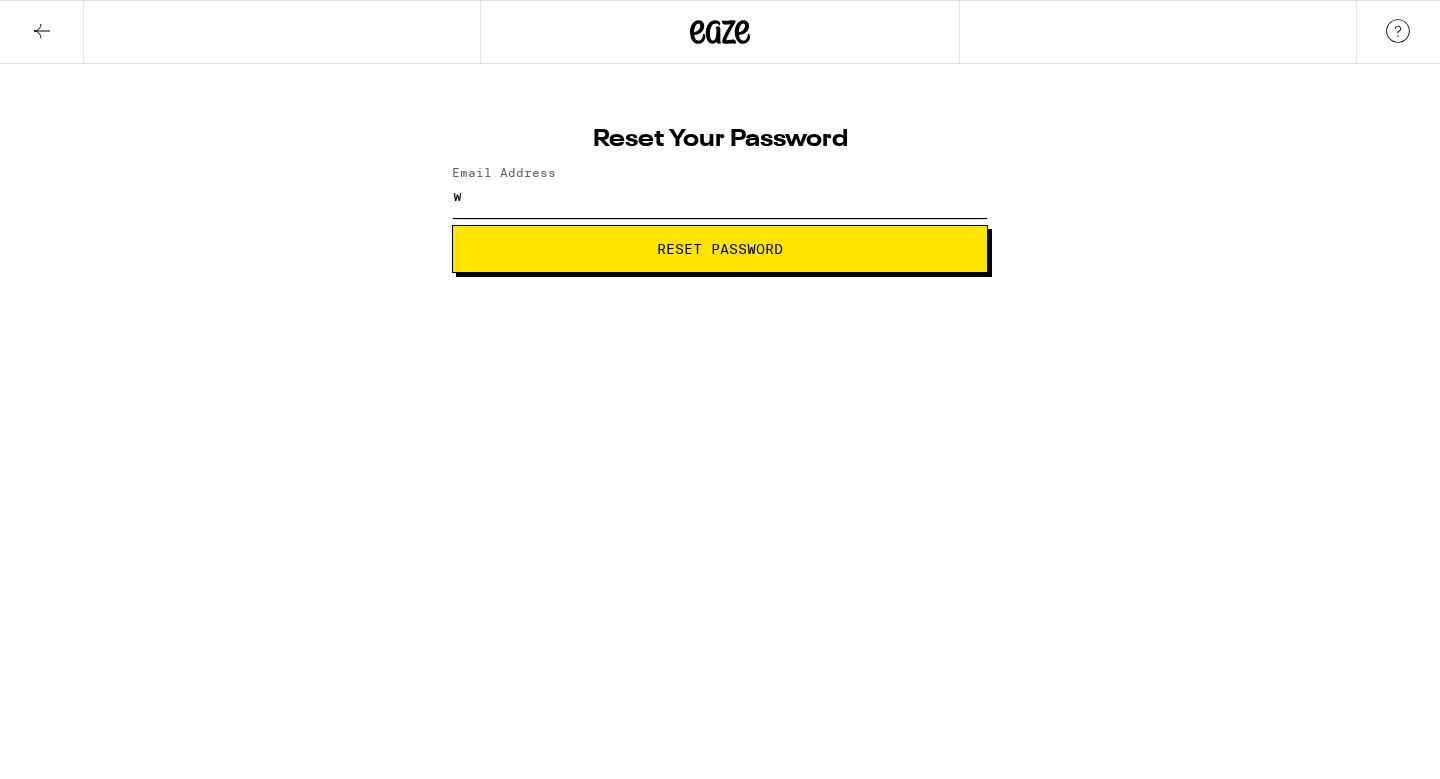 type on "[EMAIL_ADDRESS][DOMAIN_NAME]" 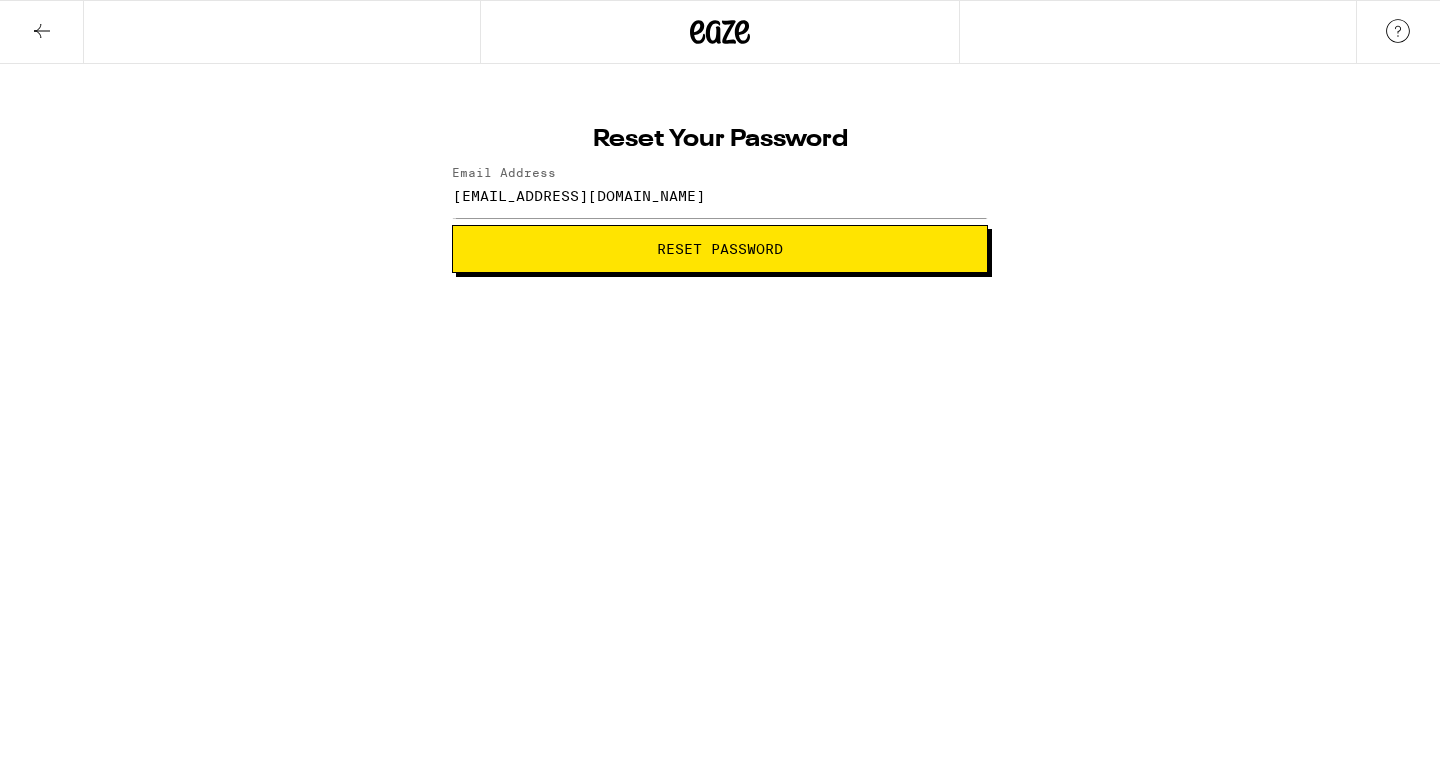 click on "Reset Password" at bounding box center (720, 249) 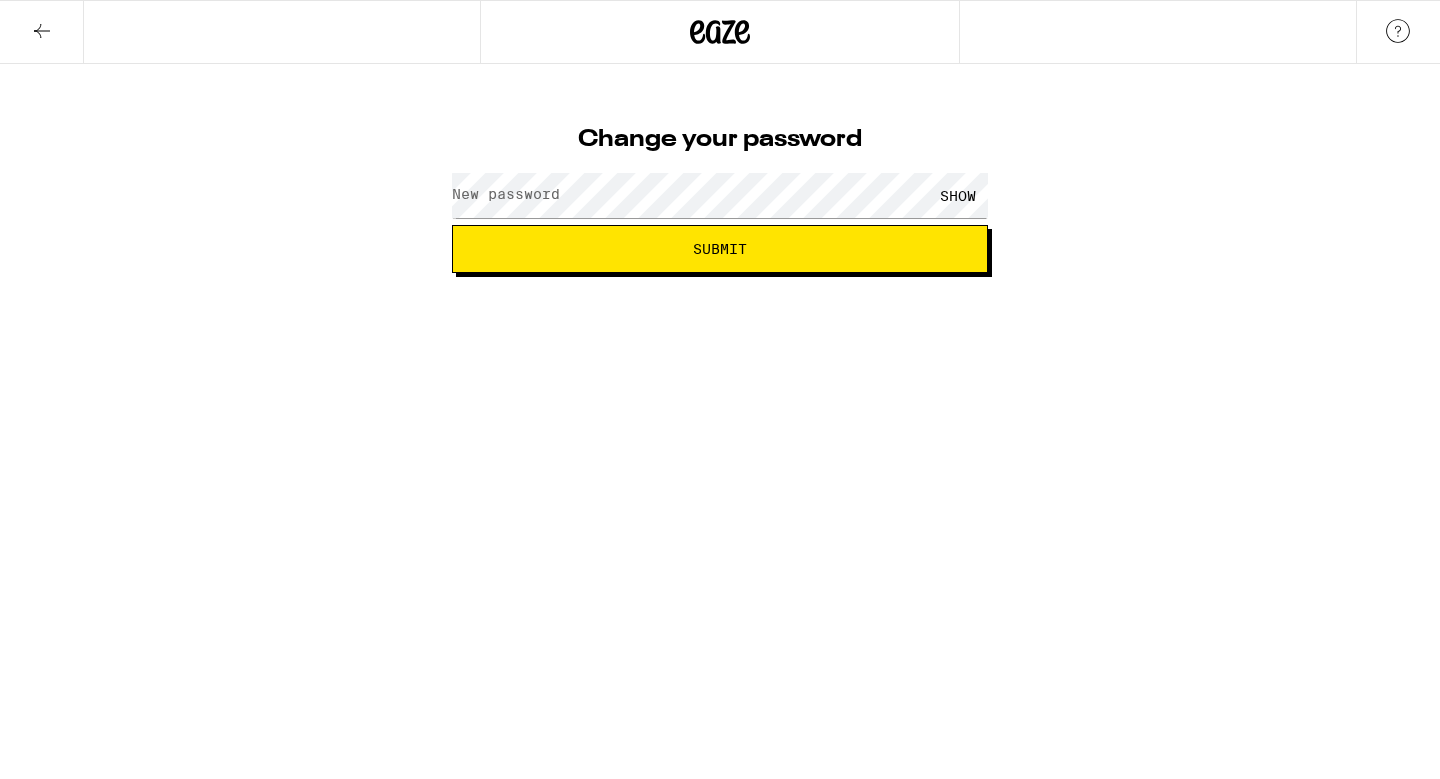 scroll, scrollTop: 0, scrollLeft: 0, axis: both 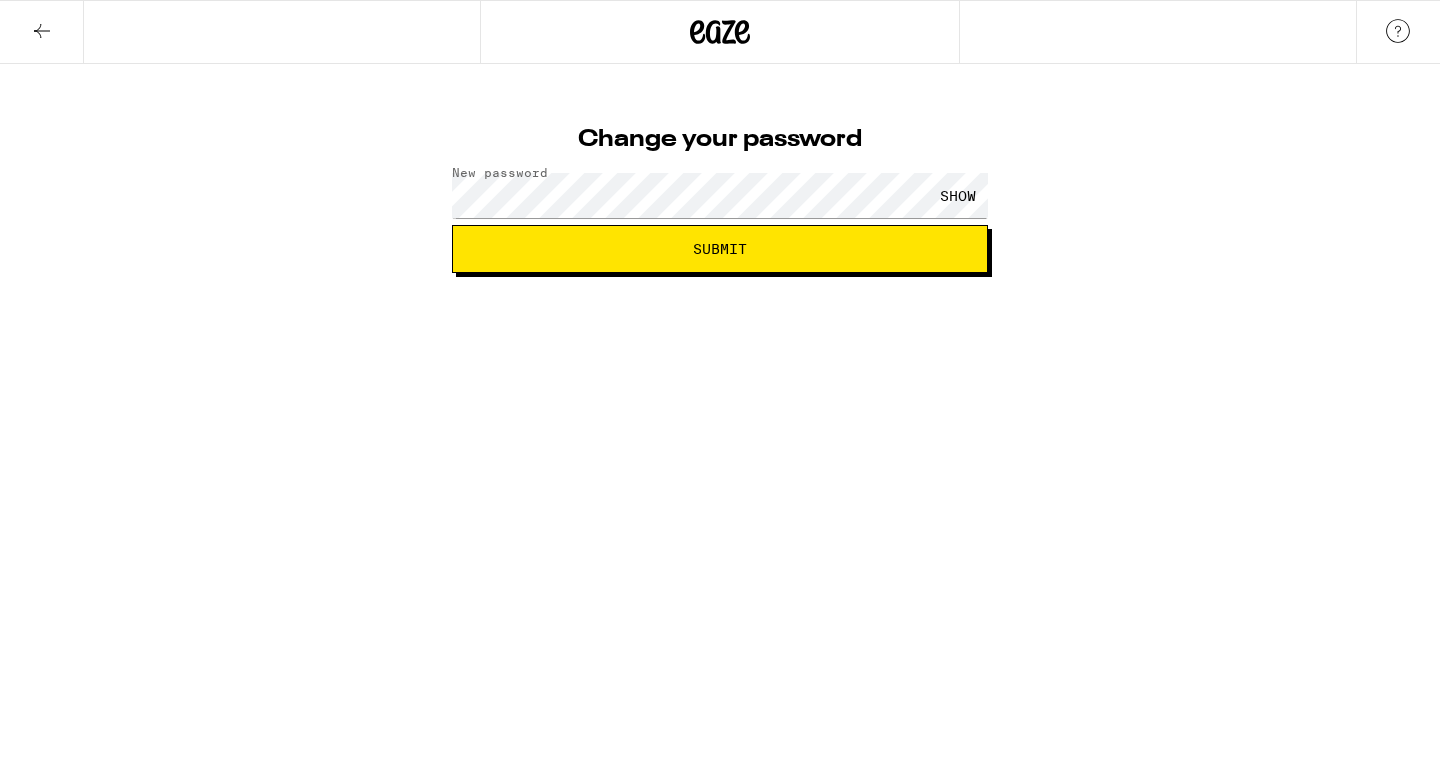 click on "Submit" at bounding box center (720, 249) 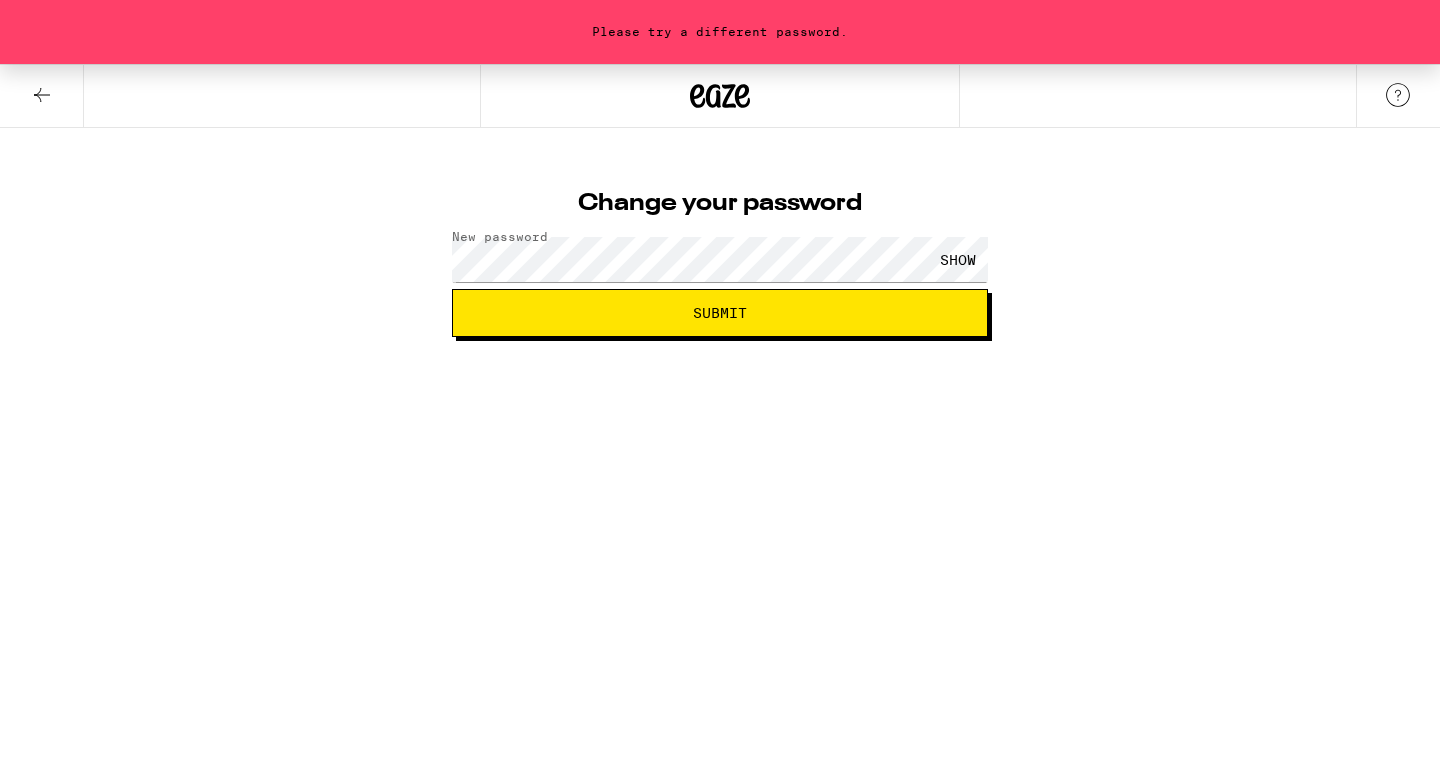 type 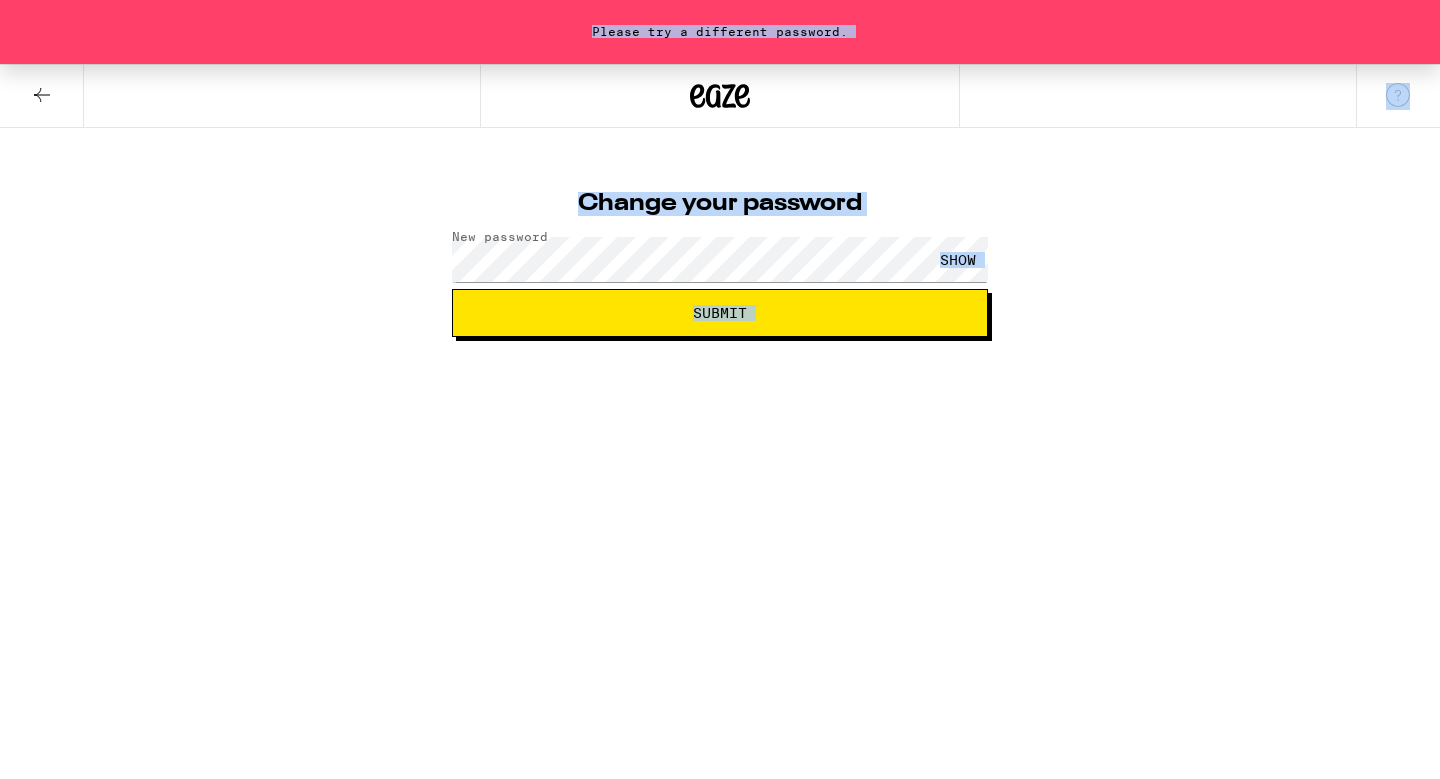 click 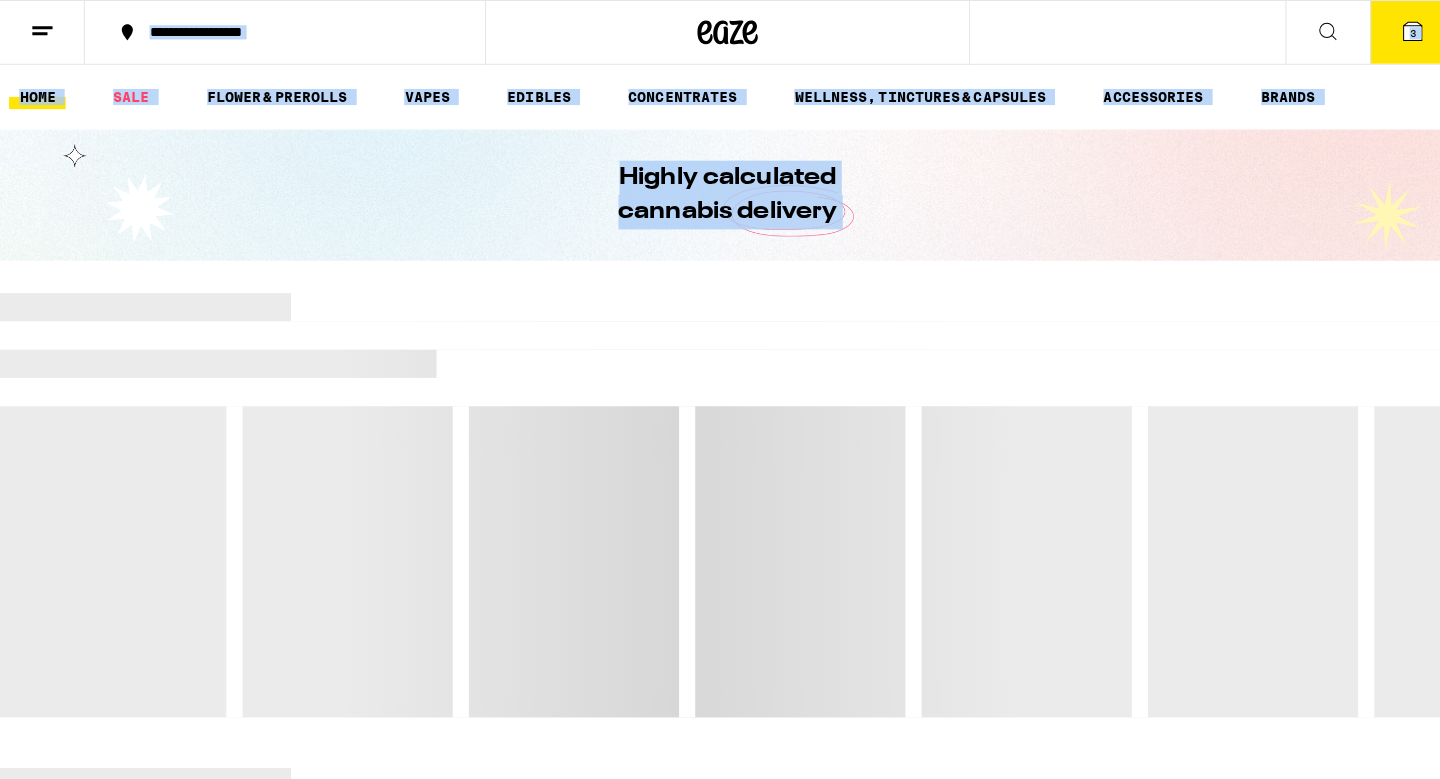 scroll, scrollTop: 0, scrollLeft: 0, axis: both 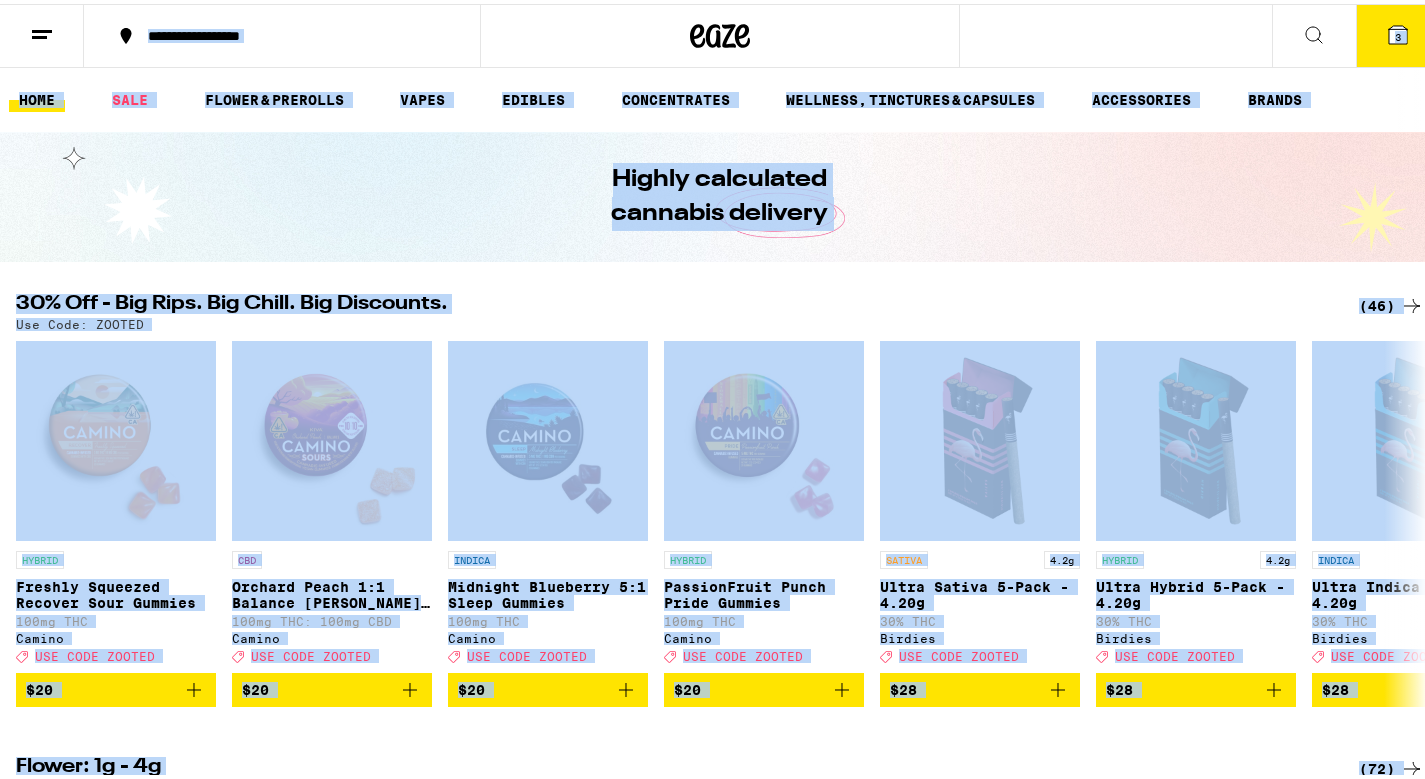 click on "3" at bounding box center [1398, 33] 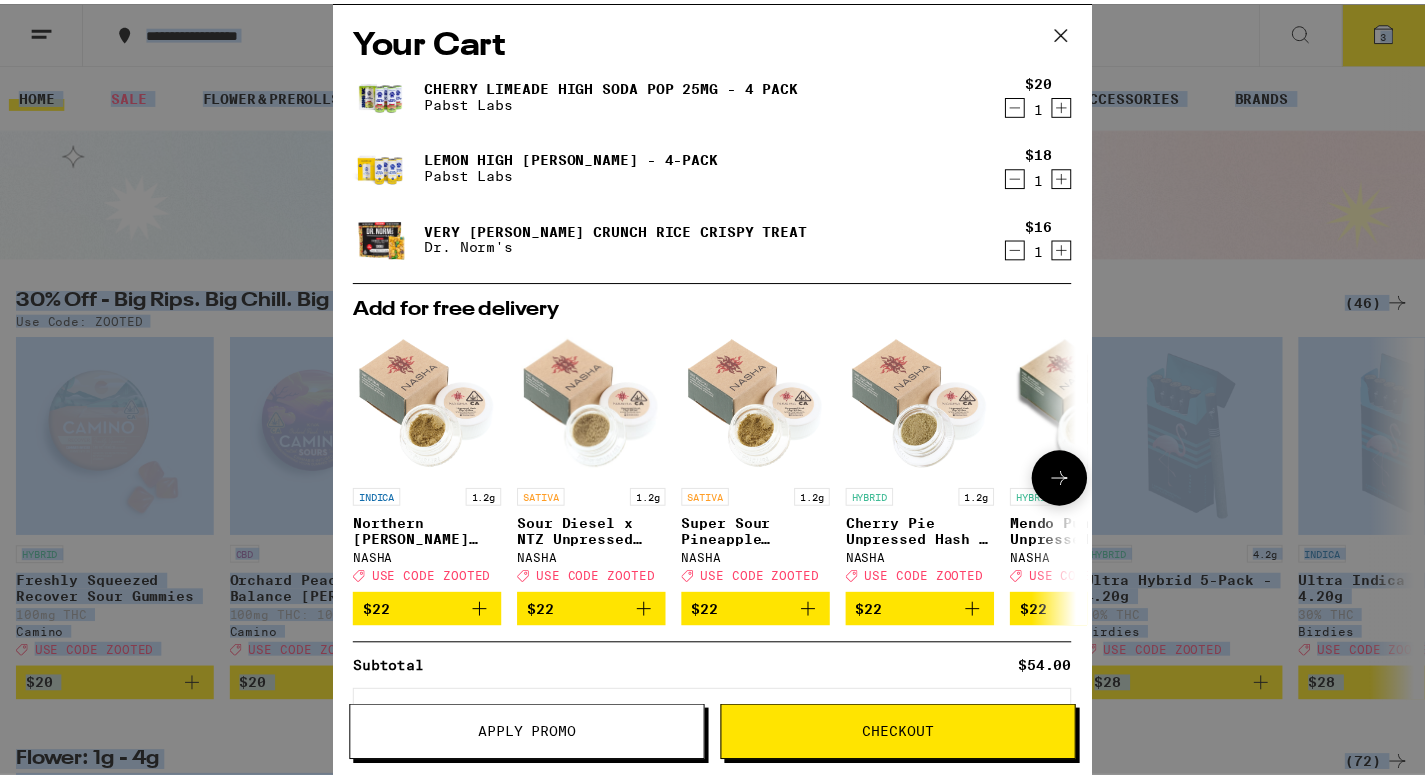 scroll, scrollTop: 0, scrollLeft: 0, axis: both 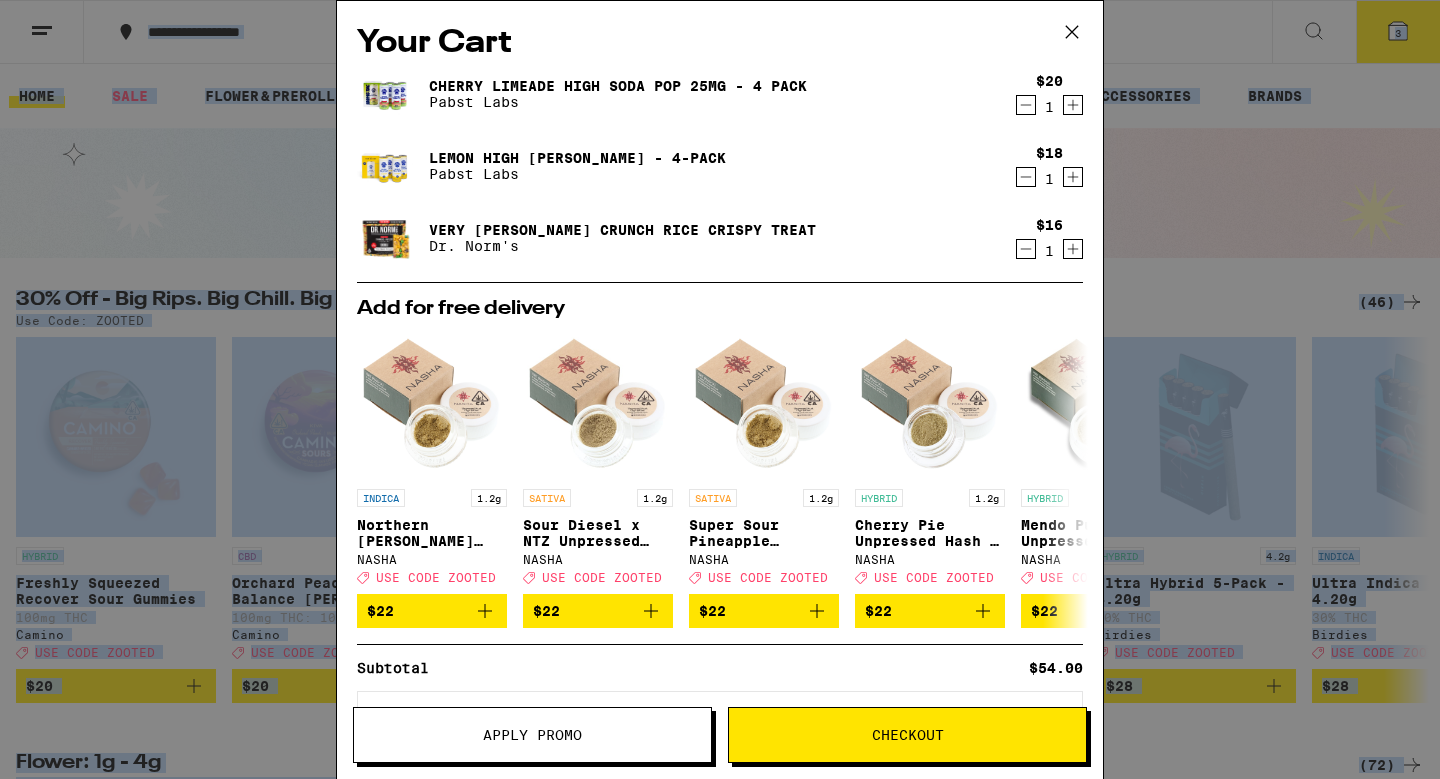 click on "Checkout" at bounding box center (907, 735) 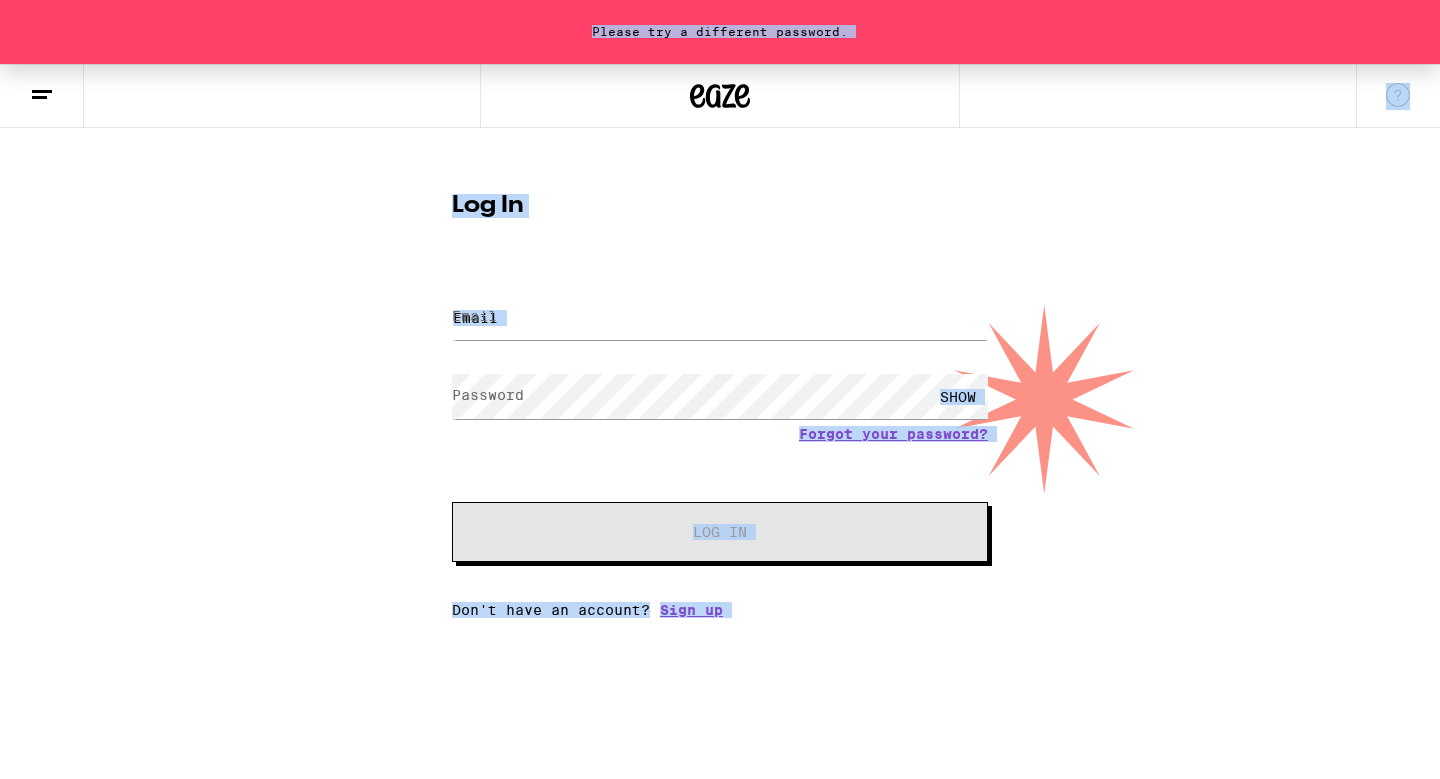 click on "Please try a different password. Log In Email Email Password Password SHOW Forgot your password? Log In Don't have an account? Sign up" at bounding box center (720, 351) 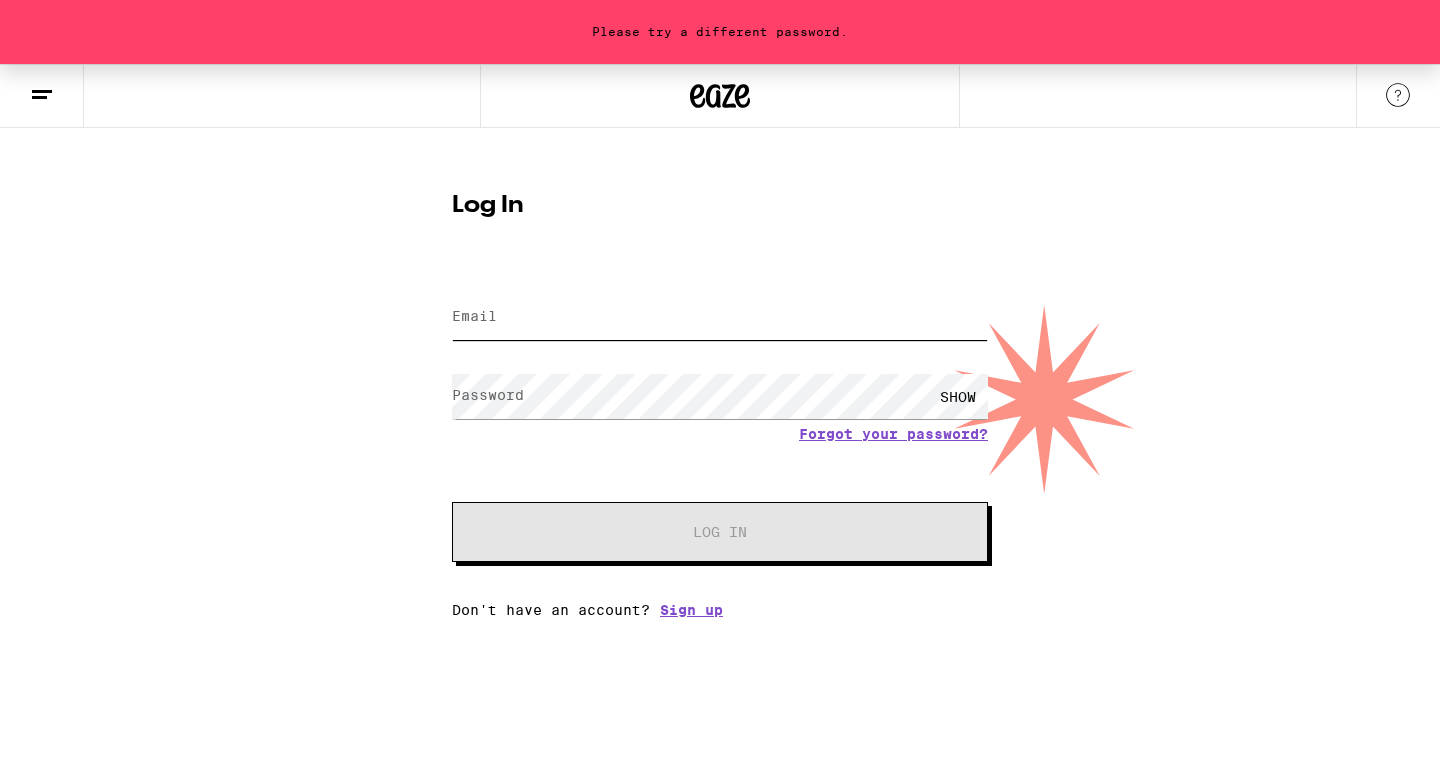 click on "Email" at bounding box center [720, 317] 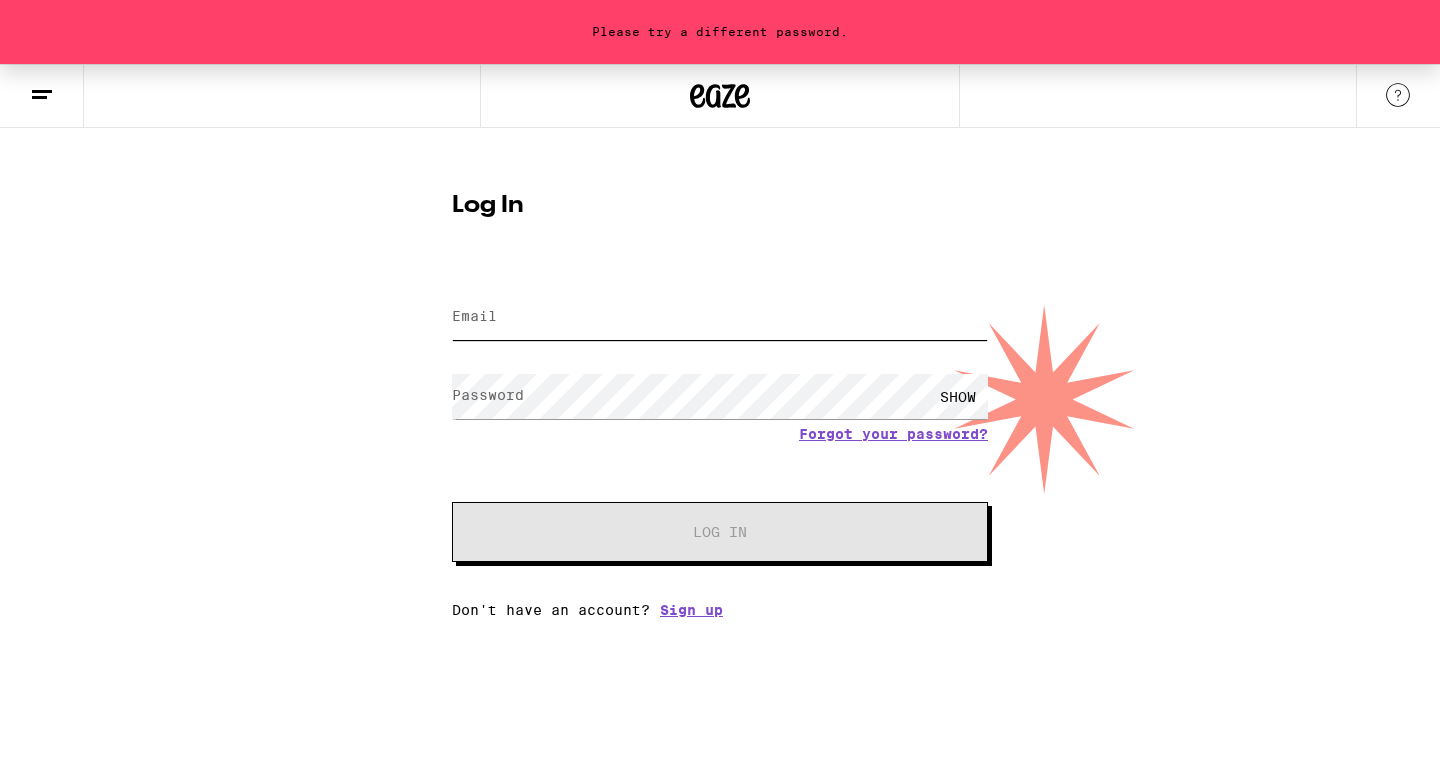 type on "[EMAIL_ADDRESS][DOMAIN_NAME]" 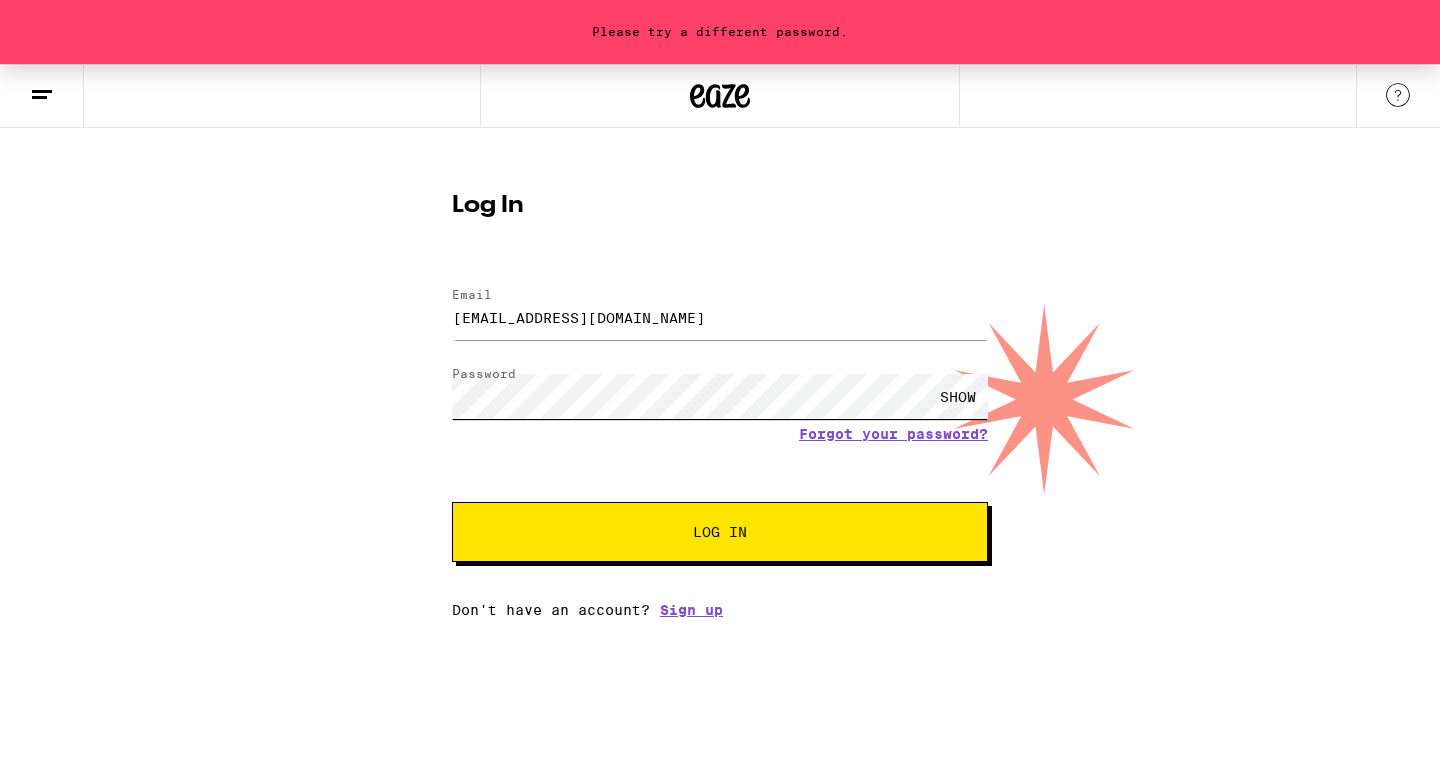 click on "Log In" at bounding box center [720, 532] 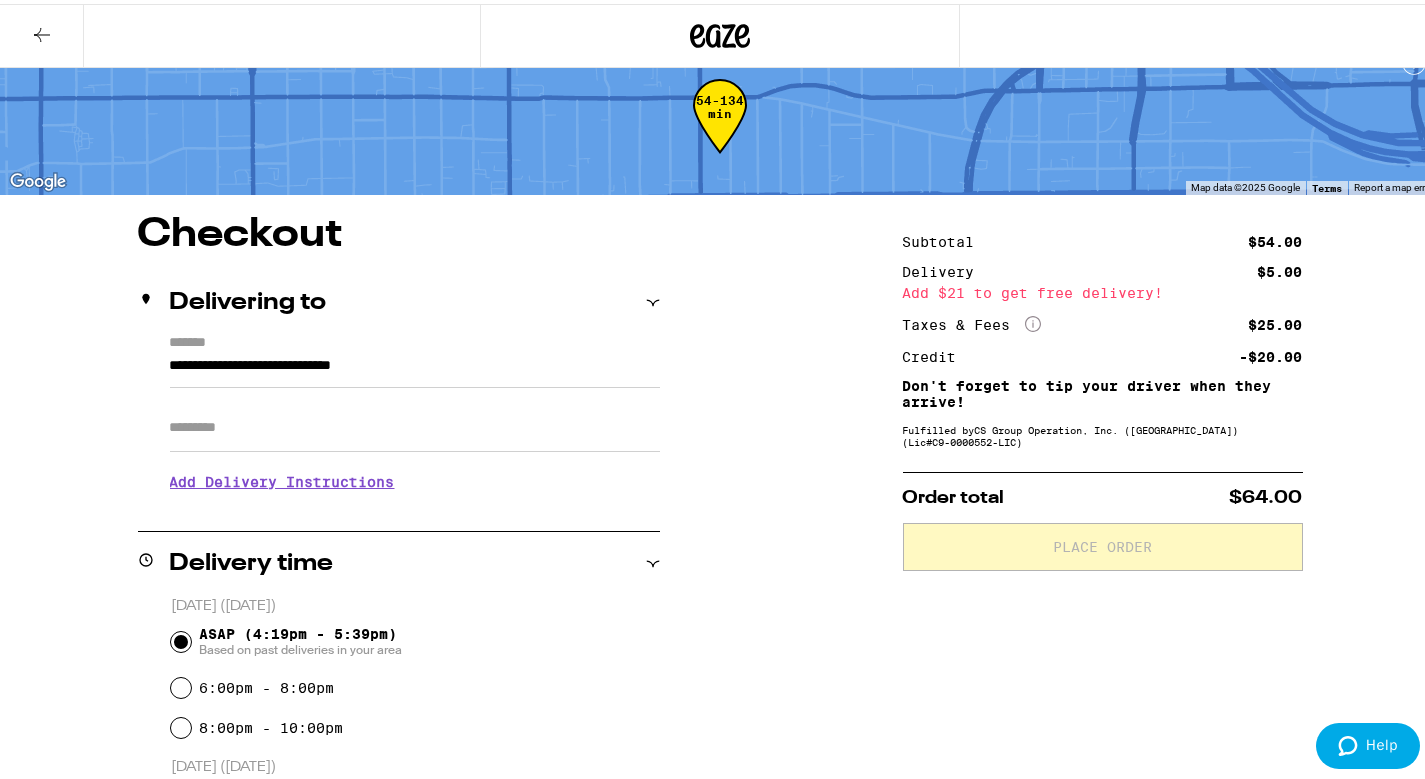 scroll, scrollTop: 46, scrollLeft: 0, axis: vertical 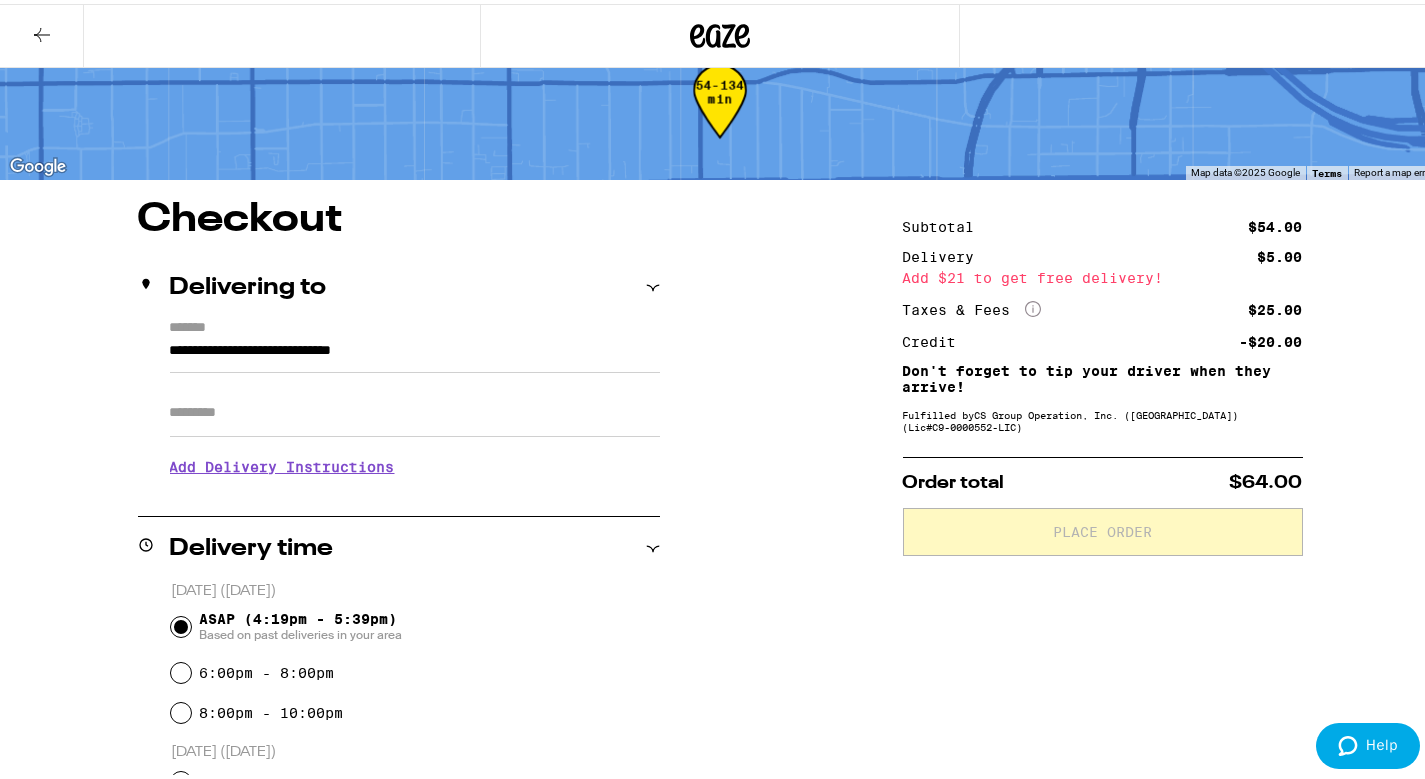 click on "Apt/Suite" at bounding box center [415, 409] 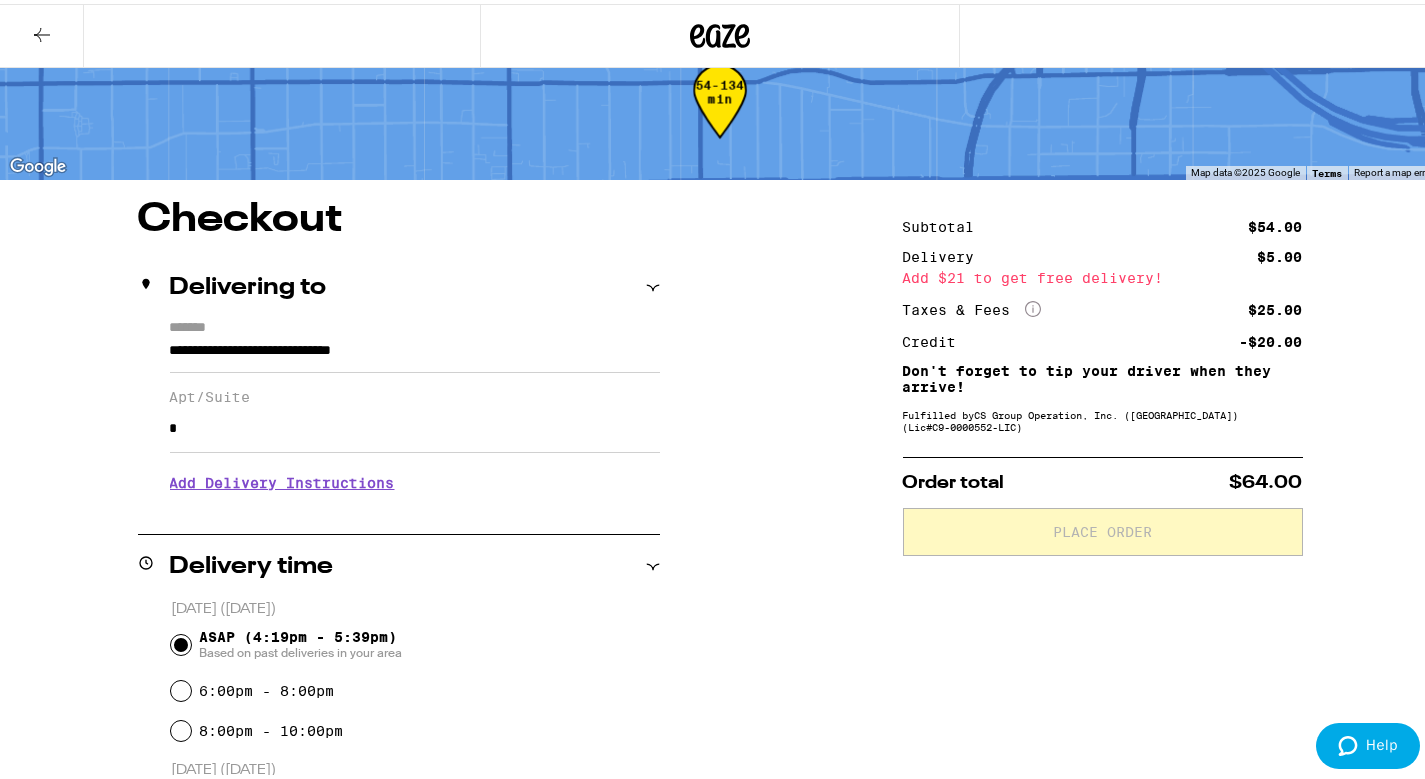 type on "*" 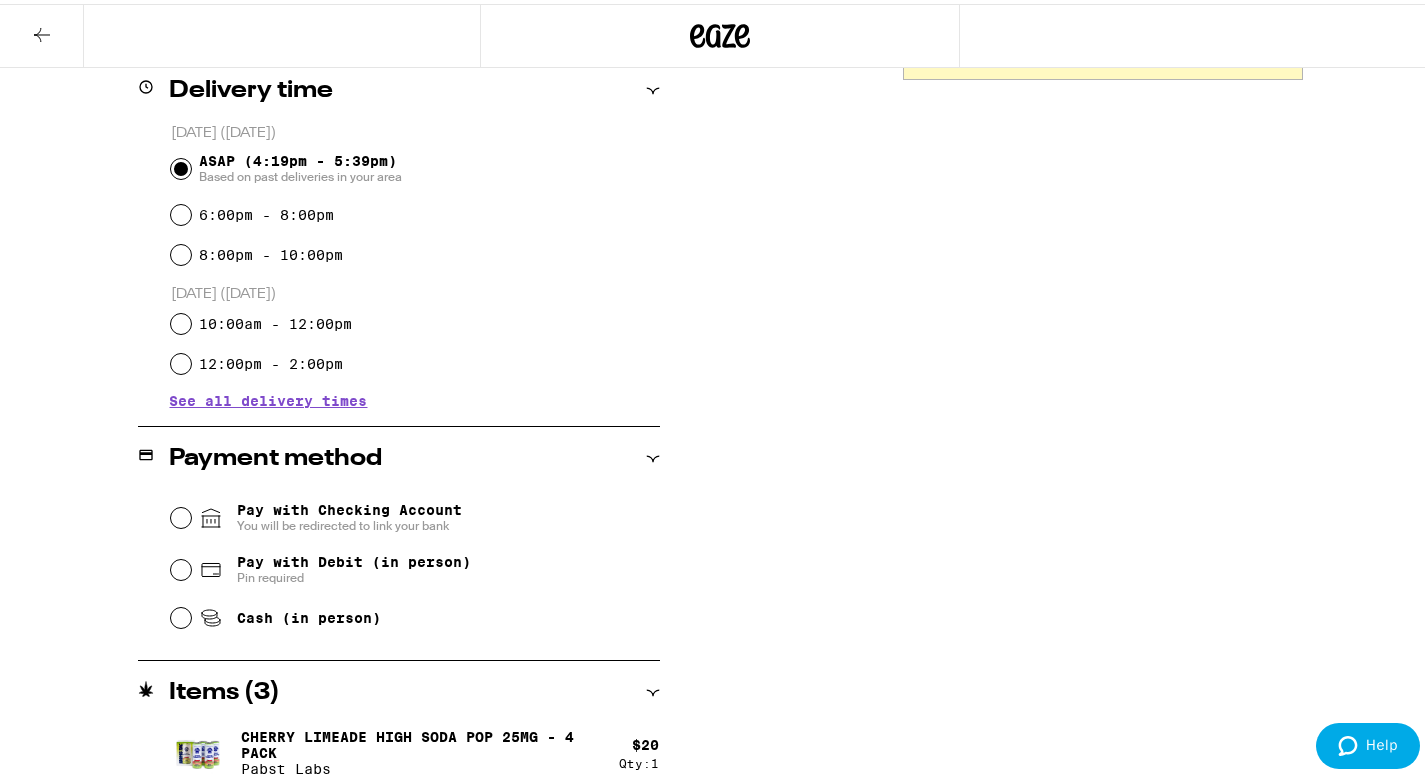 scroll, scrollTop: 559, scrollLeft: 0, axis: vertical 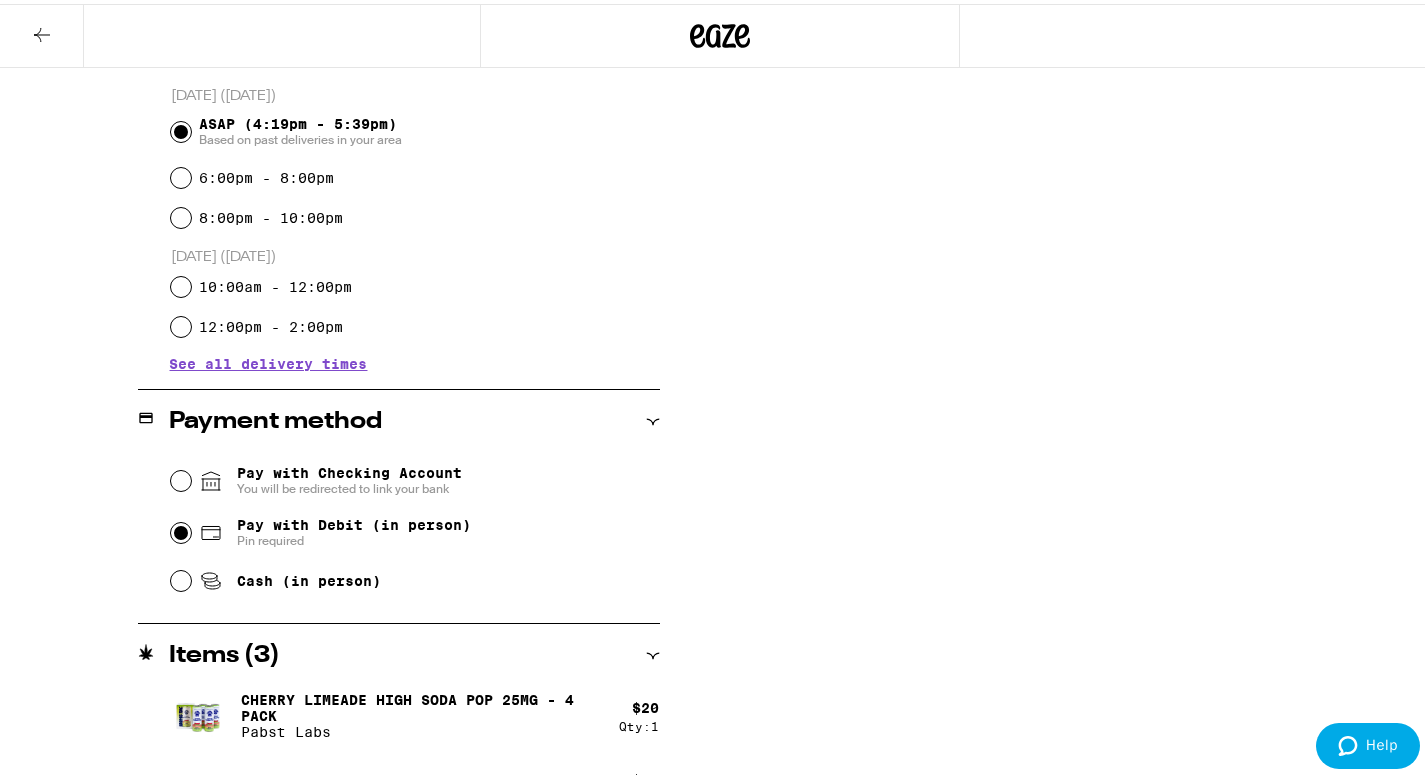 click on "Pay with Debit (in person) Pin required" at bounding box center (181, 529) 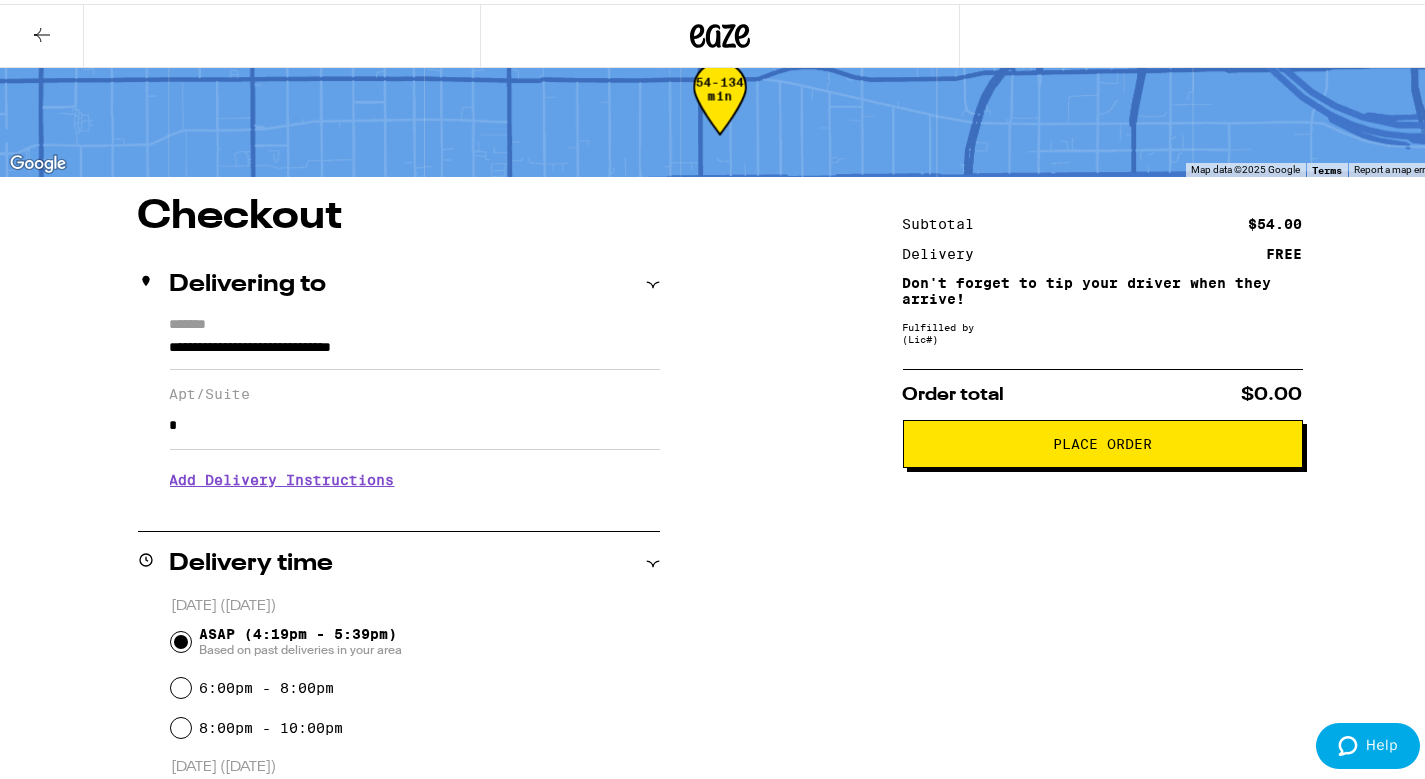 scroll, scrollTop: 0, scrollLeft: 0, axis: both 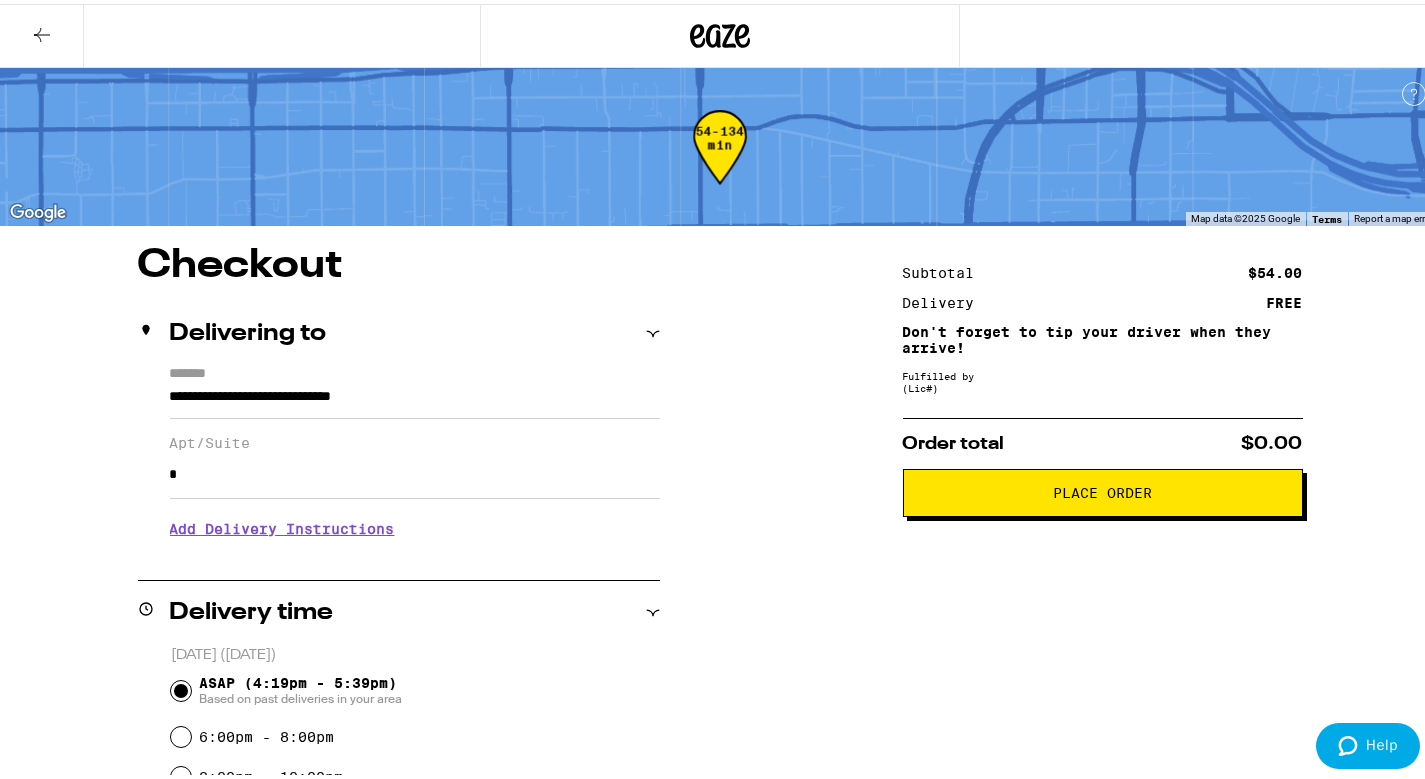 click on "Place Order" at bounding box center (1103, 489) 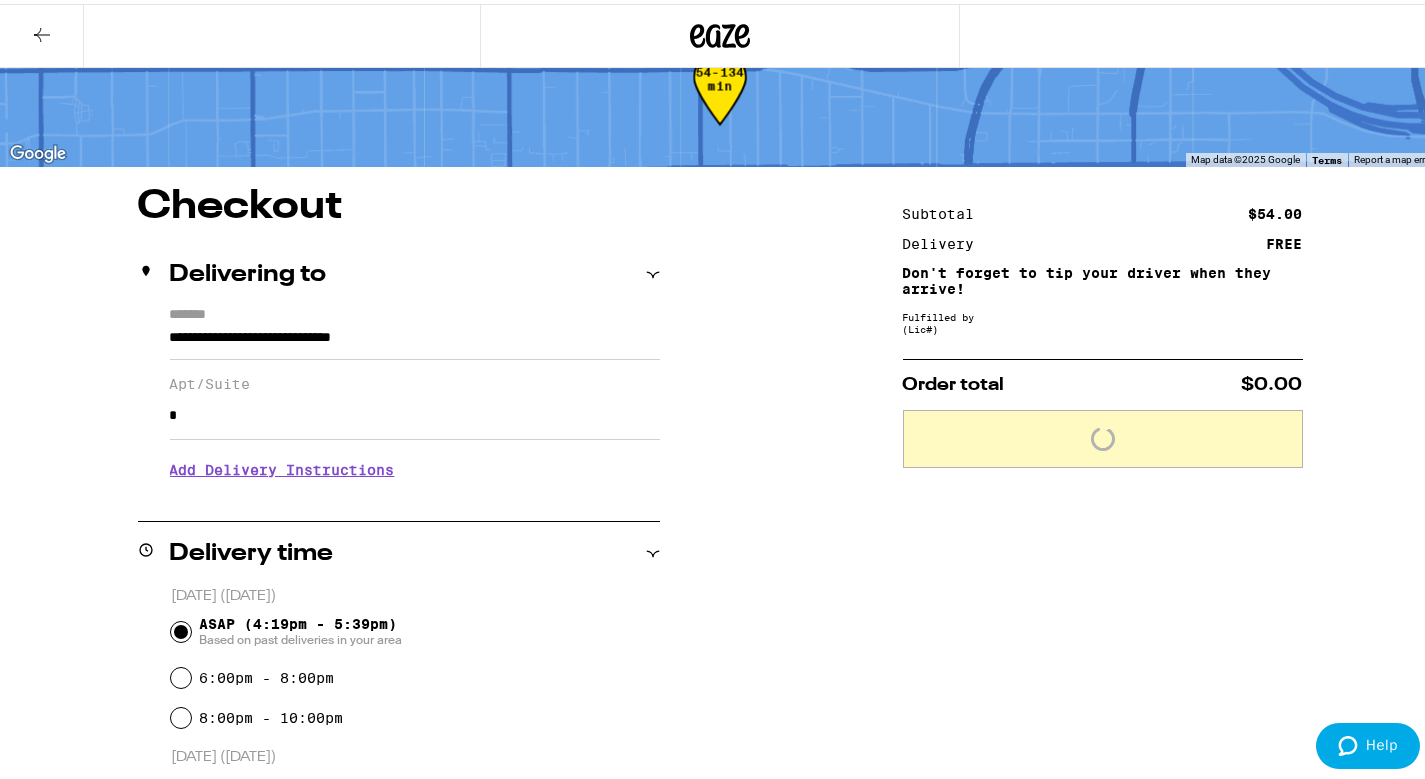 scroll, scrollTop: 0, scrollLeft: 0, axis: both 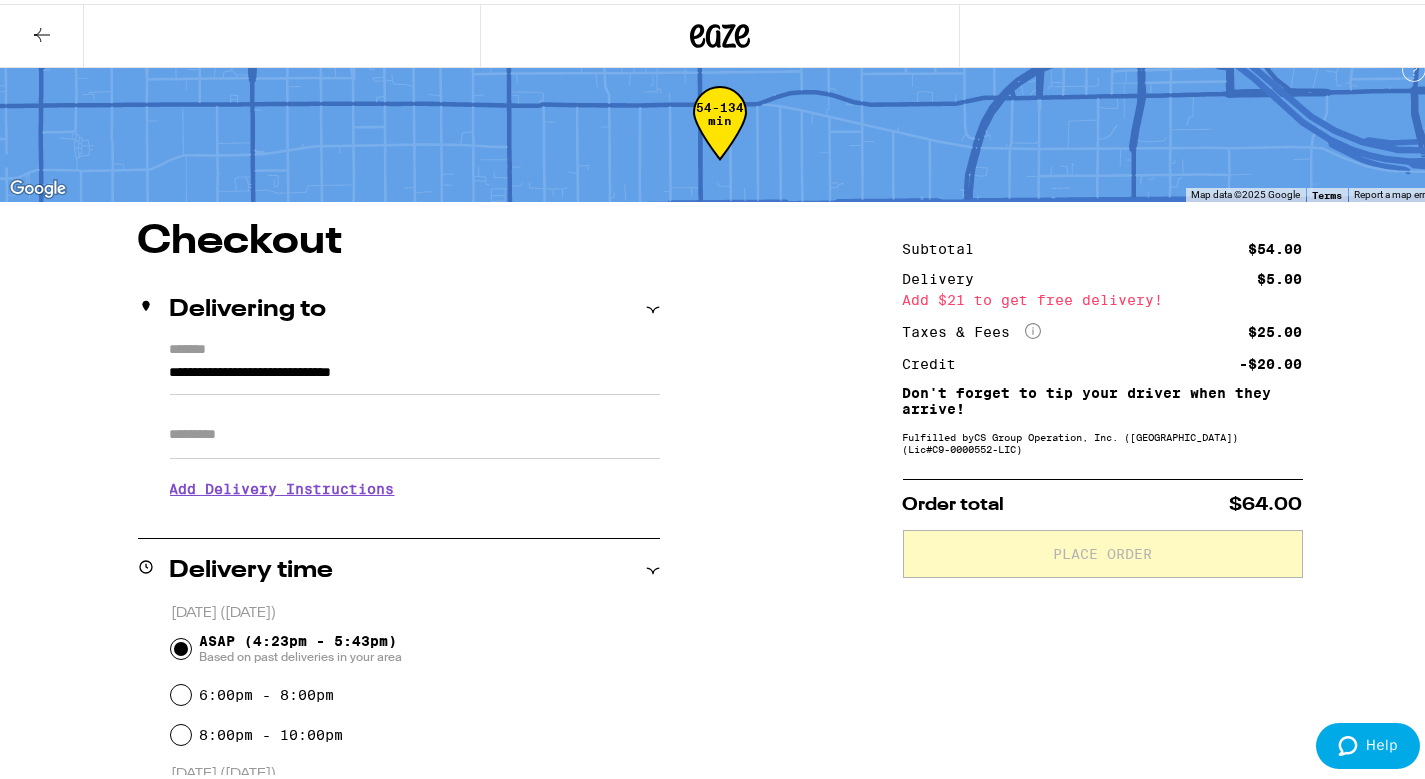 click on "Apt/Suite" at bounding box center (415, 431) 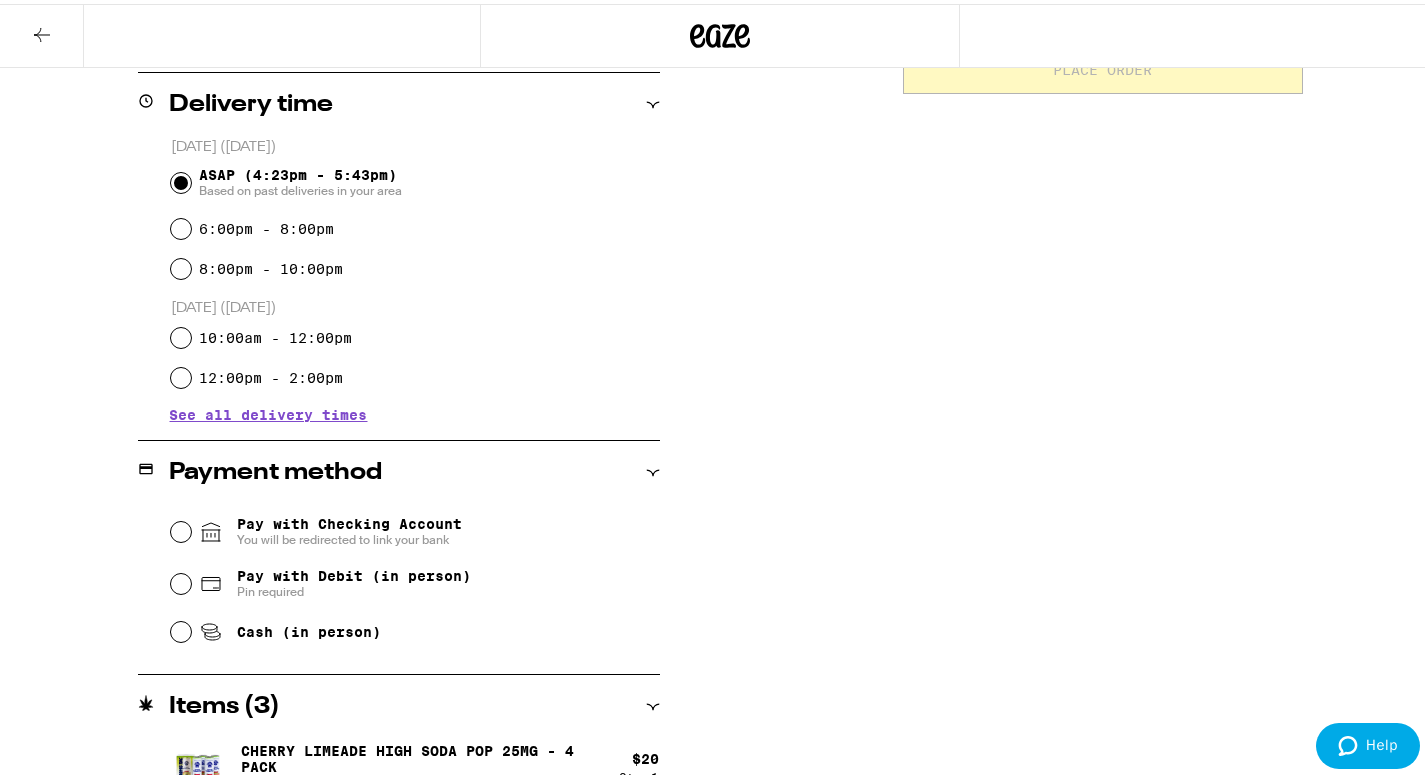 scroll, scrollTop: 507, scrollLeft: 0, axis: vertical 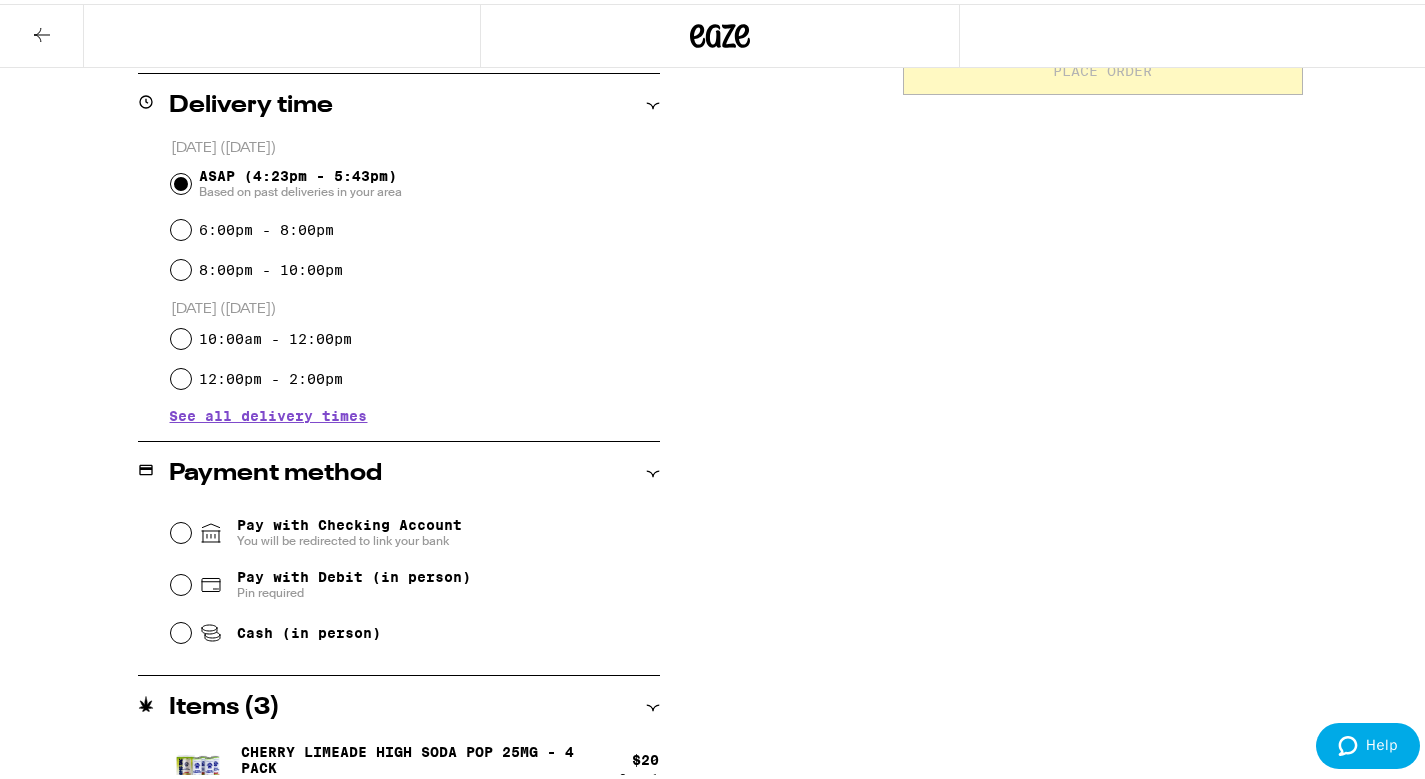 click on "Pay with Debit (in person)" at bounding box center (354, 573) 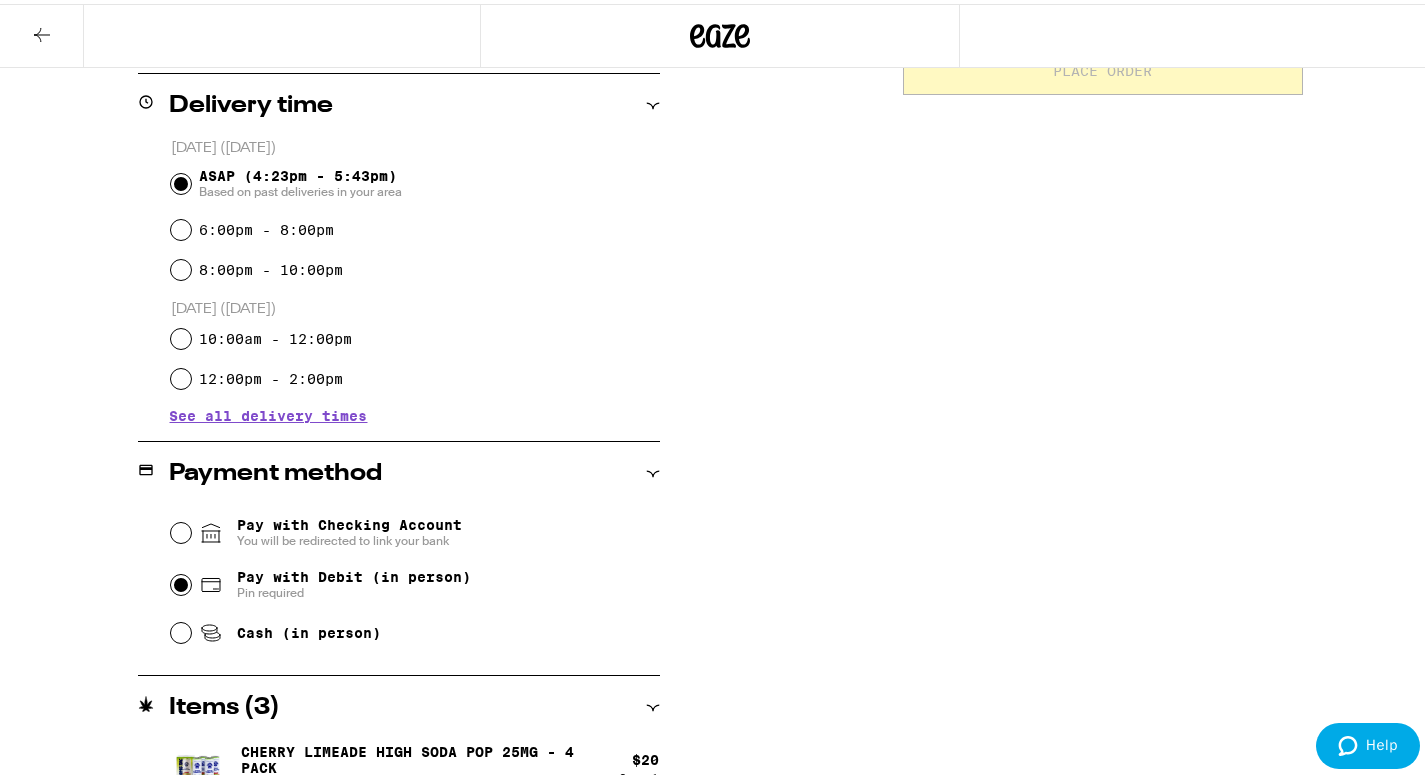 click on "Pay with Debit (in person) Pin required" at bounding box center [181, 581] 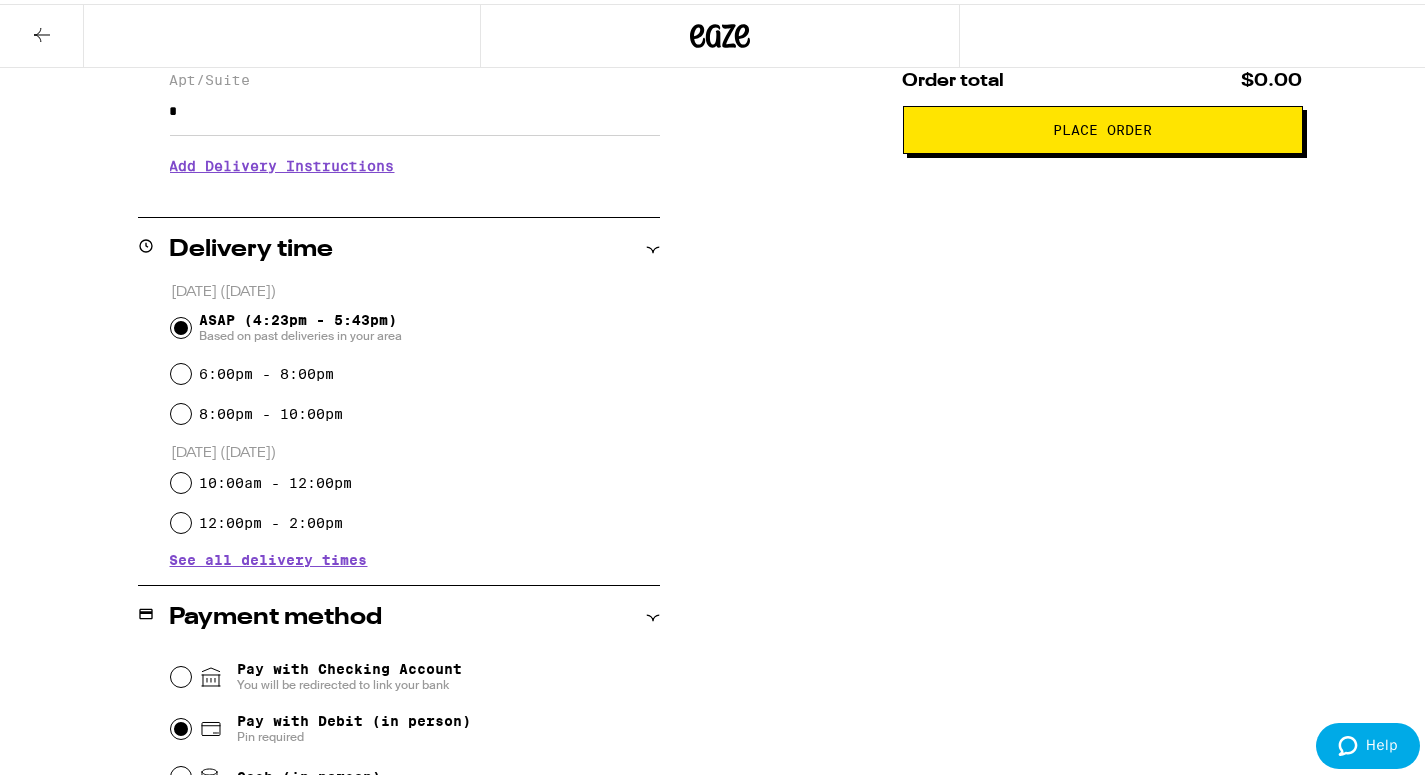 scroll, scrollTop: 0, scrollLeft: 0, axis: both 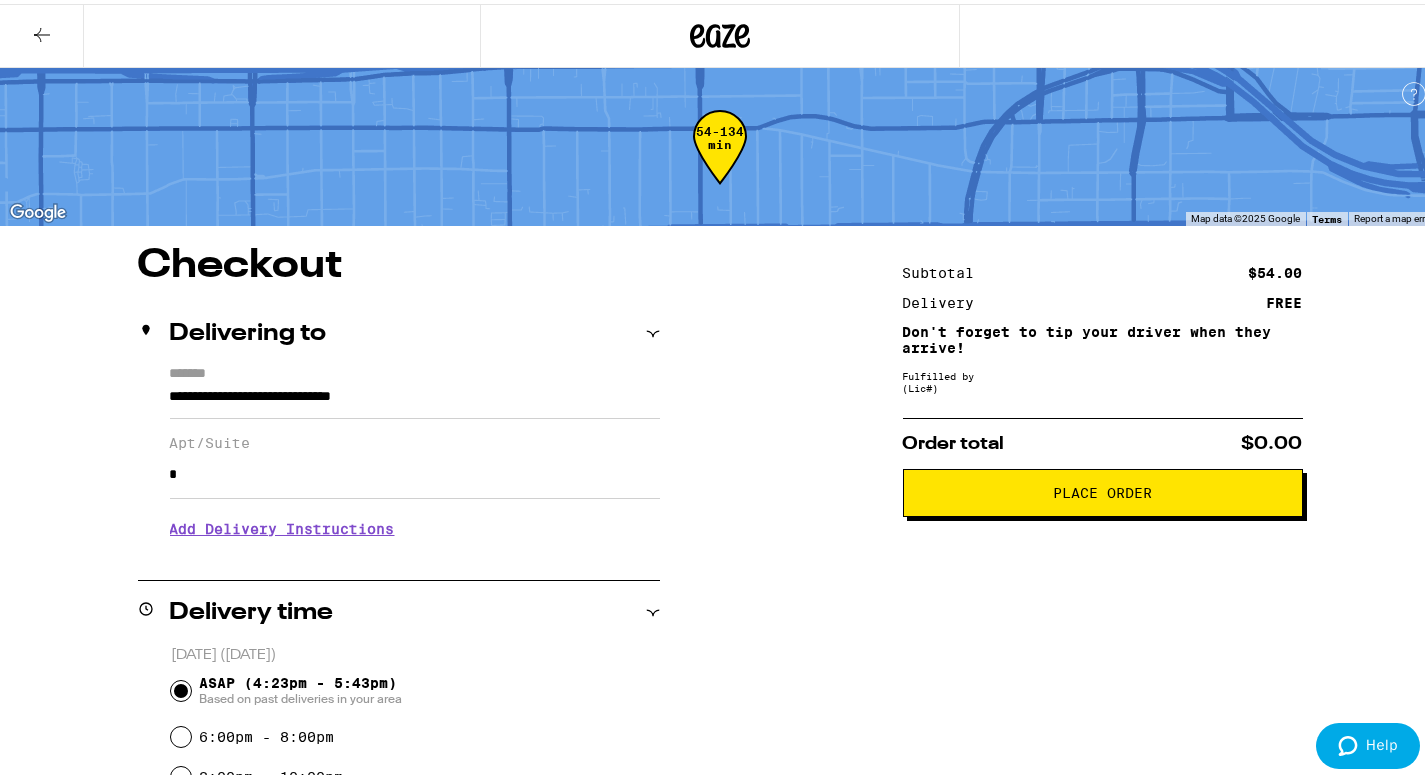 click on "Place Order" at bounding box center (1103, 489) 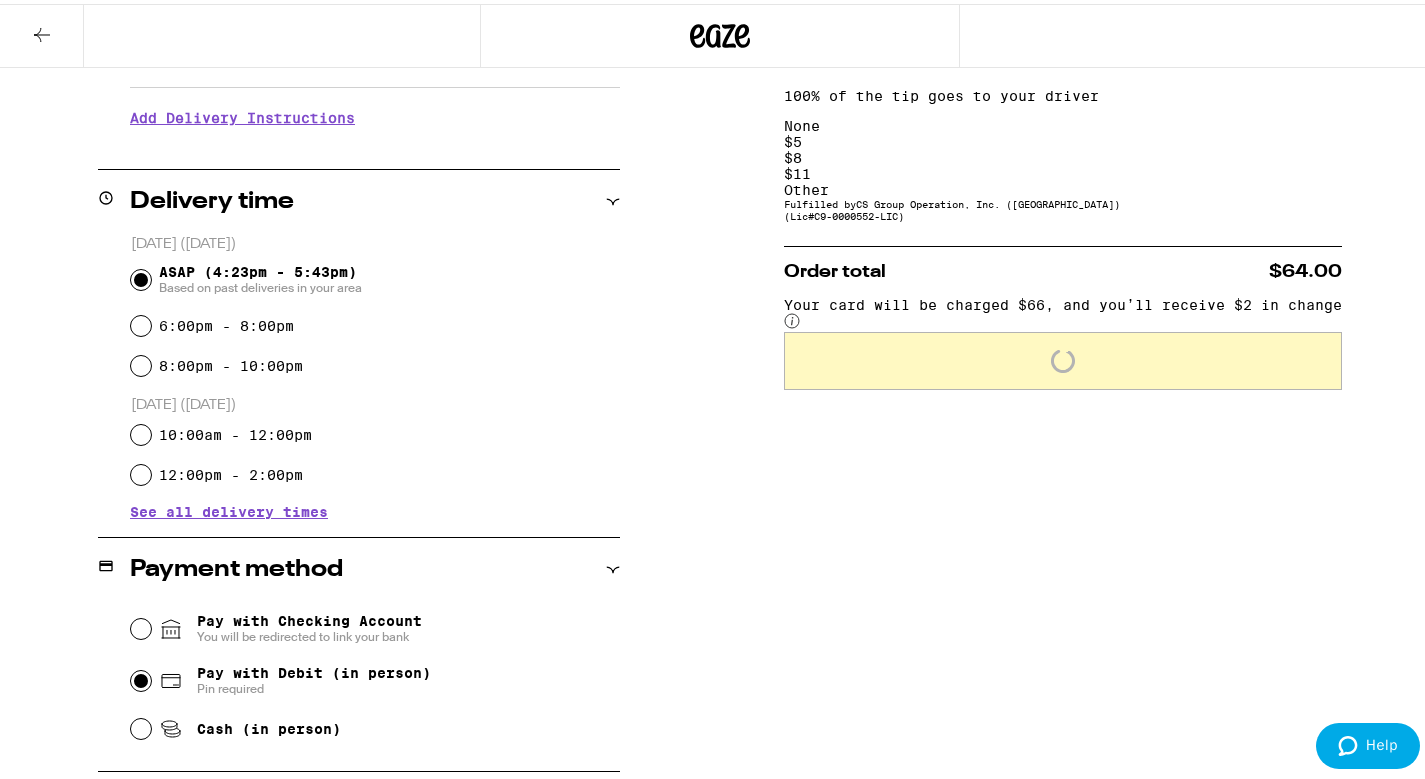 scroll, scrollTop: 416, scrollLeft: 0, axis: vertical 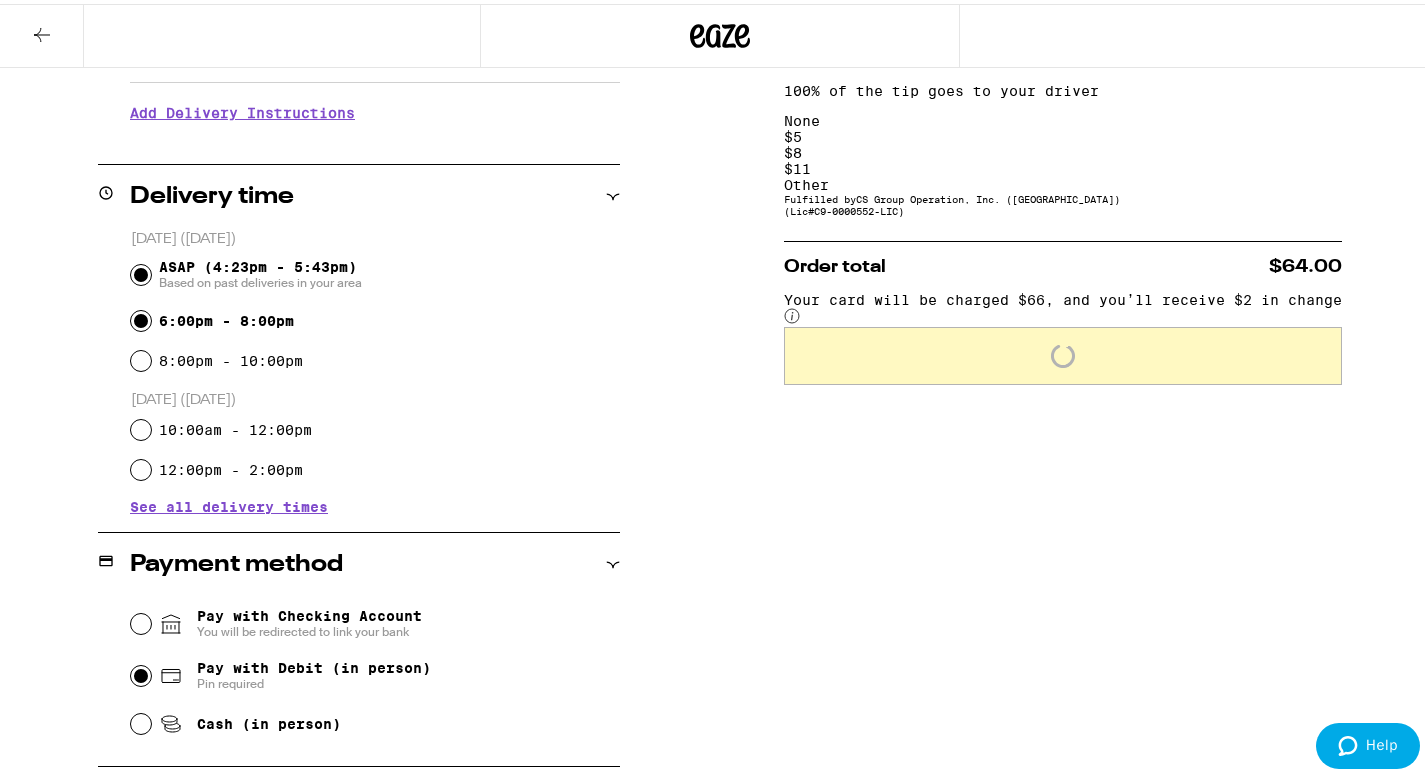 click on "6:00pm - 8:00pm" at bounding box center [141, 317] 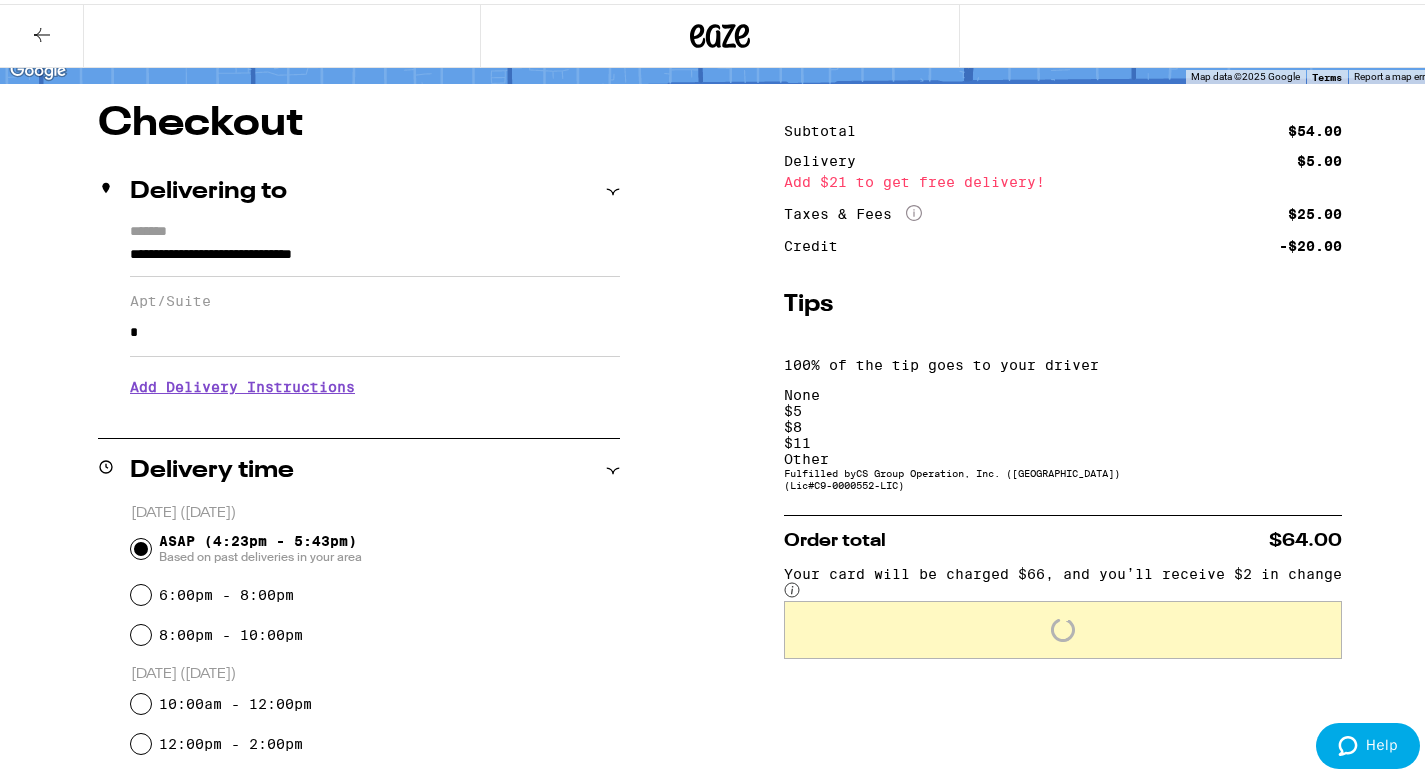 scroll, scrollTop: 71, scrollLeft: 0, axis: vertical 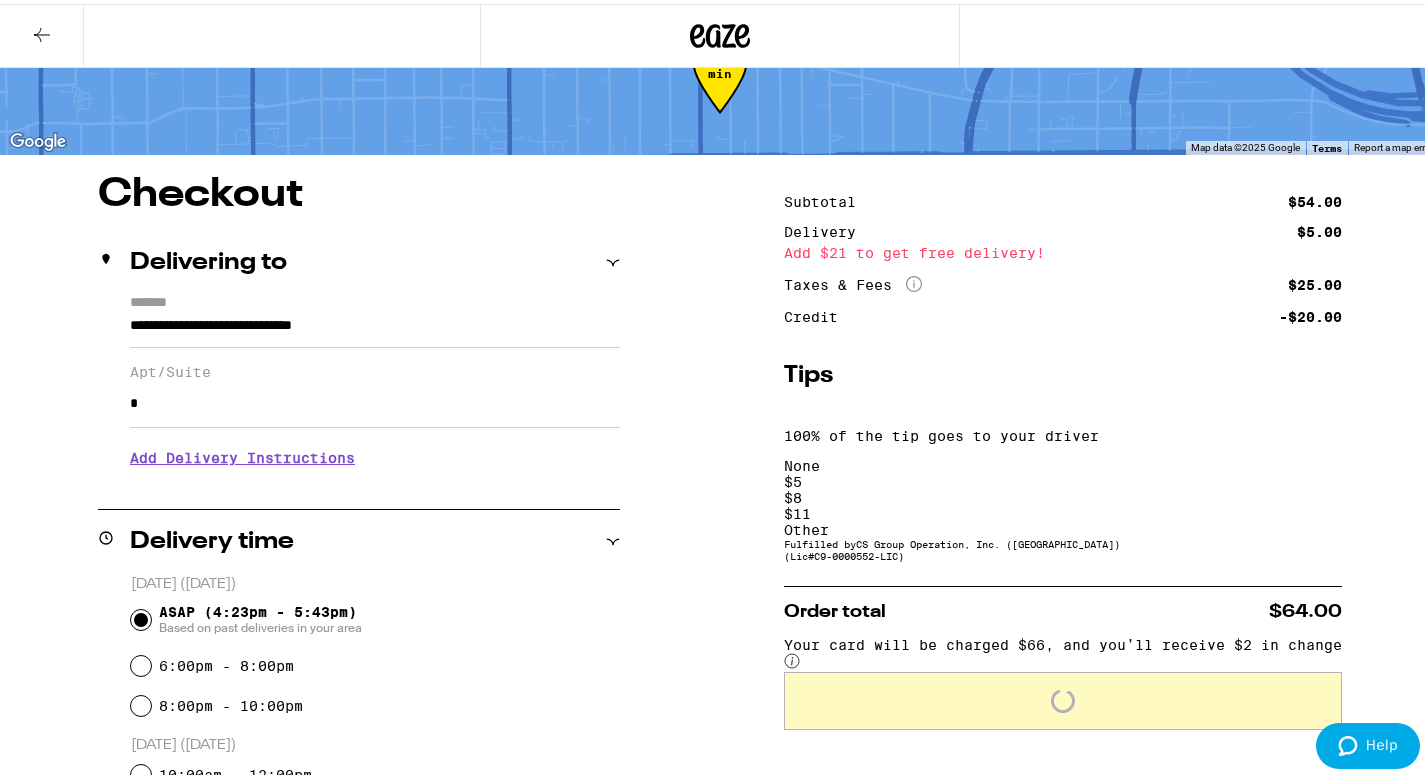 click on "Other" at bounding box center [1063, 526] 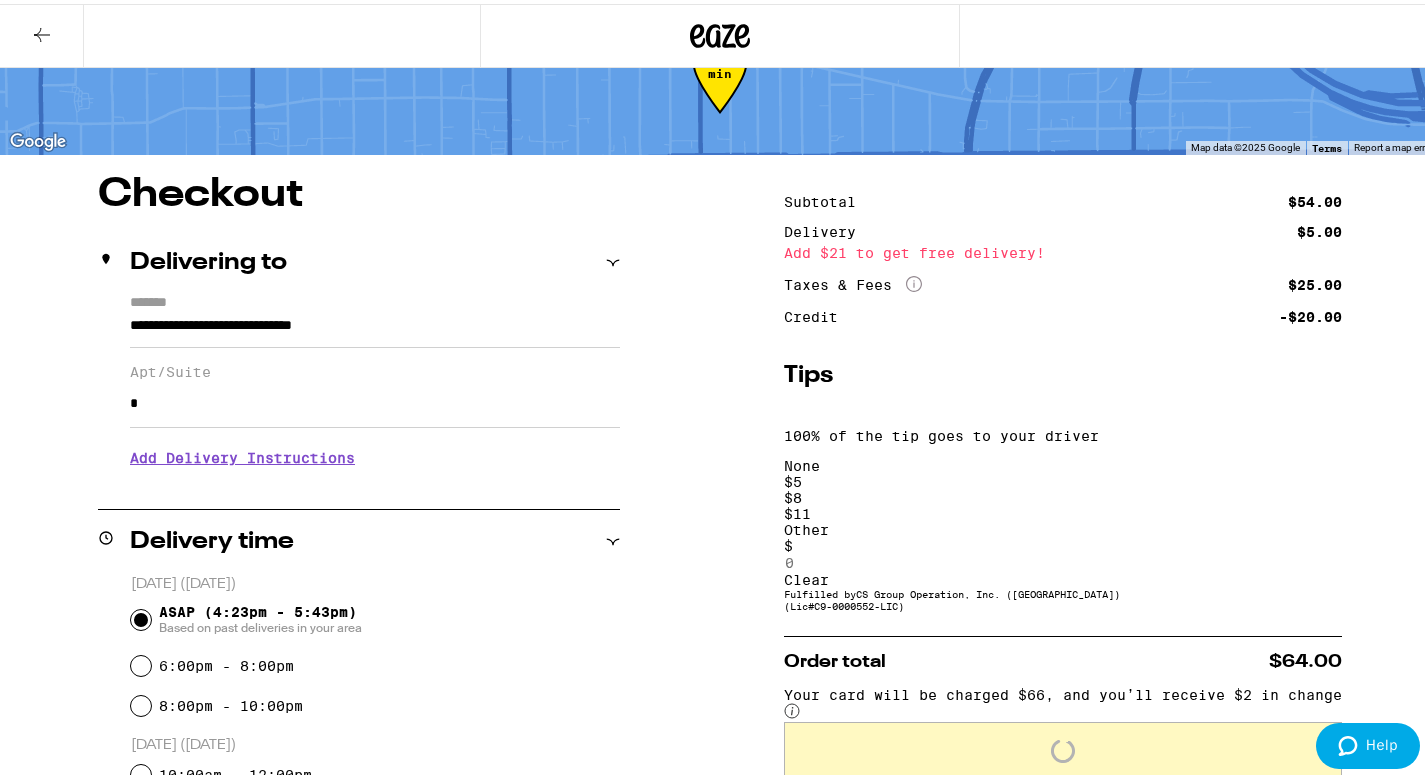click on "None" at bounding box center [1063, 462] 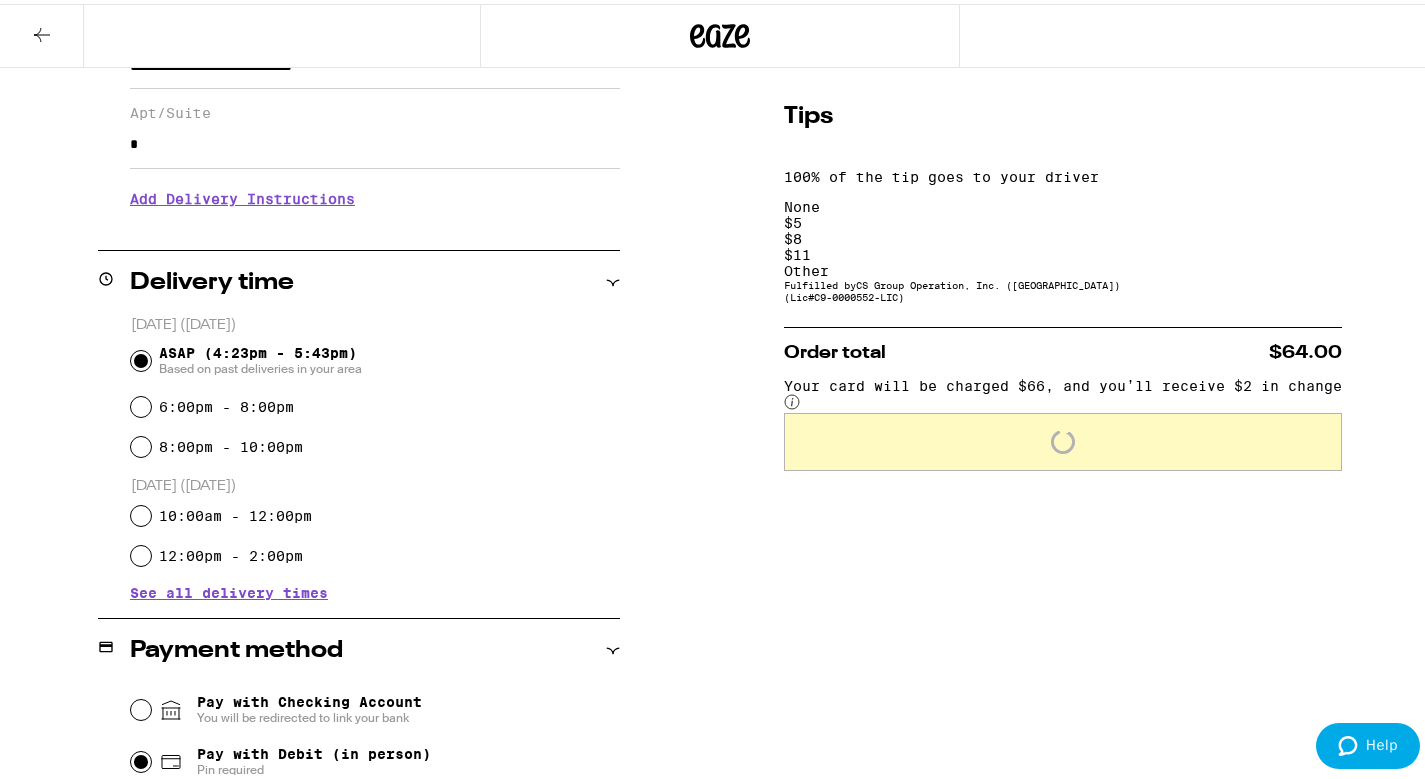 scroll, scrollTop: 496, scrollLeft: 0, axis: vertical 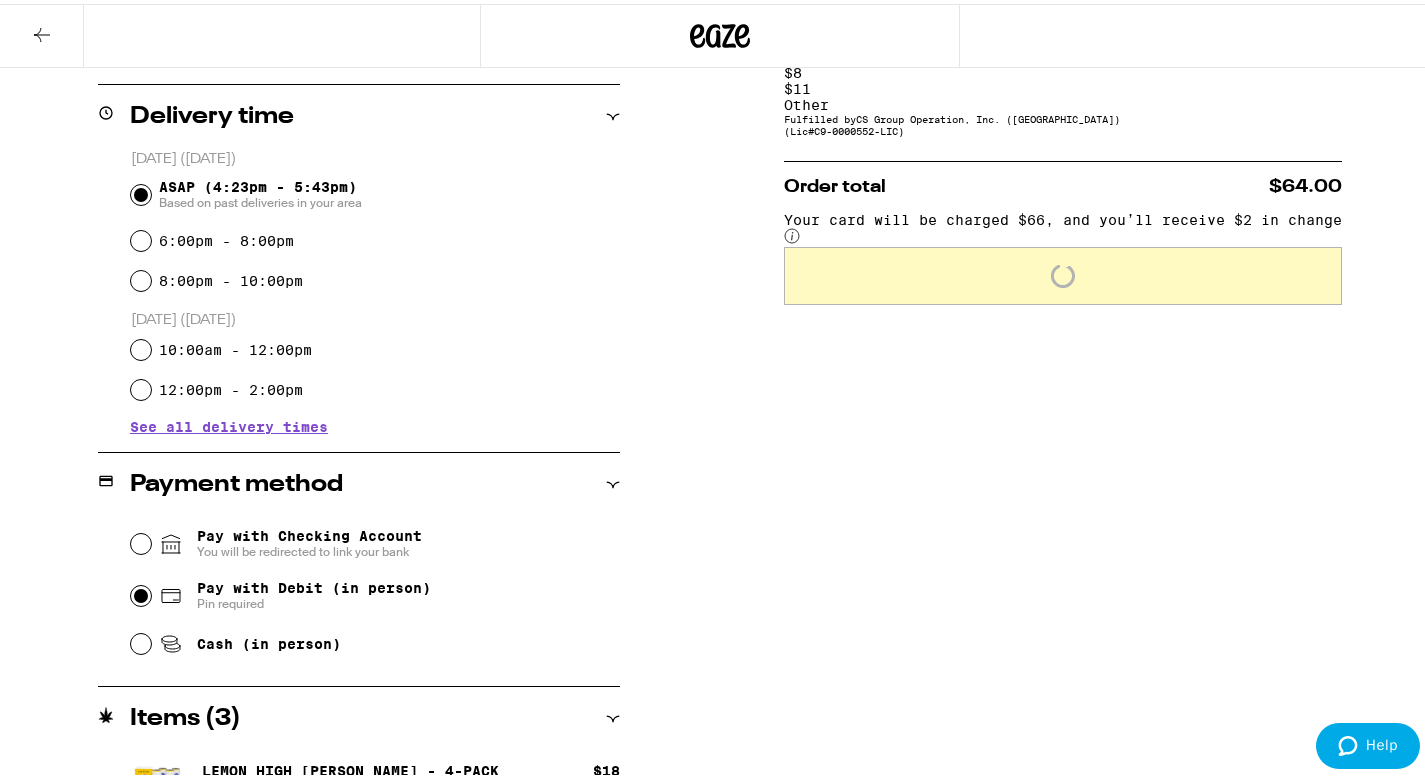 click on "Pay with Checking Account You will be redirected to link your bank" at bounding box center (309, 540) 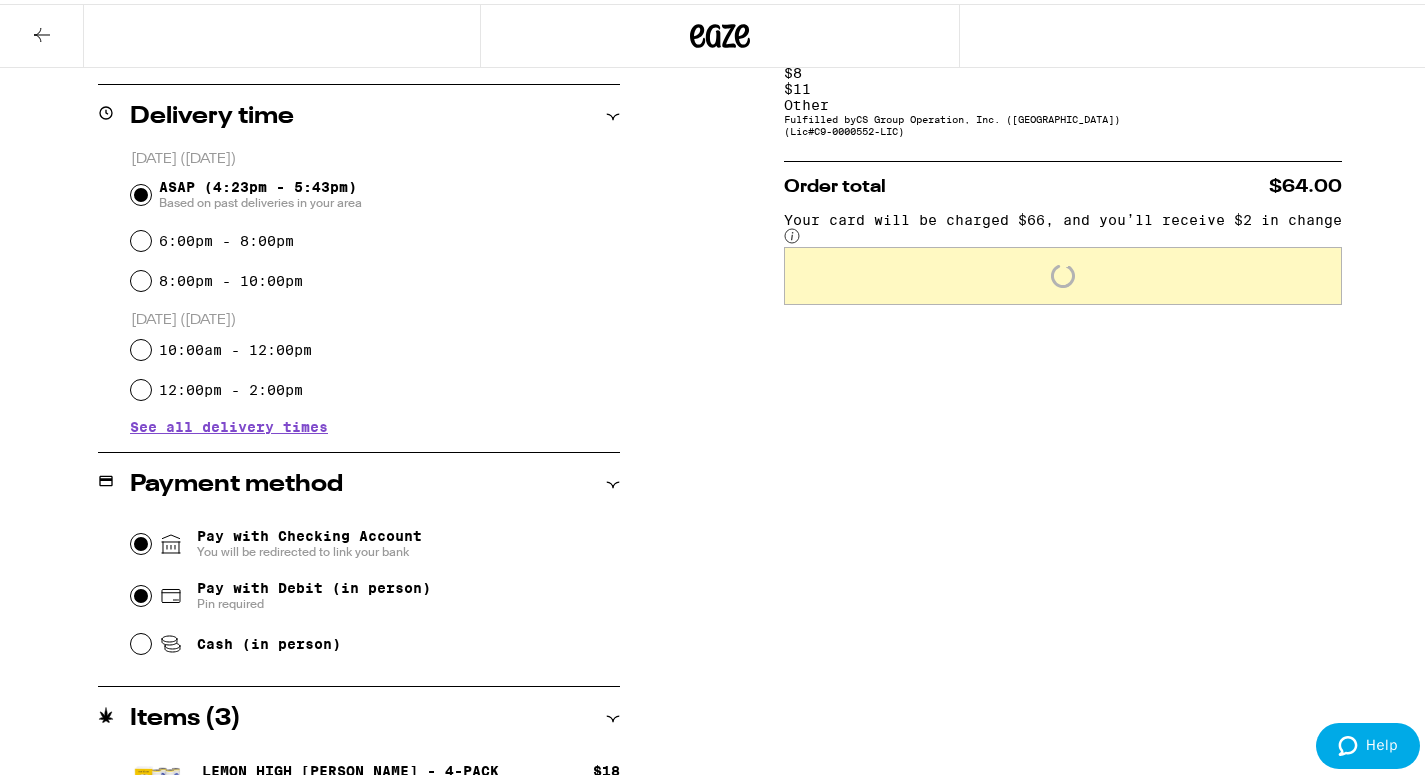click on "Pay with Checking Account You will be redirected to link your bank" at bounding box center (141, 540) 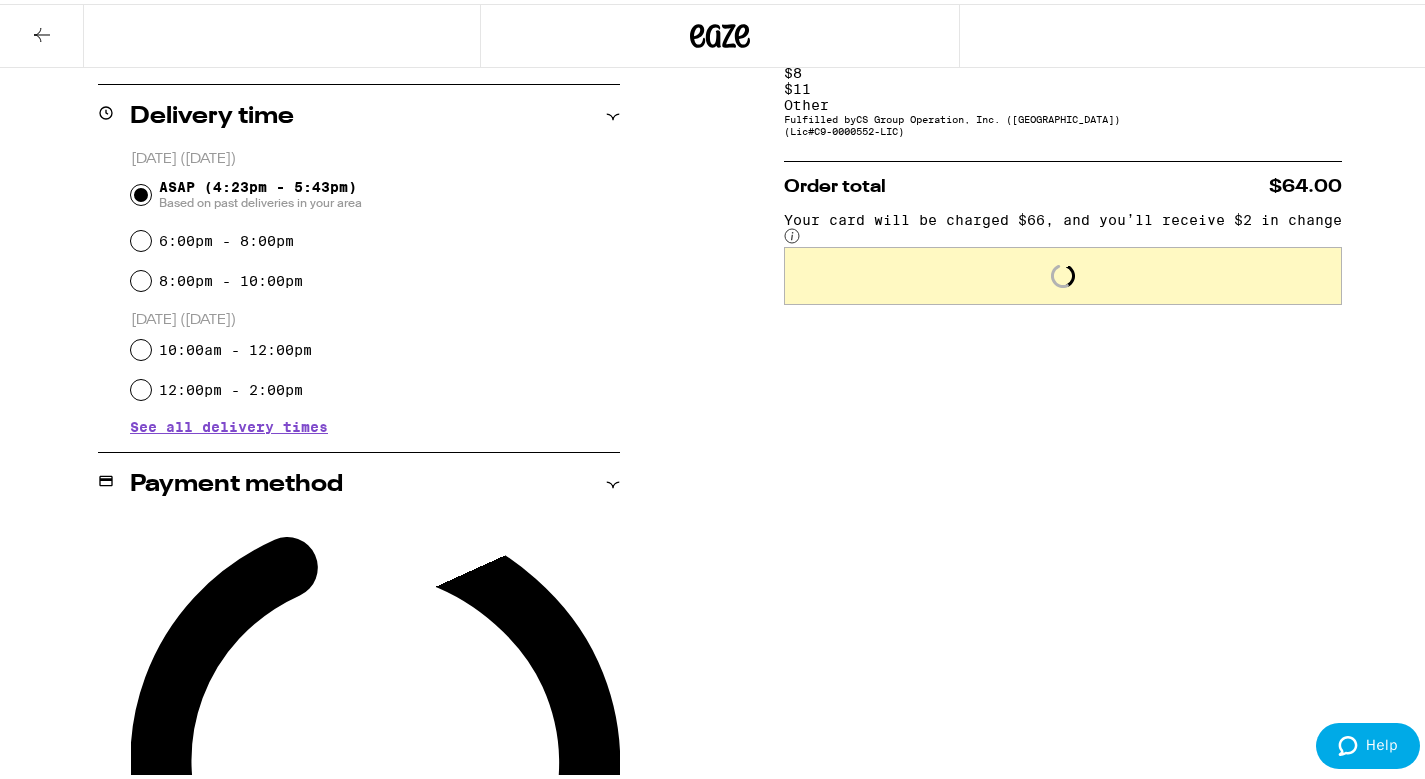 click on "Pay with Debit (in person)" at bounding box center (314, 1024) 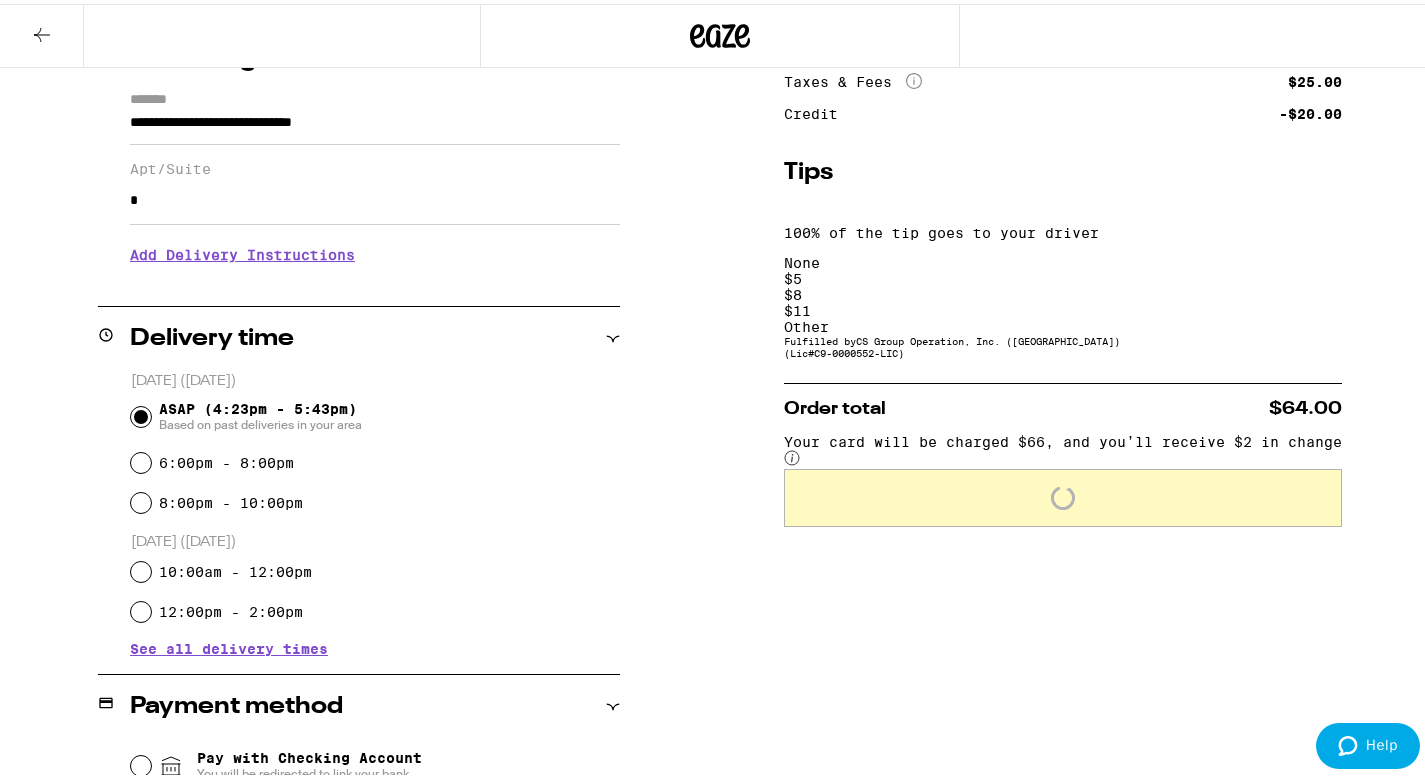 scroll, scrollTop: 0, scrollLeft: 0, axis: both 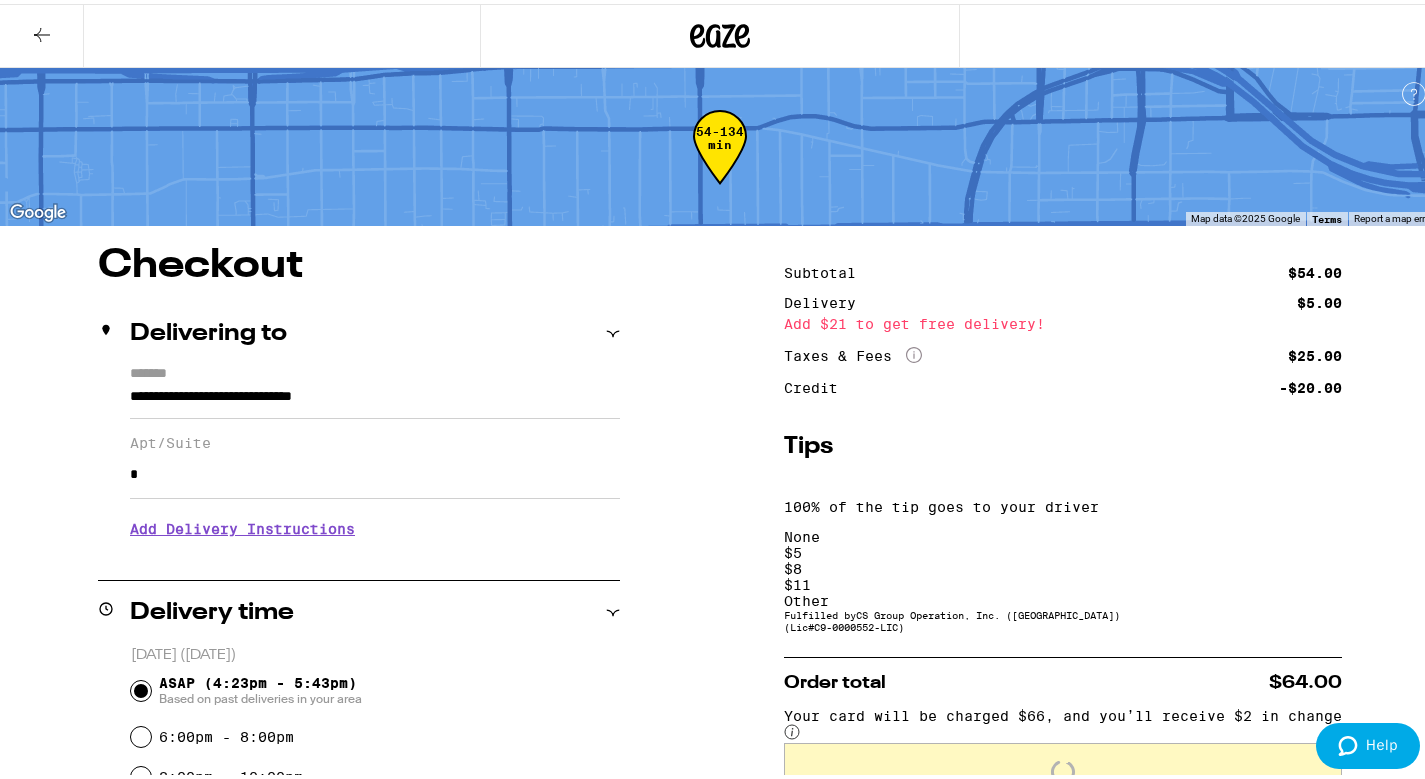 click on "*" at bounding box center [375, 471] 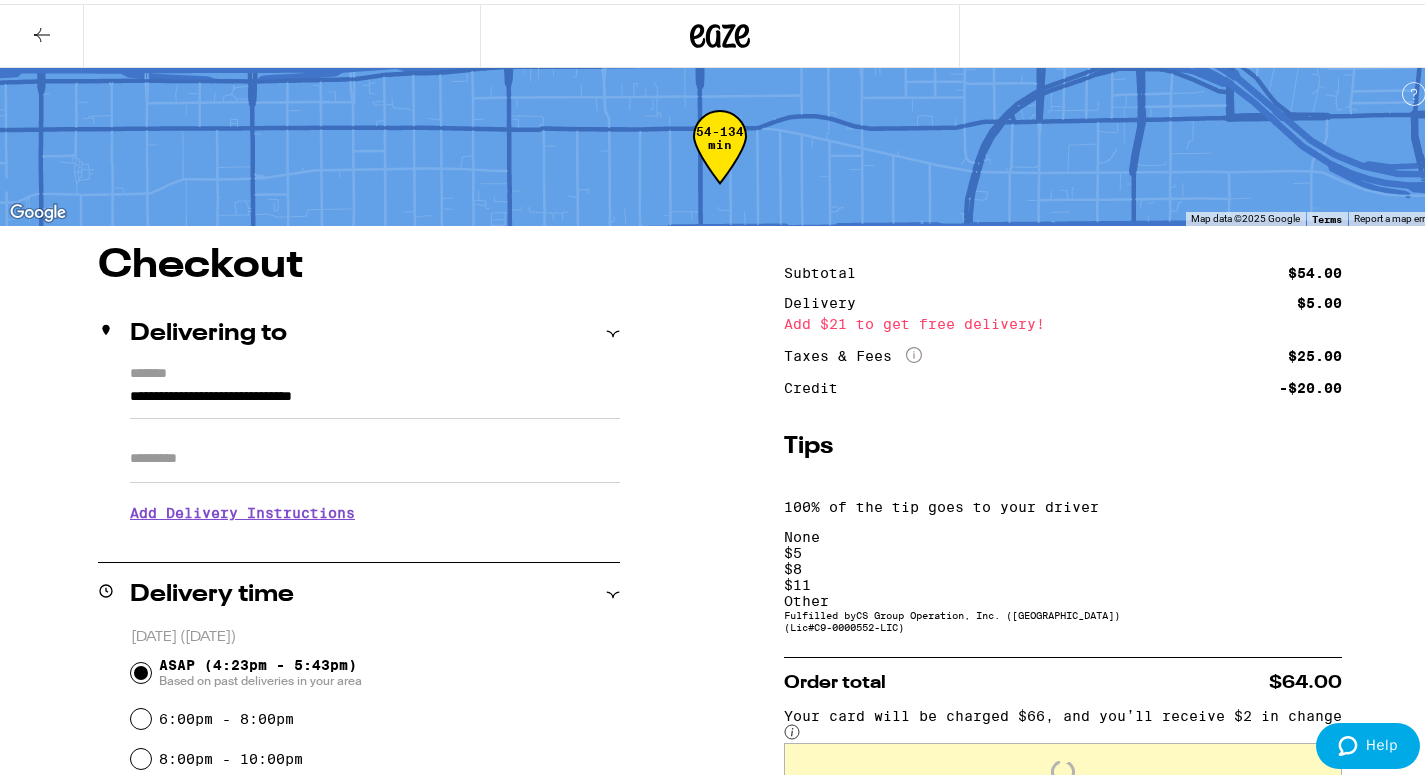 type 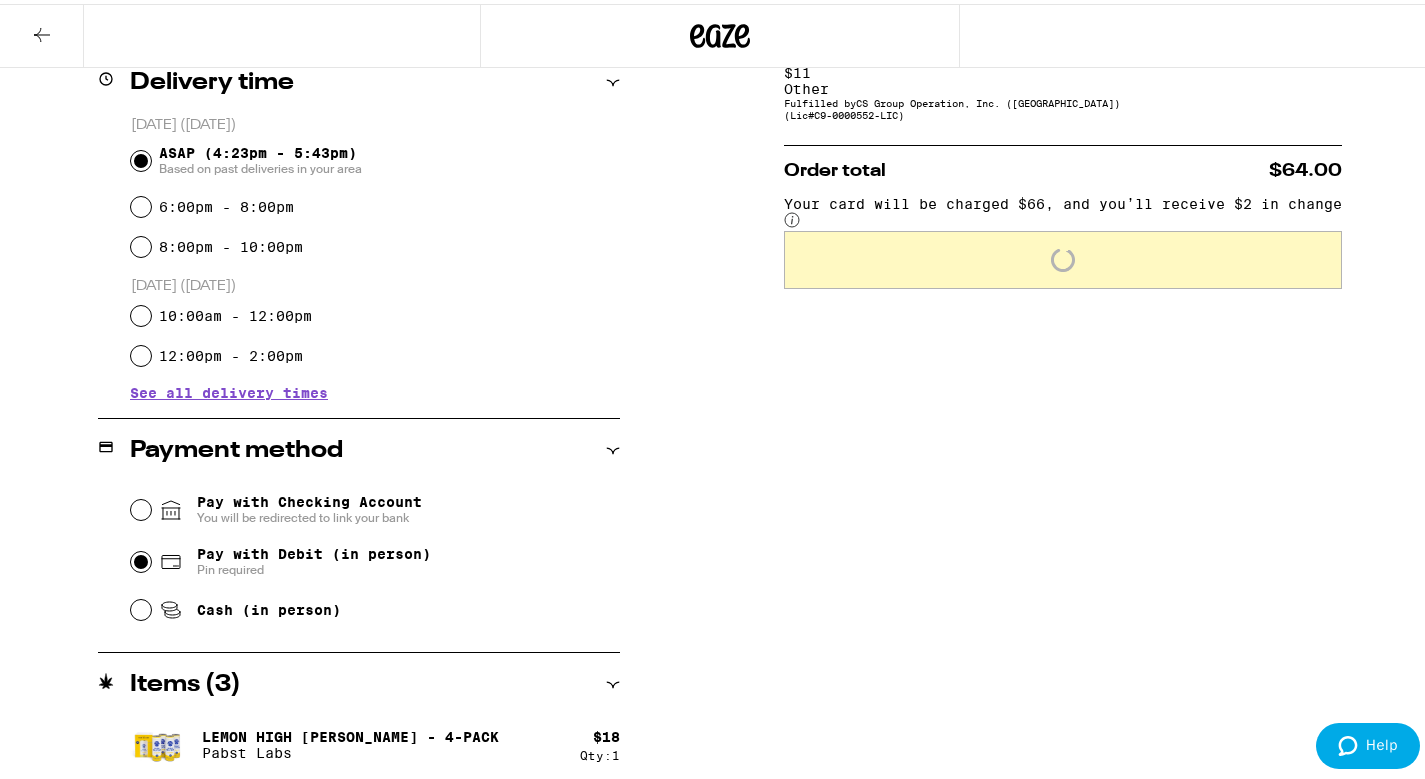 scroll, scrollTop: 663, scrollLeft: 0, axis: vertical 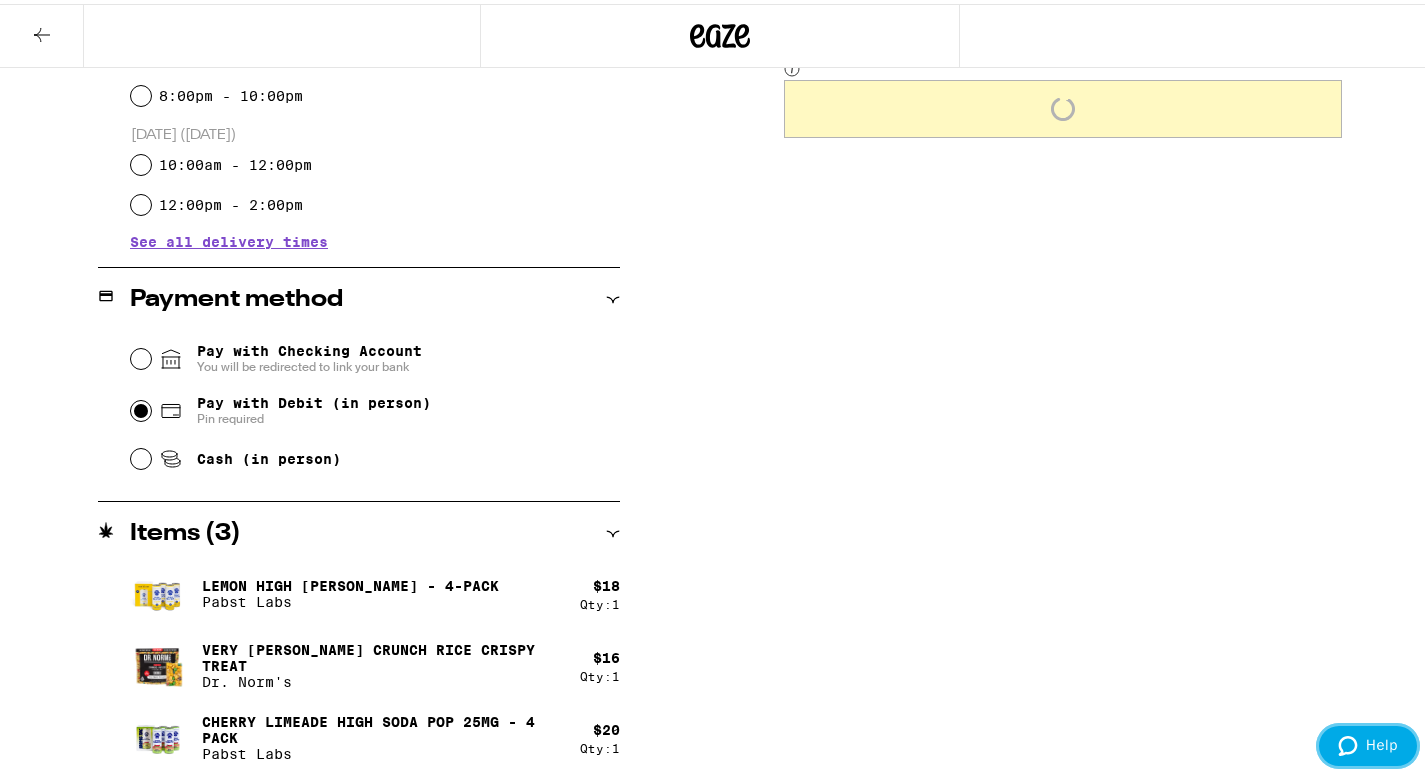 click on "Help" at bounding box center [1368, 746] 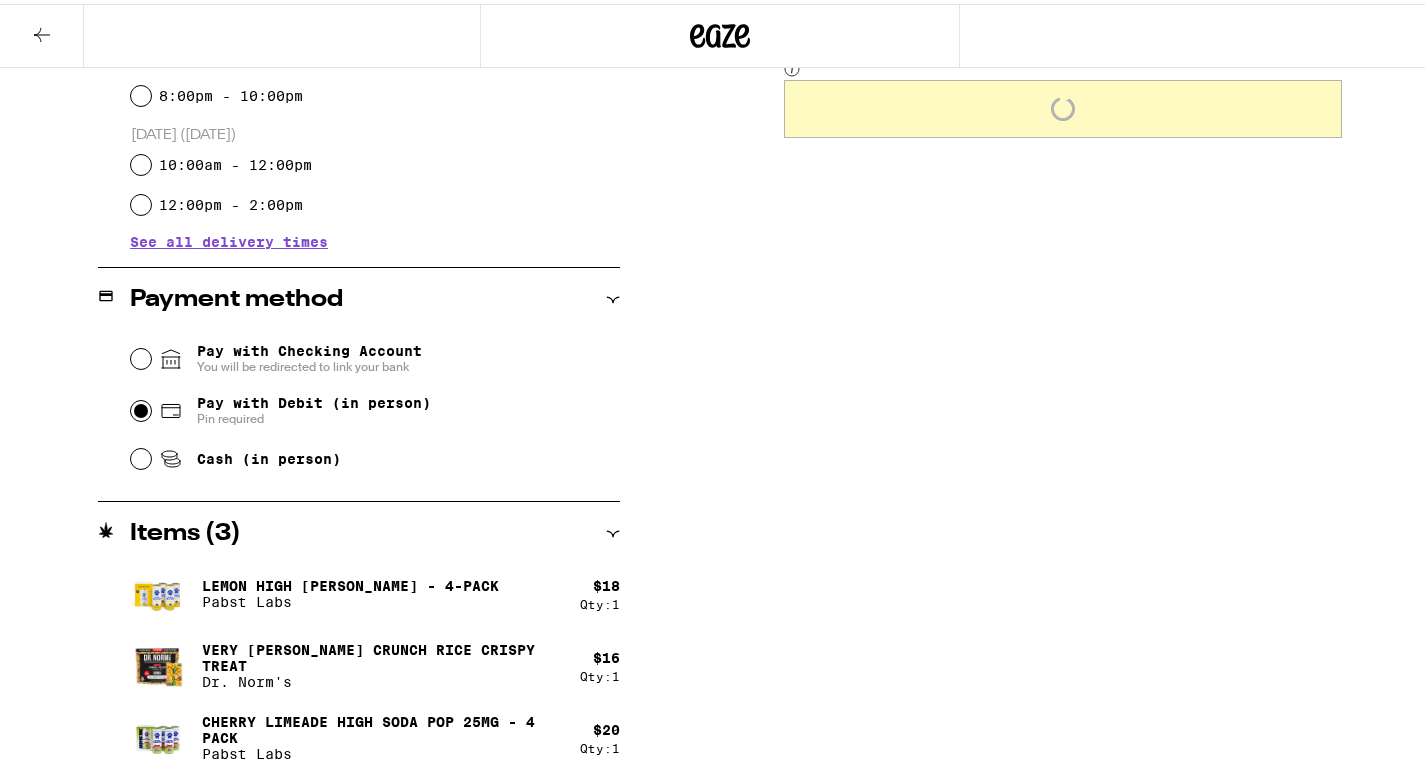 scroll, scrollTop: 0, scrollLeft: 0, axis: both 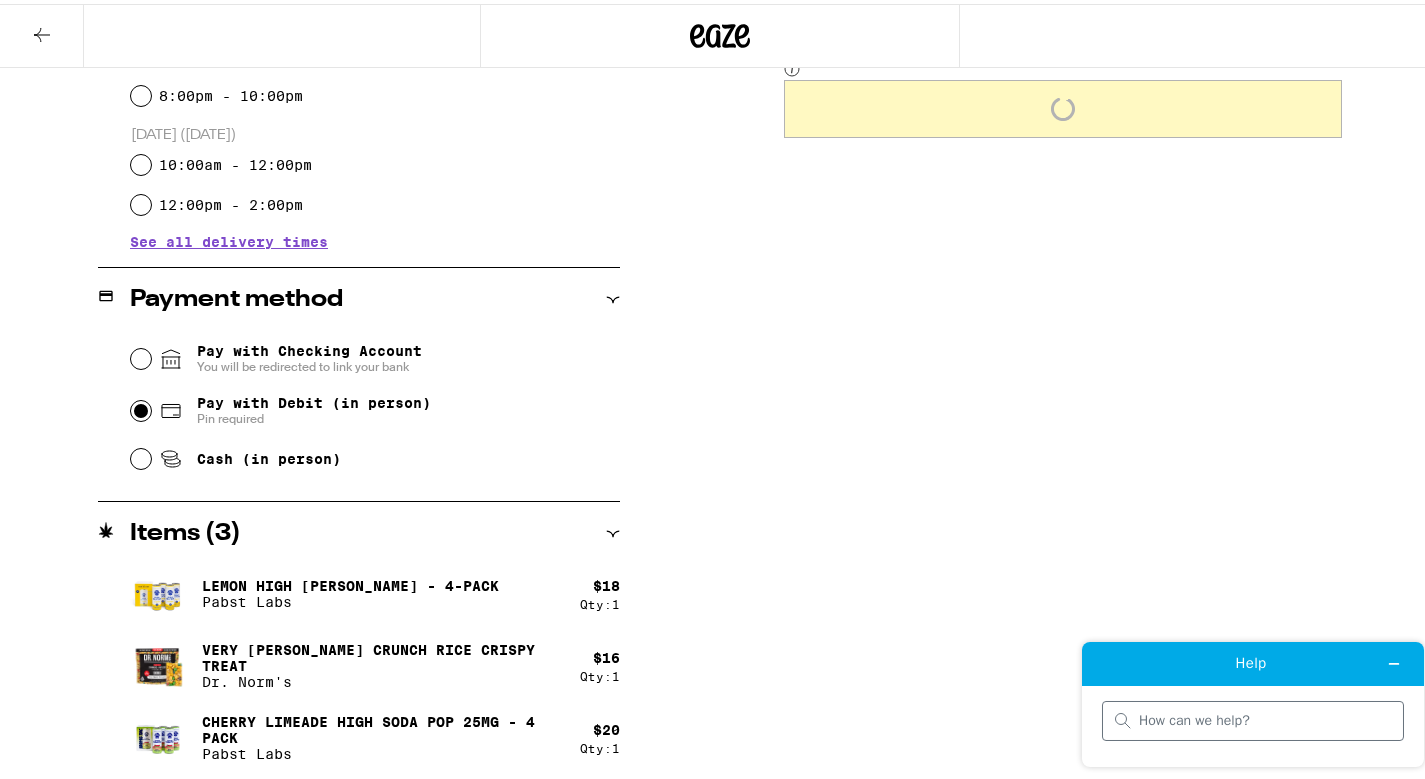 click at bounding box center [1253, 721] 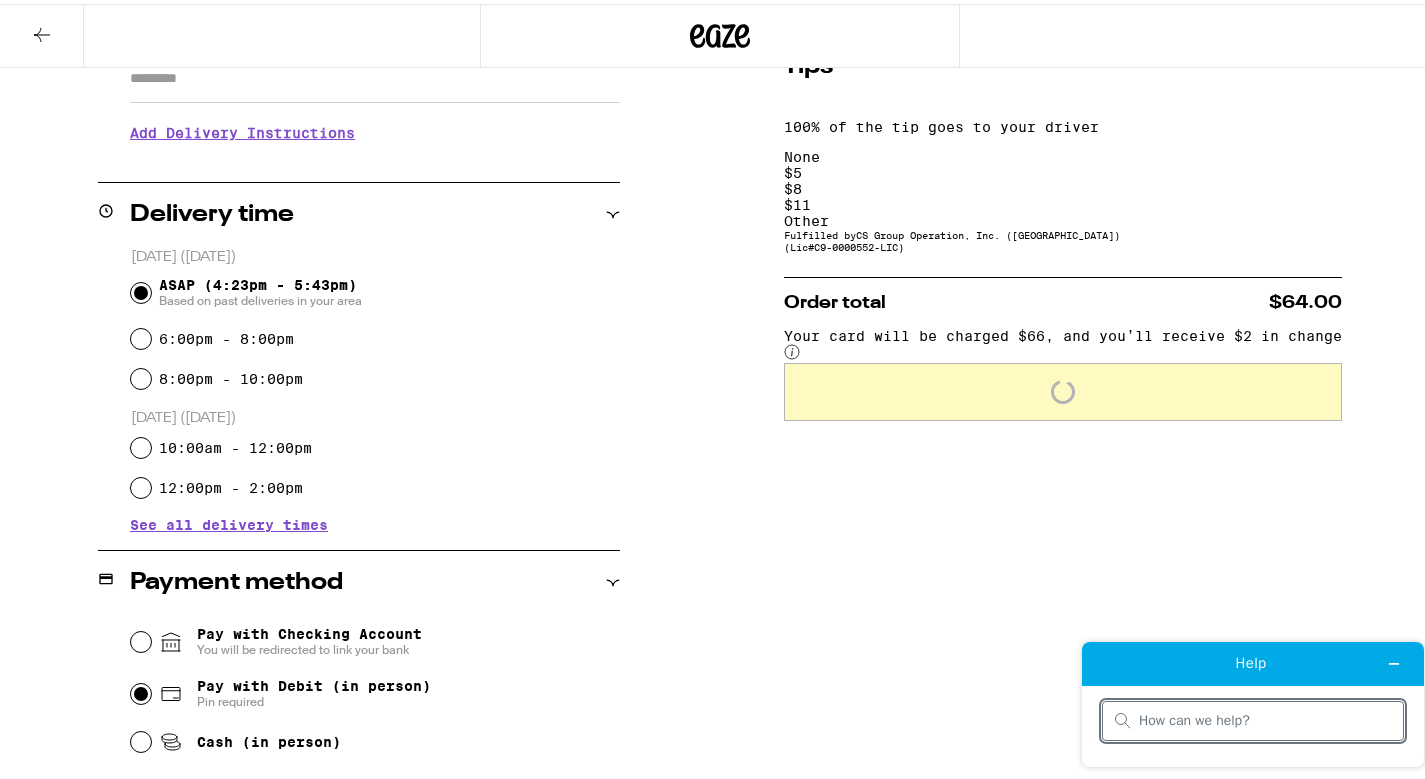 scroll, scrollTop: 371, scrollLeft: 0, axis: vertical 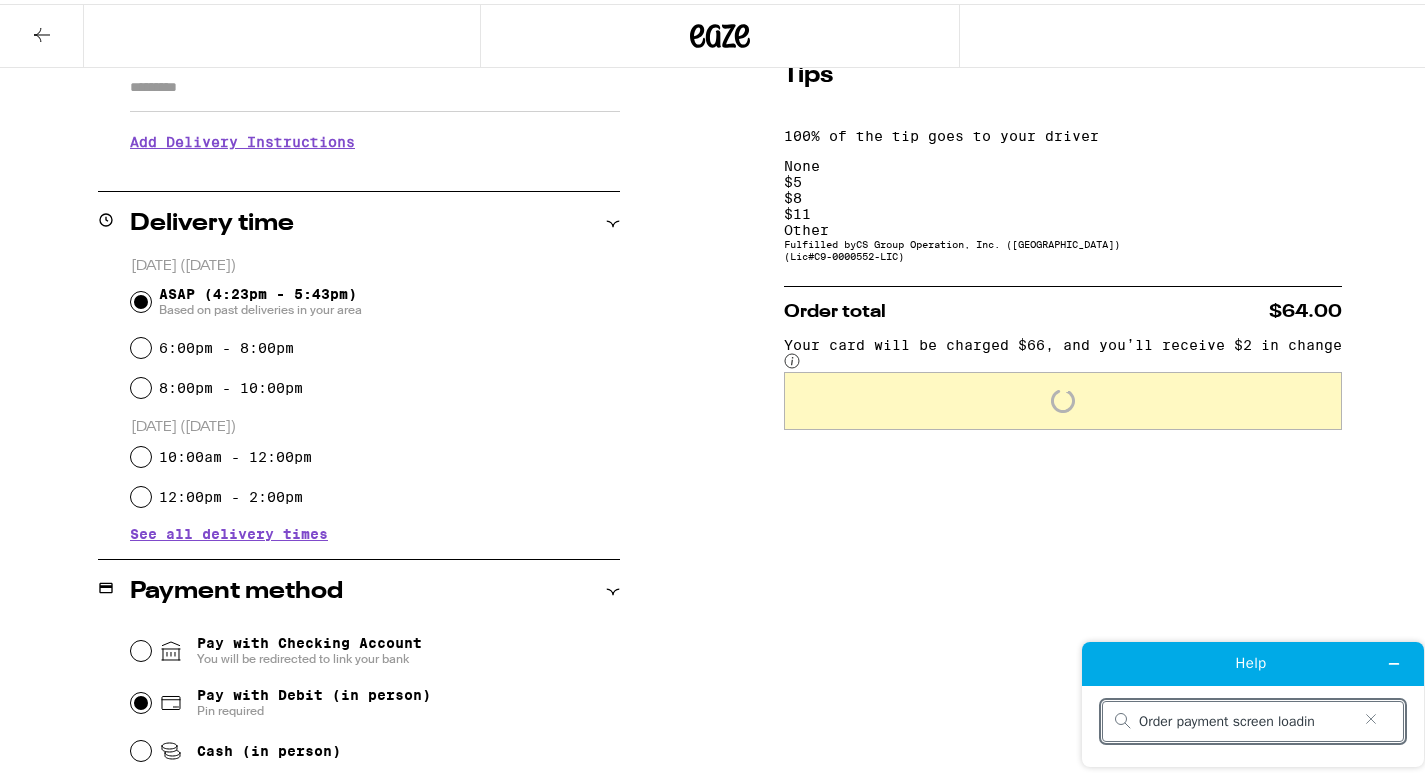 type on "Order payment screen loading" 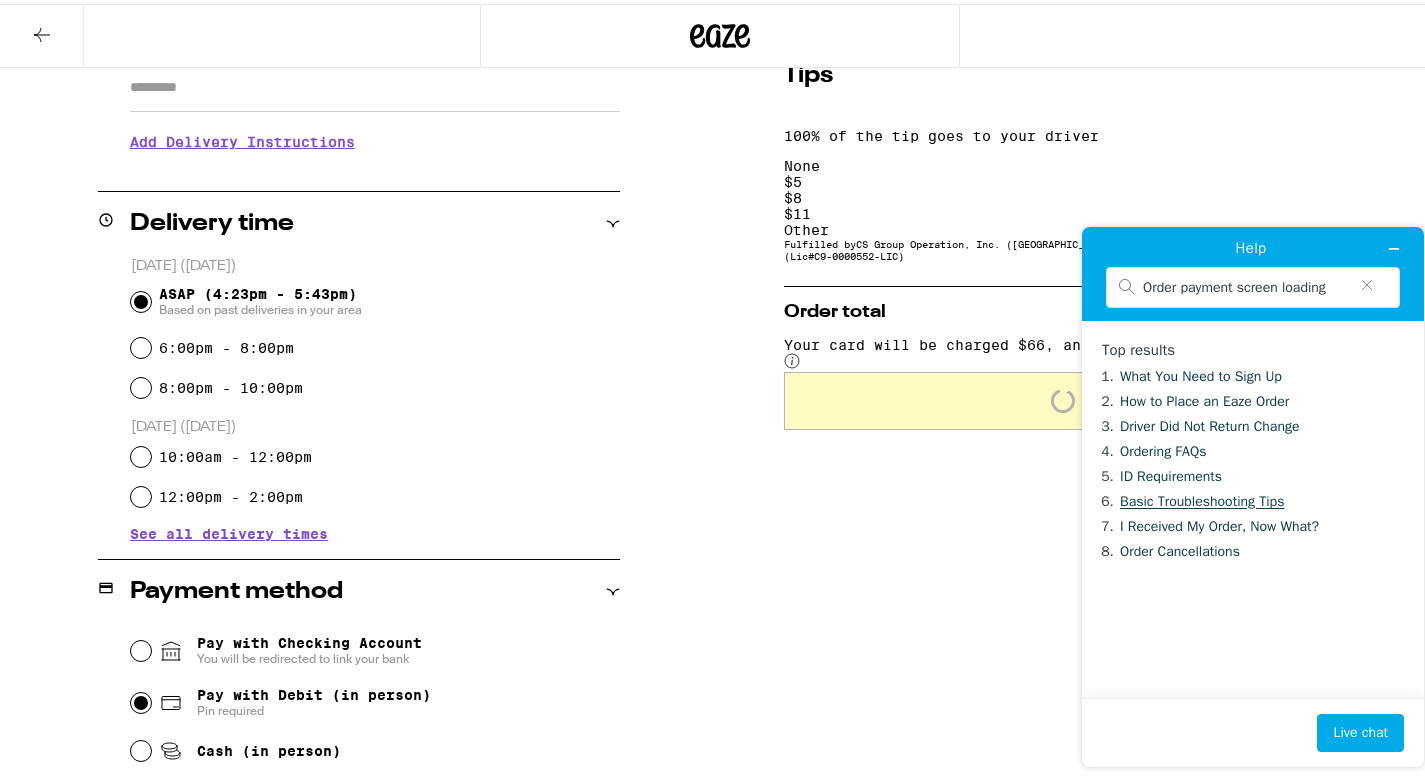 click on "Basic Troubleshooting Tips" at bounding box center (1202, 501) 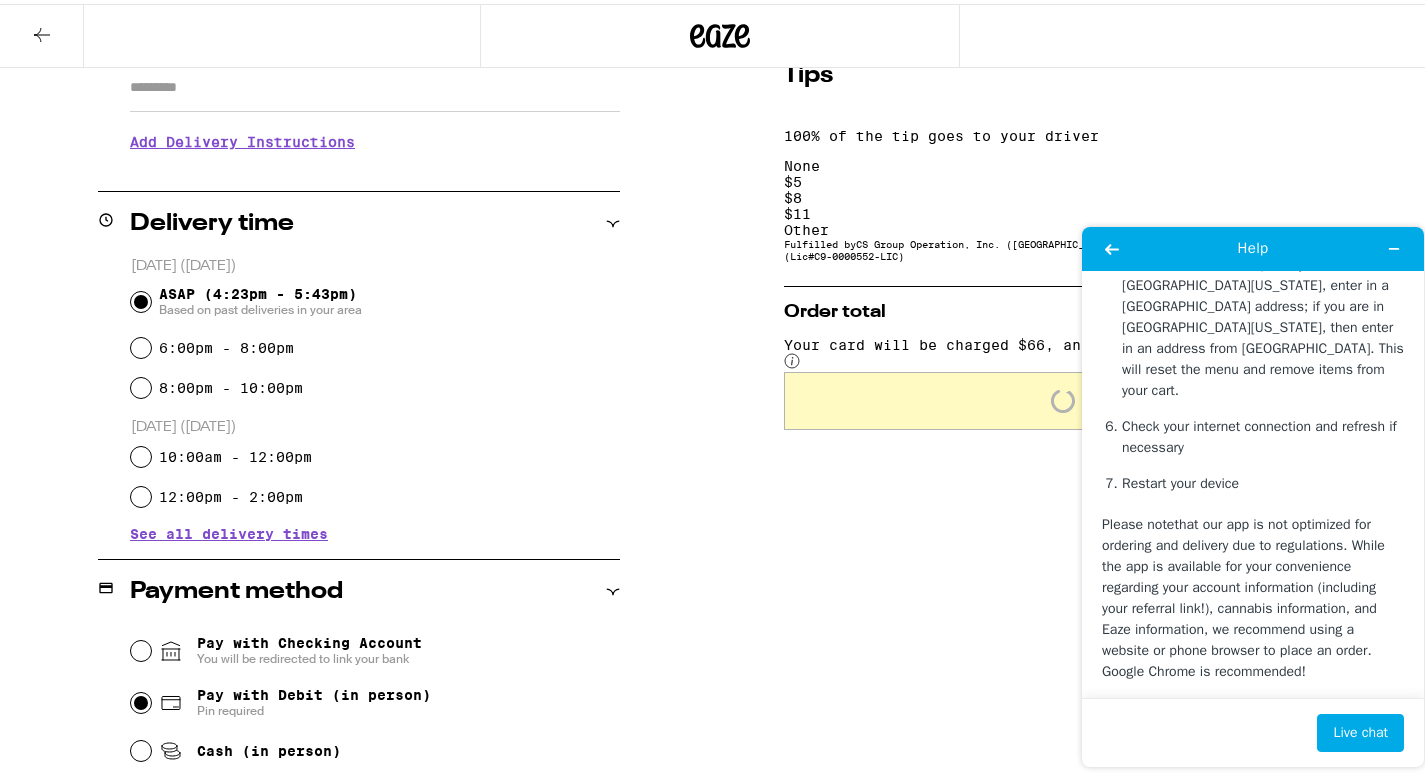 scroll, scrollTop: 573, scrollLeft: 0, axis: vertical 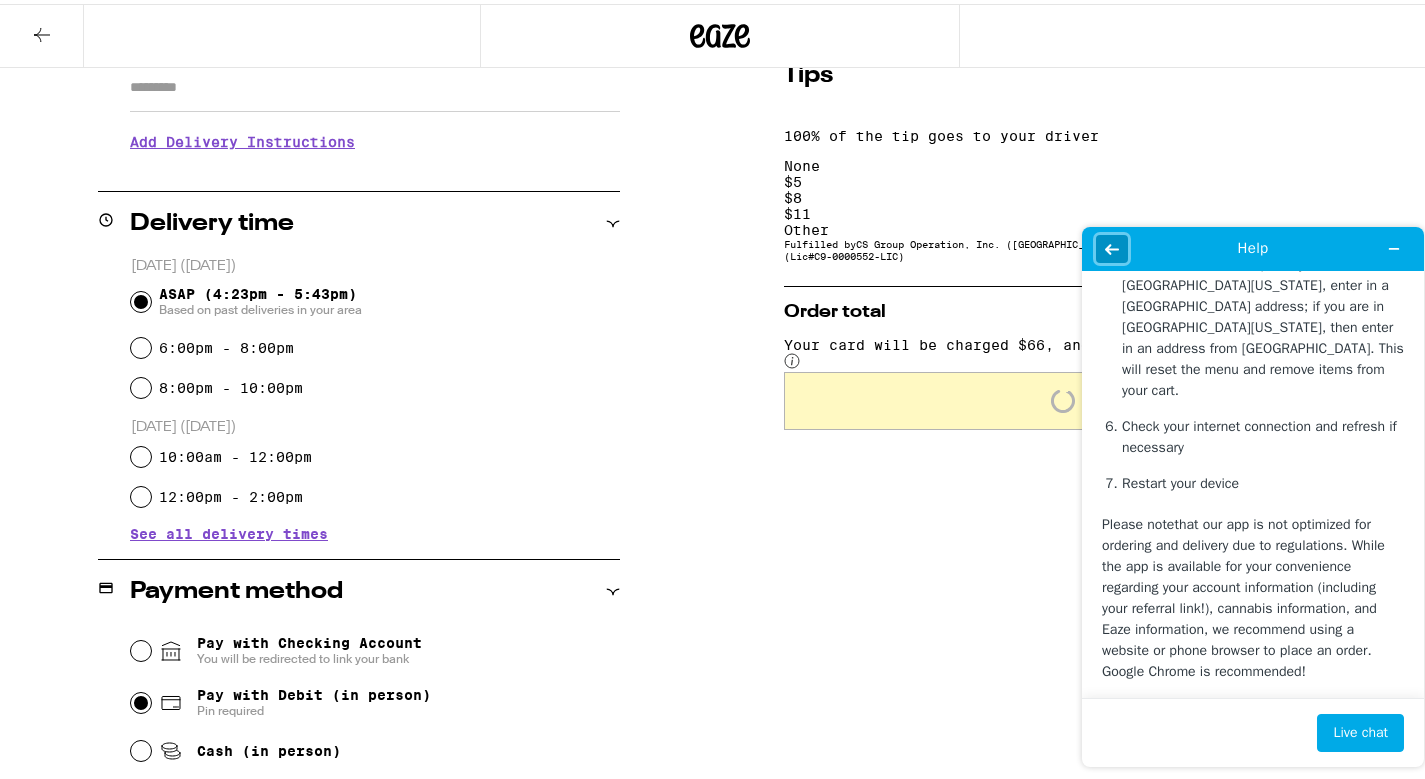 click at bounding box center [1112, 249] 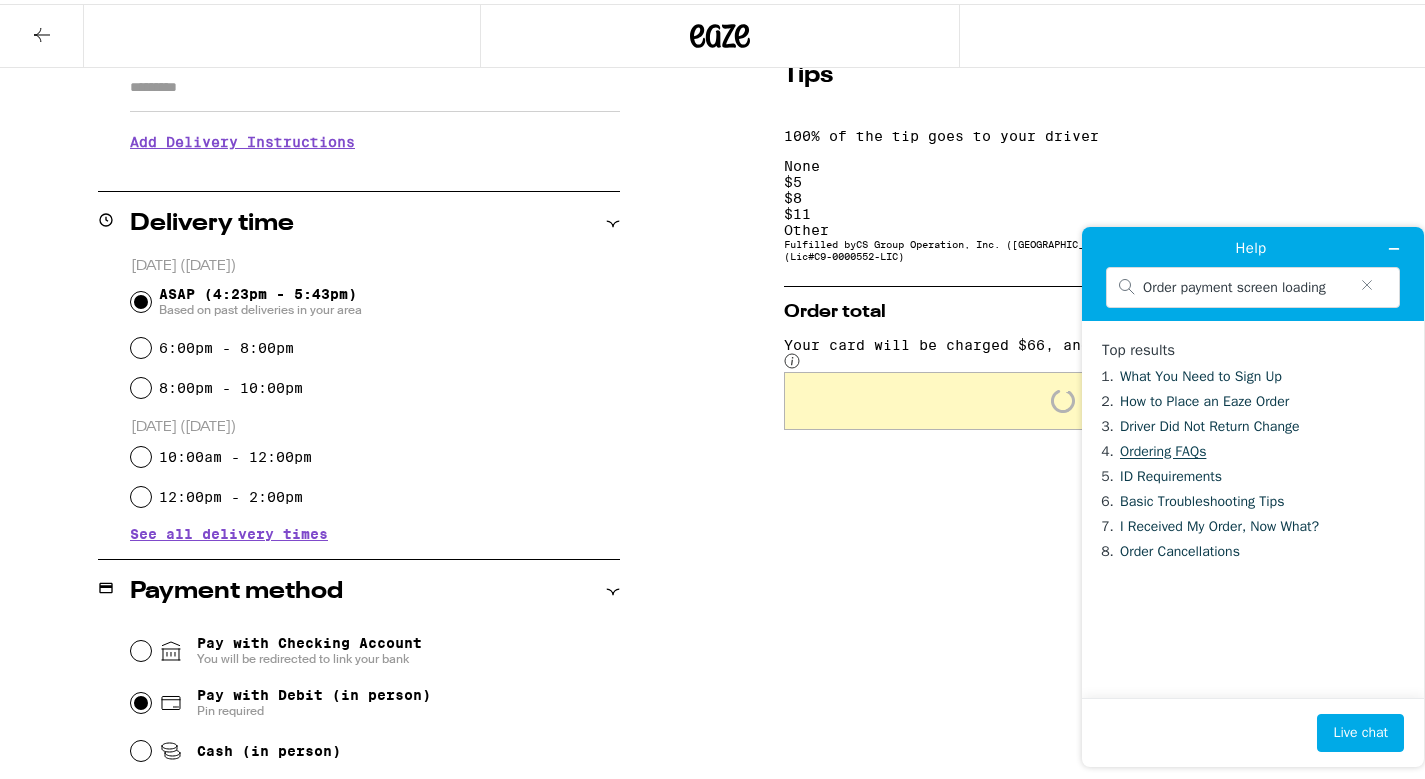 click on "Ordering FAQs" at bounding box center [1163, 451] 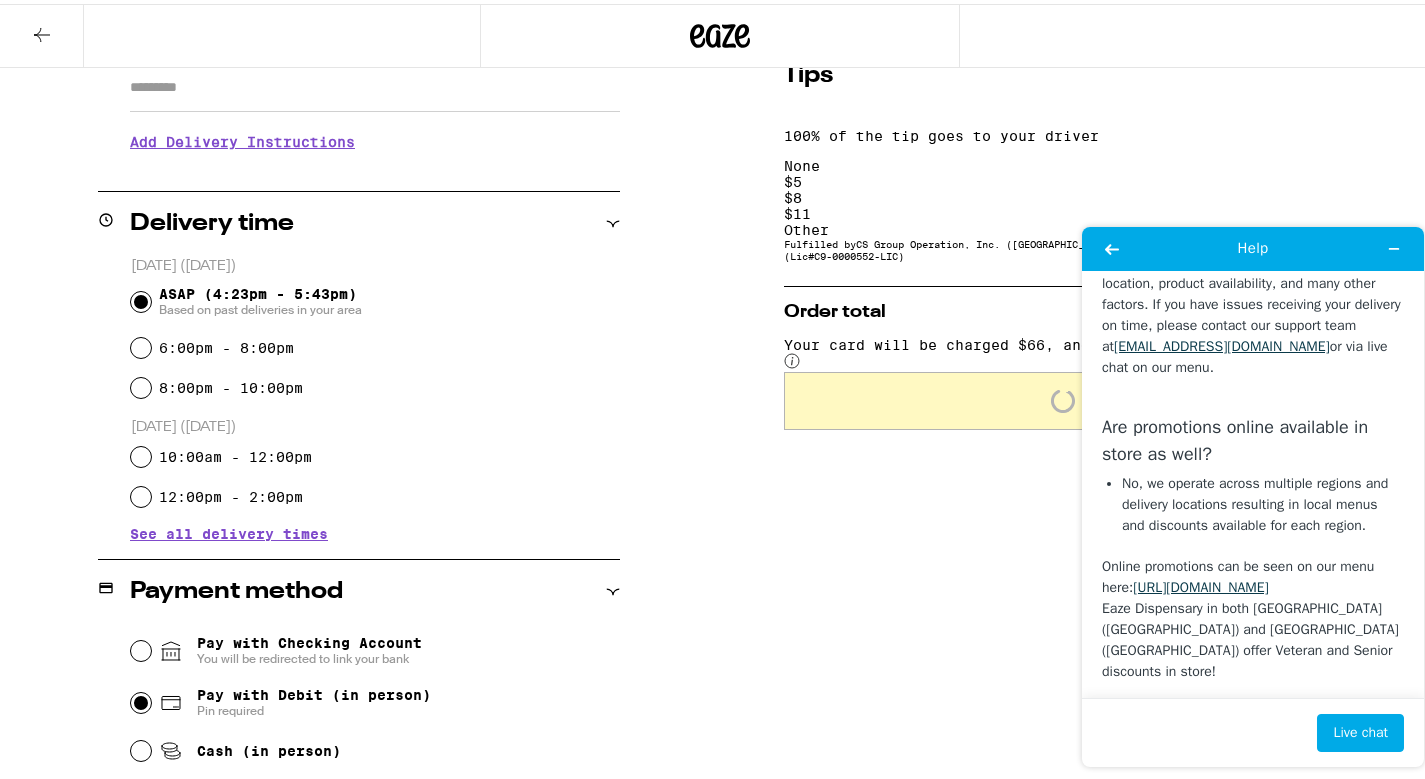 scroll, scrollTop: 3643, scrollLeft: 0, axis: vertical 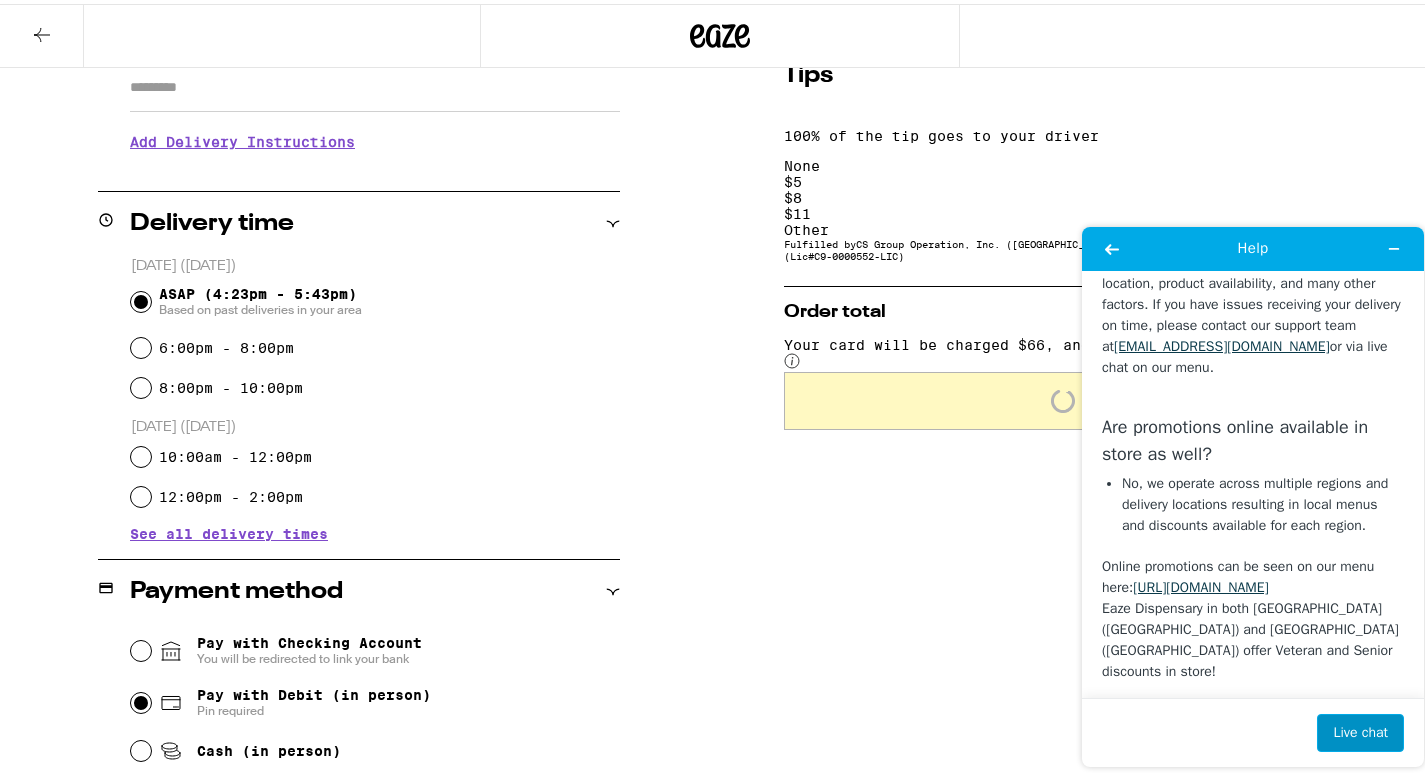 click on "Live chat" at bounding box center [1360, 733] 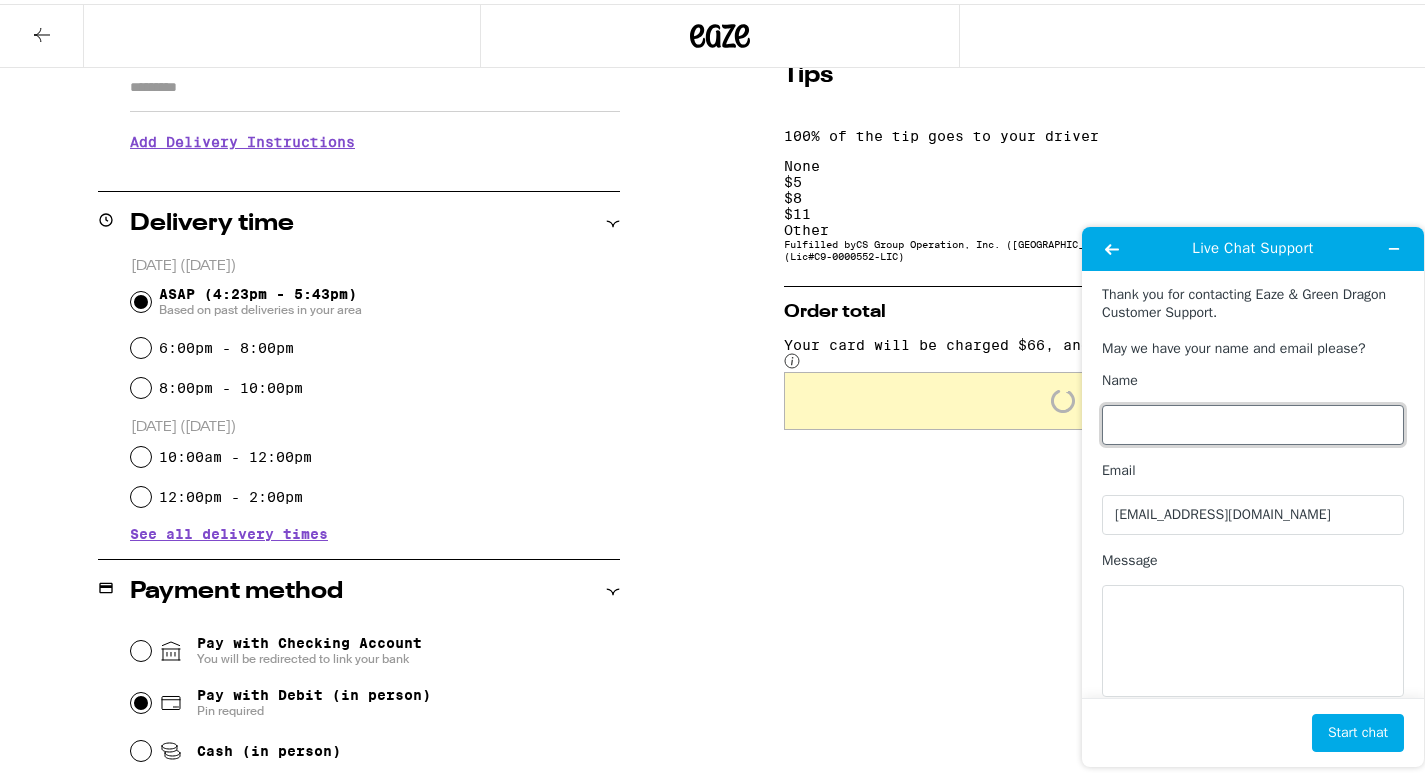 click on "Name" at bounding box center (1253, 425) 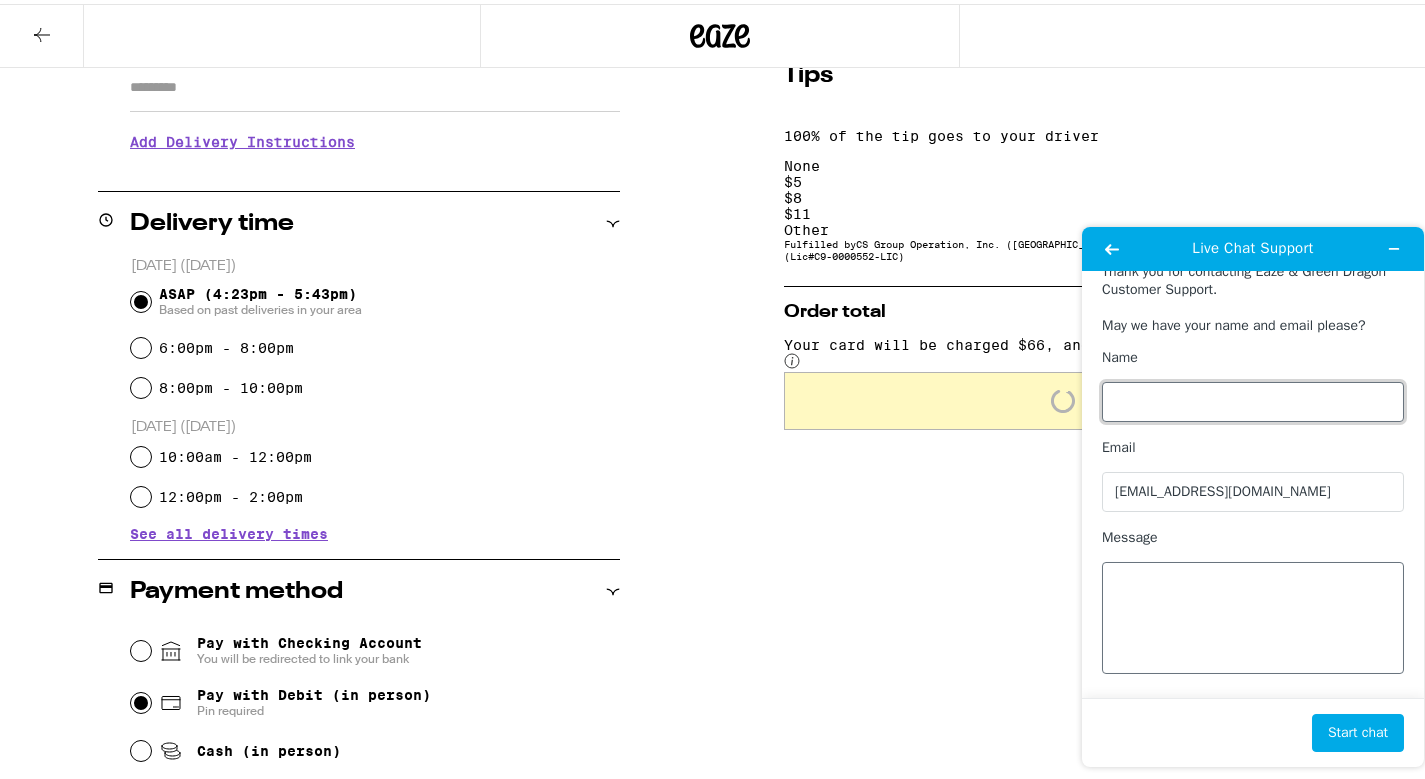 scroll, scrollTop: 0, scrollLeft: 0, axis: both 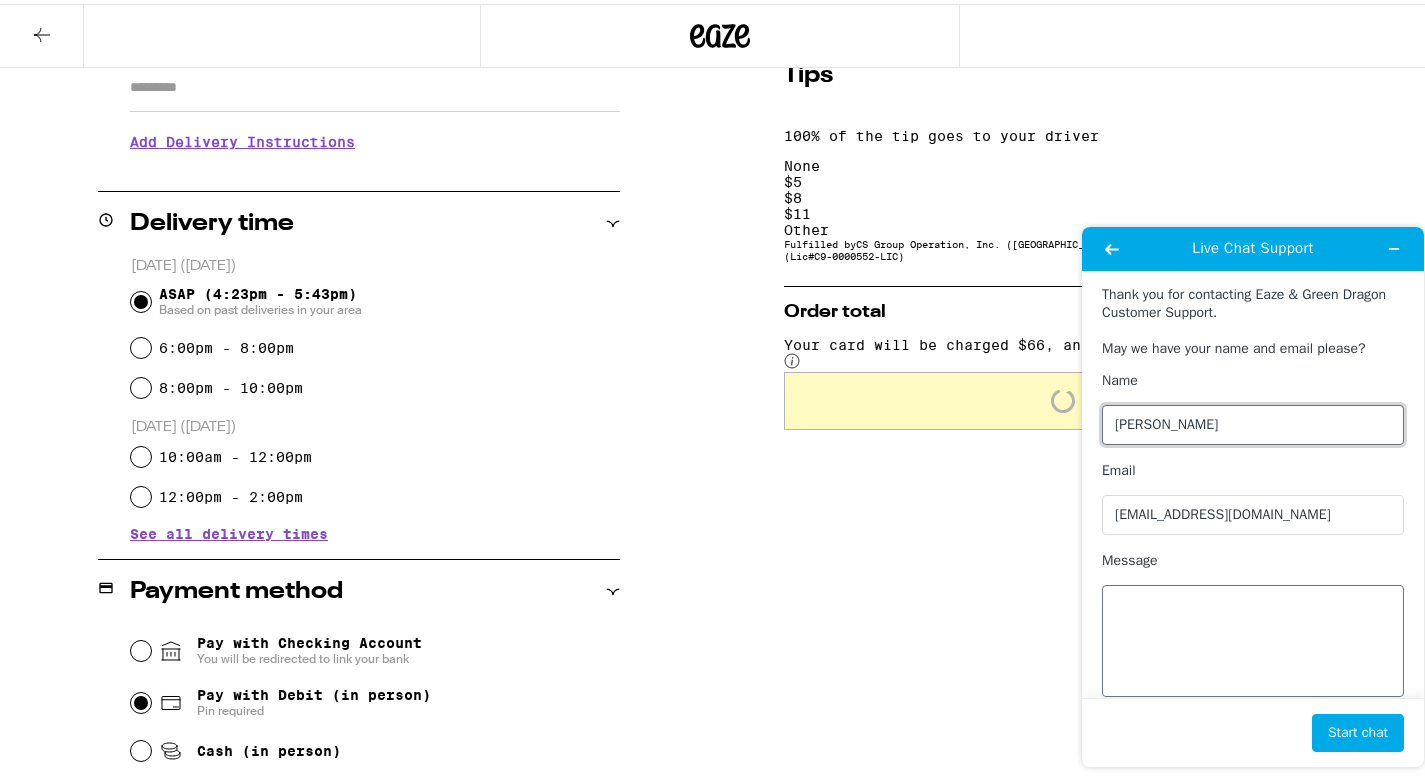 type on "William" 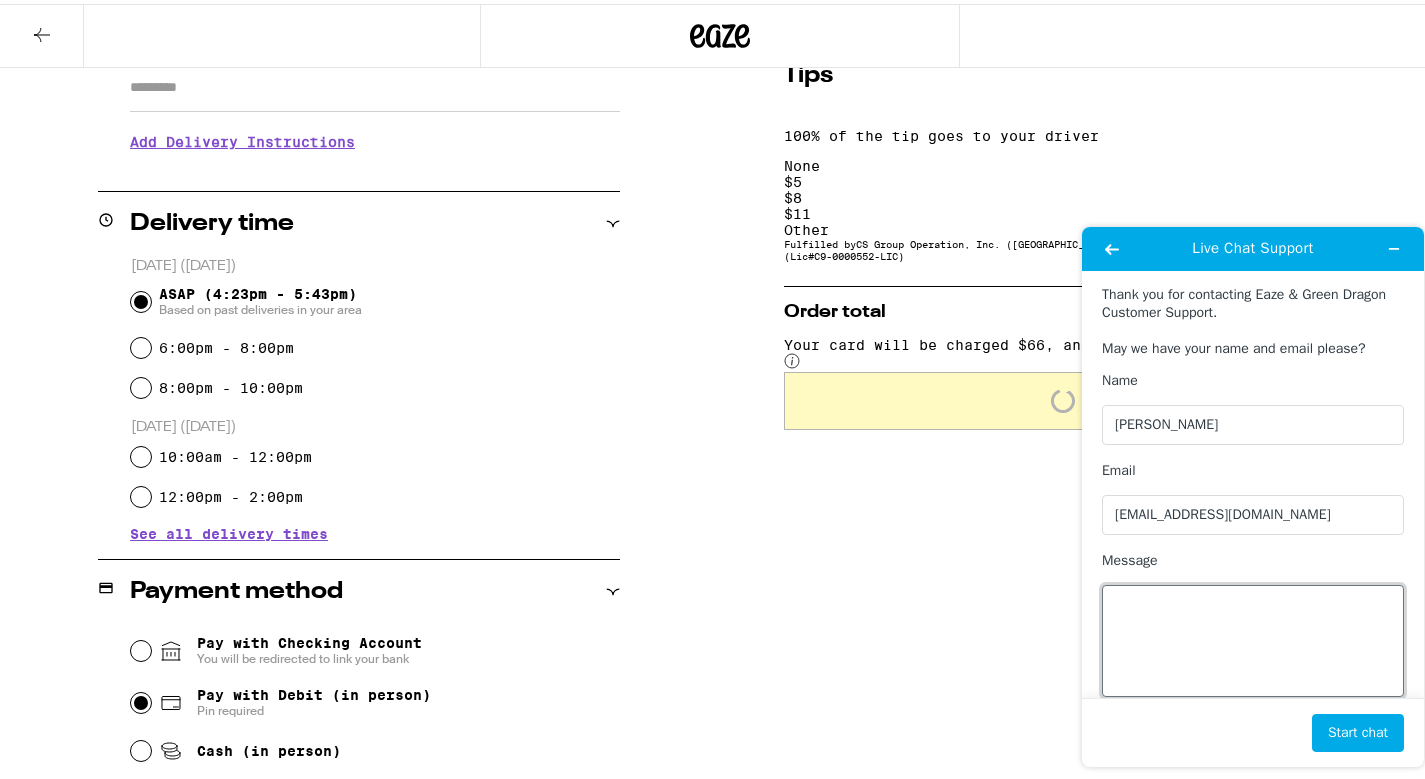 click on "Message" at bounding box center [1253, 641] 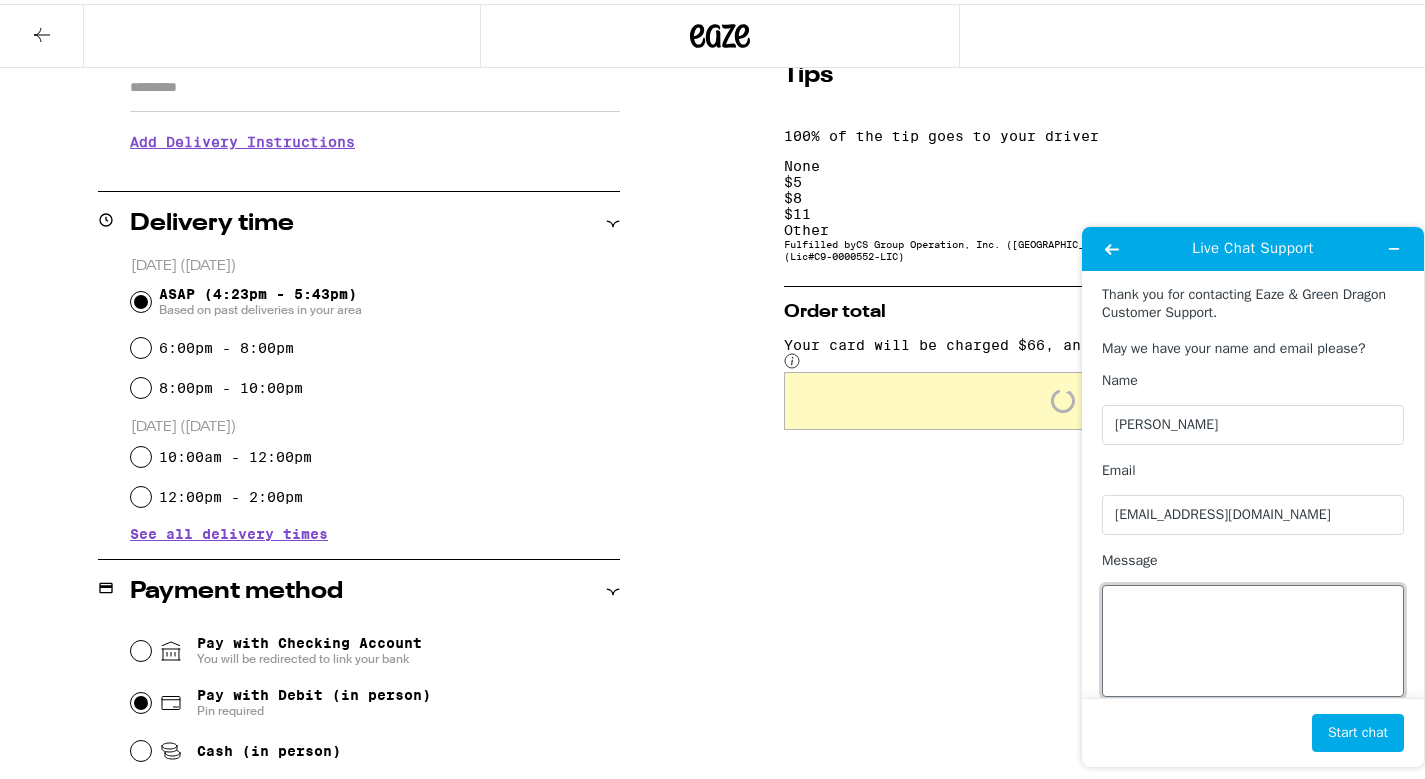 type on "H" 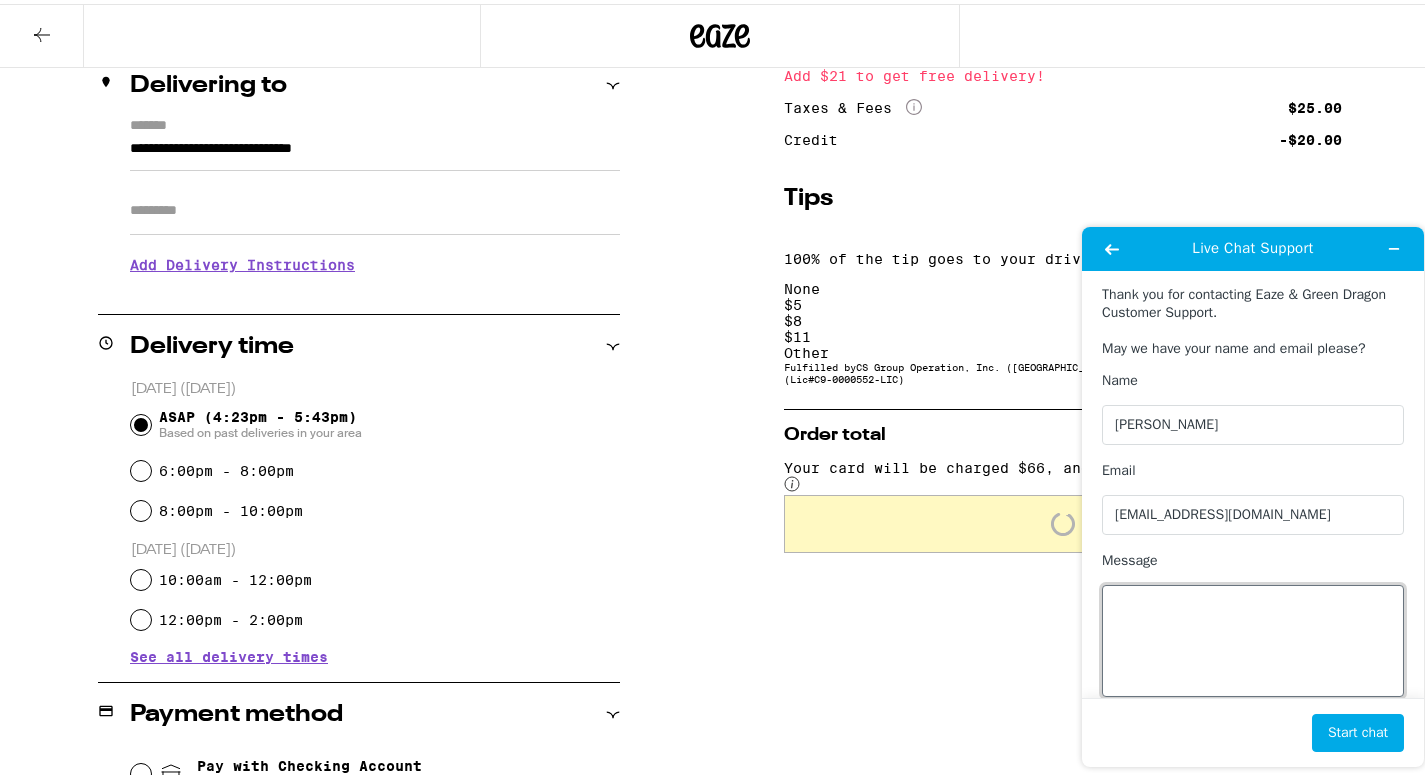scroll, scrollTop: 249, scrollLeft: 0, axis: vertical 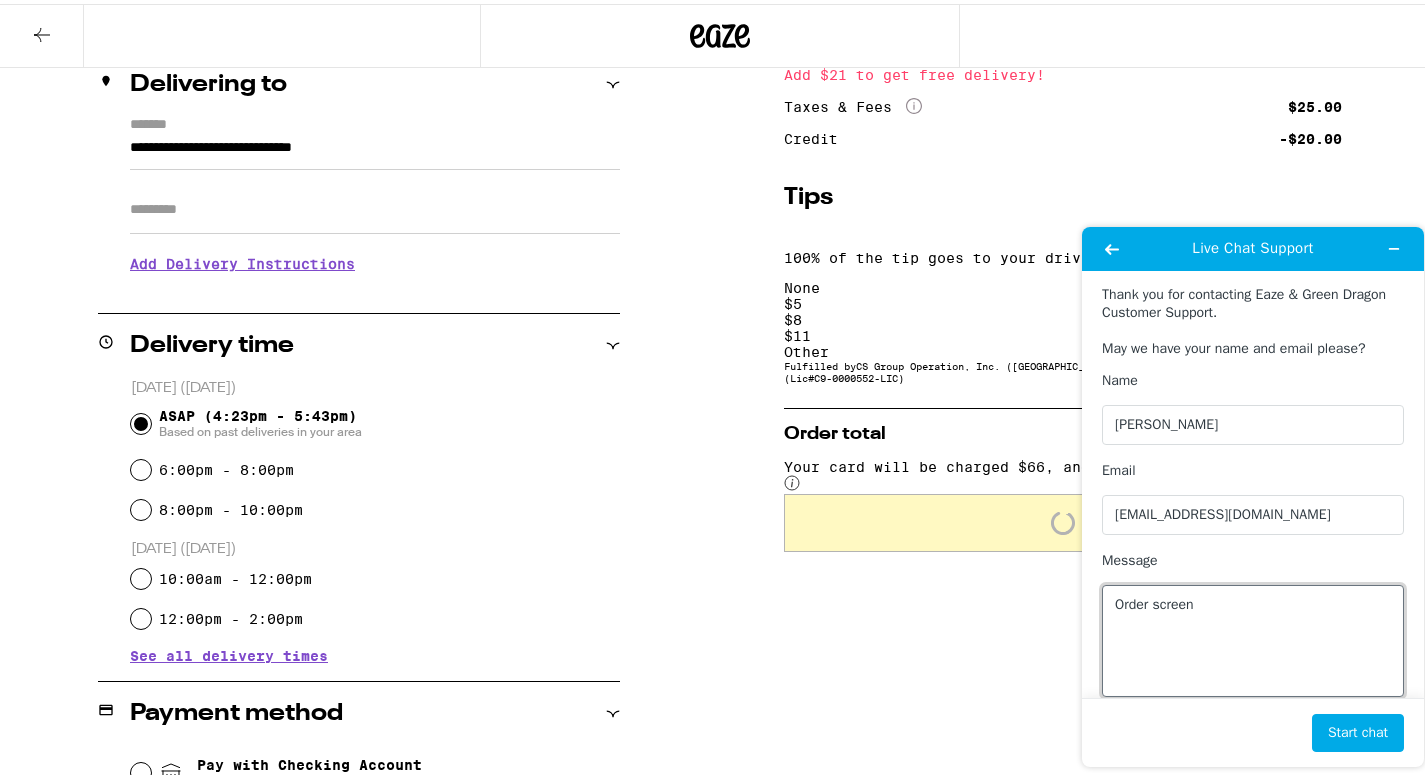 type on "Order screen" 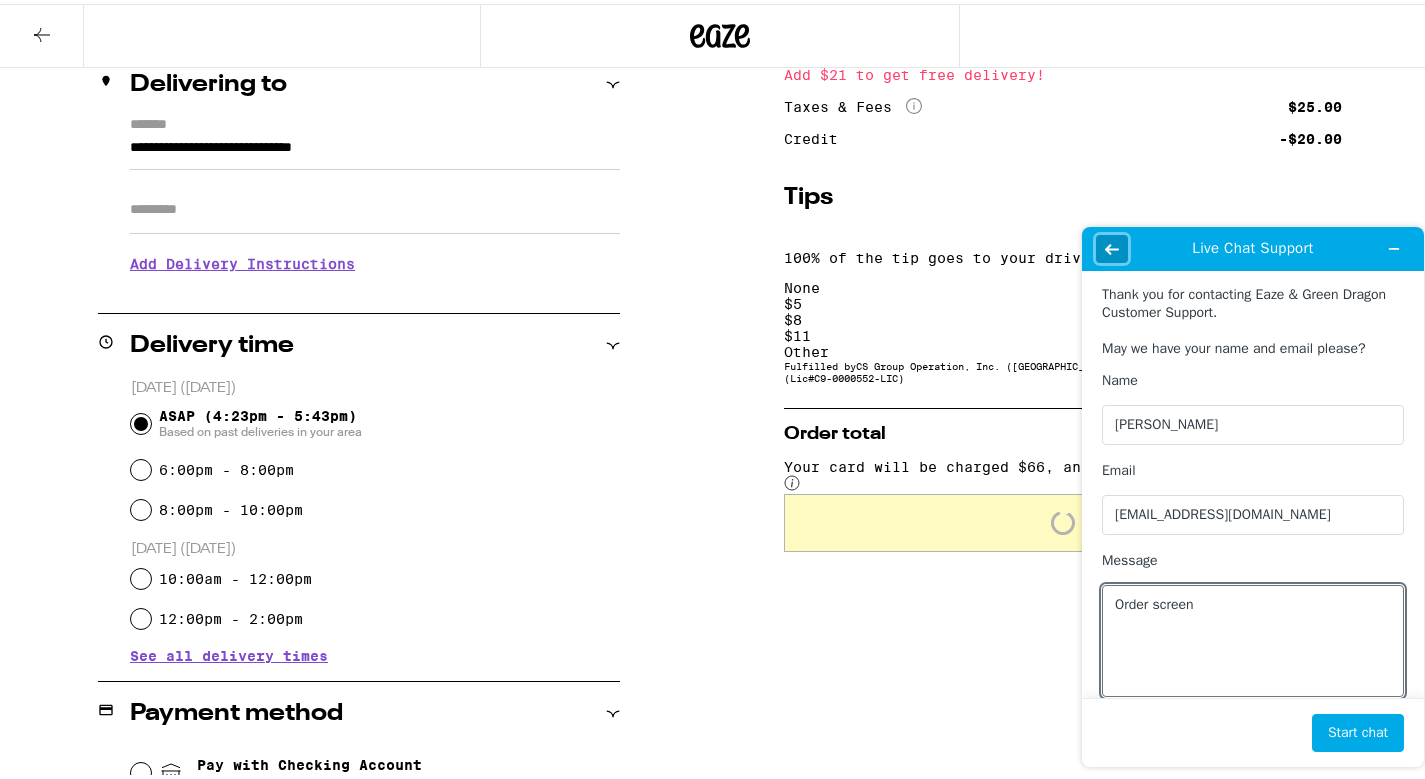 click at bounding box center [1112, 249] 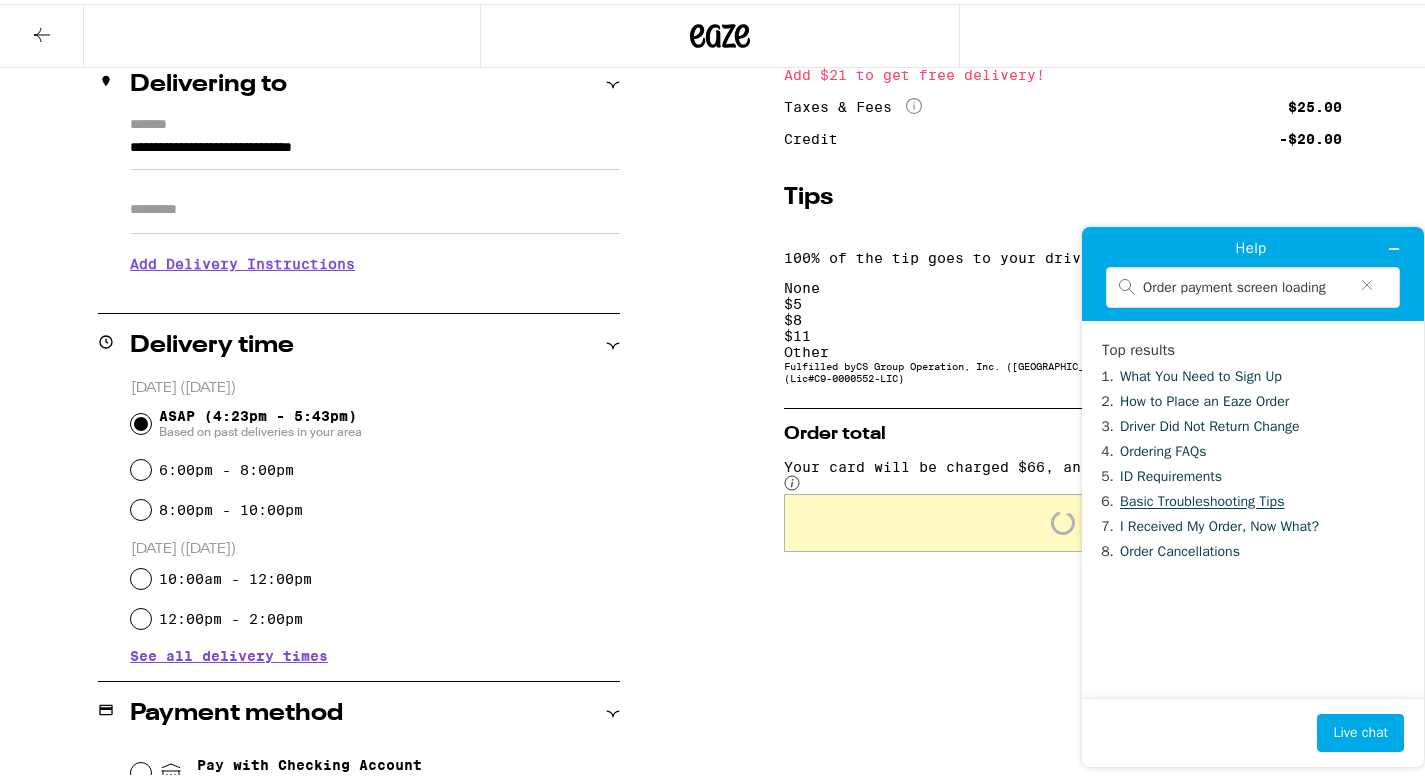 click on "Basic Troubleshooting Tips" at bounding box center (1202, 501) 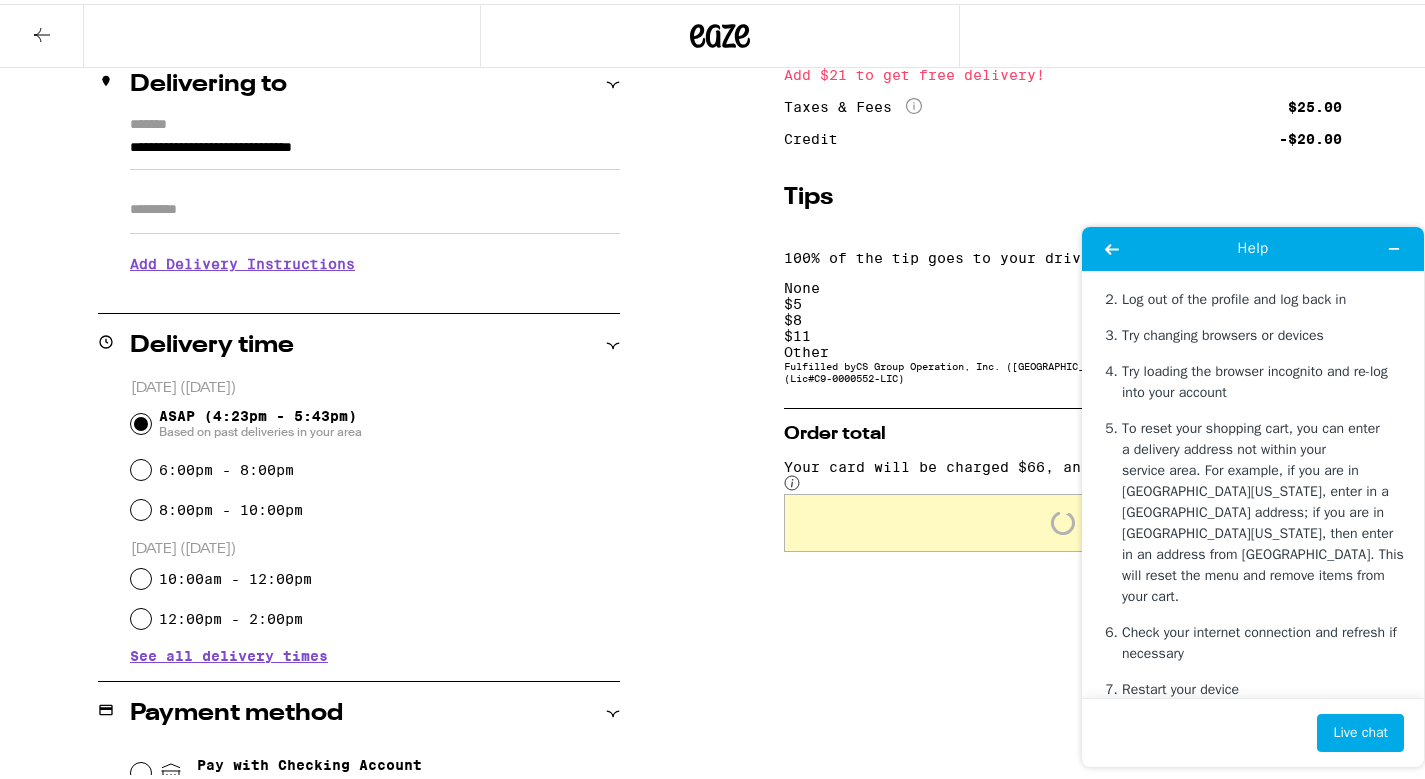 scroll, scrollTop: 270, scrollLeft: 0, axis: vertical 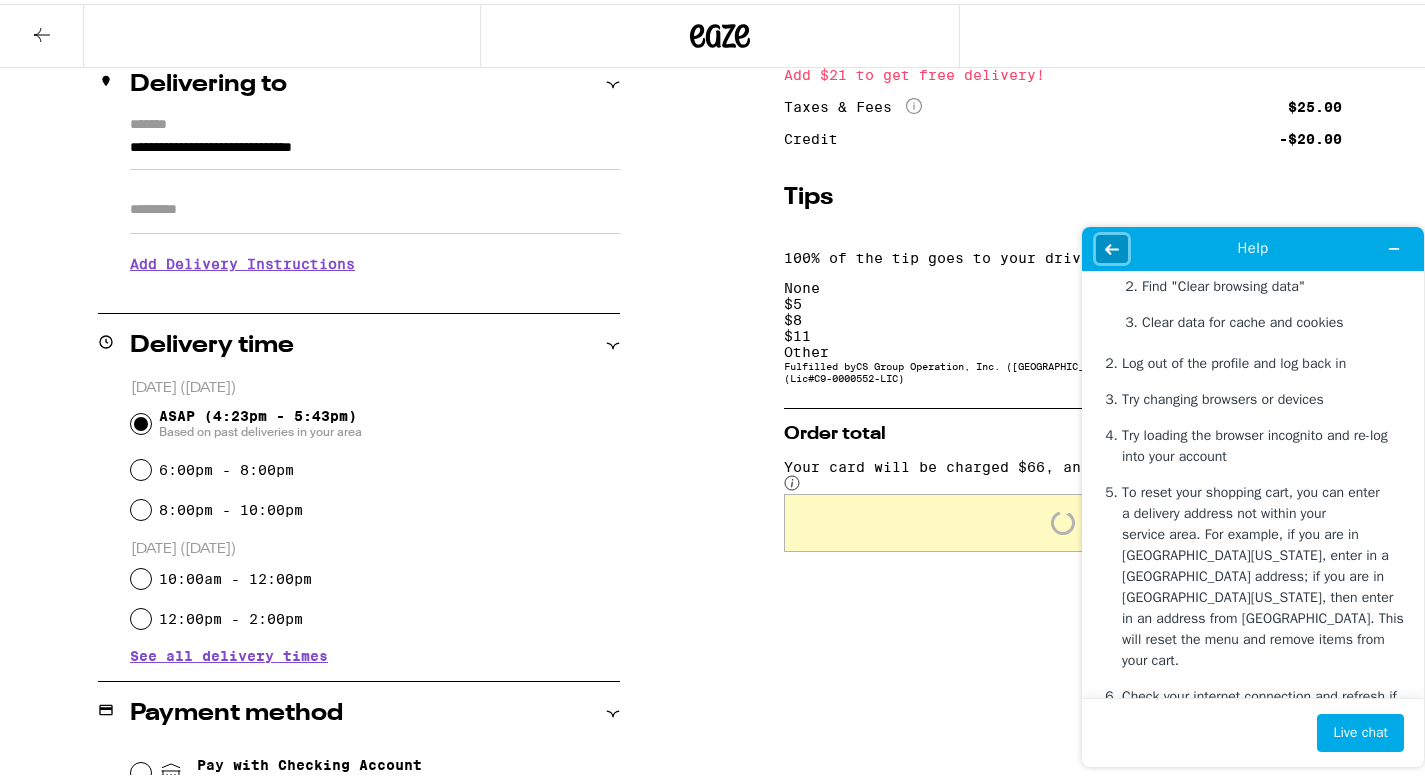 click 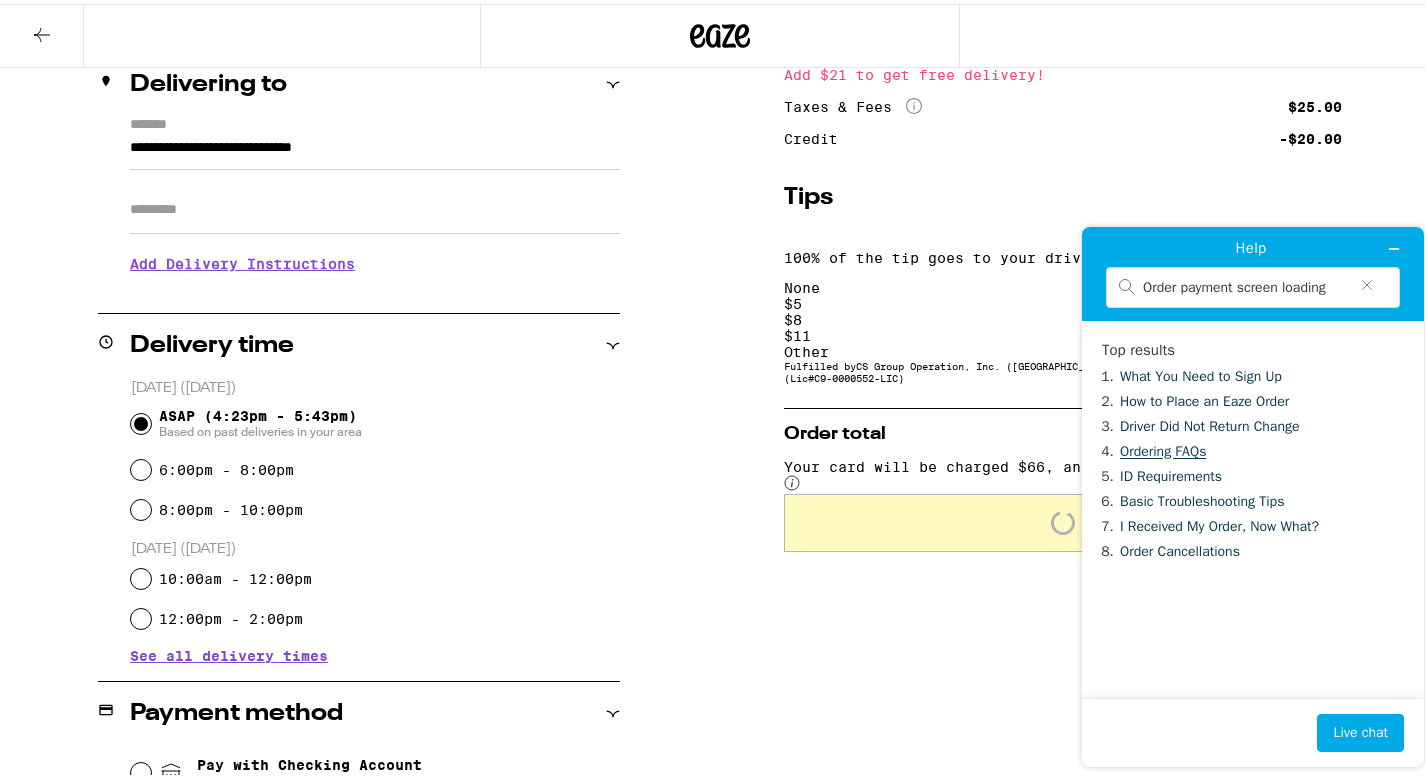 click on "Ordering FAQs" at bounding box center (1163, 451) 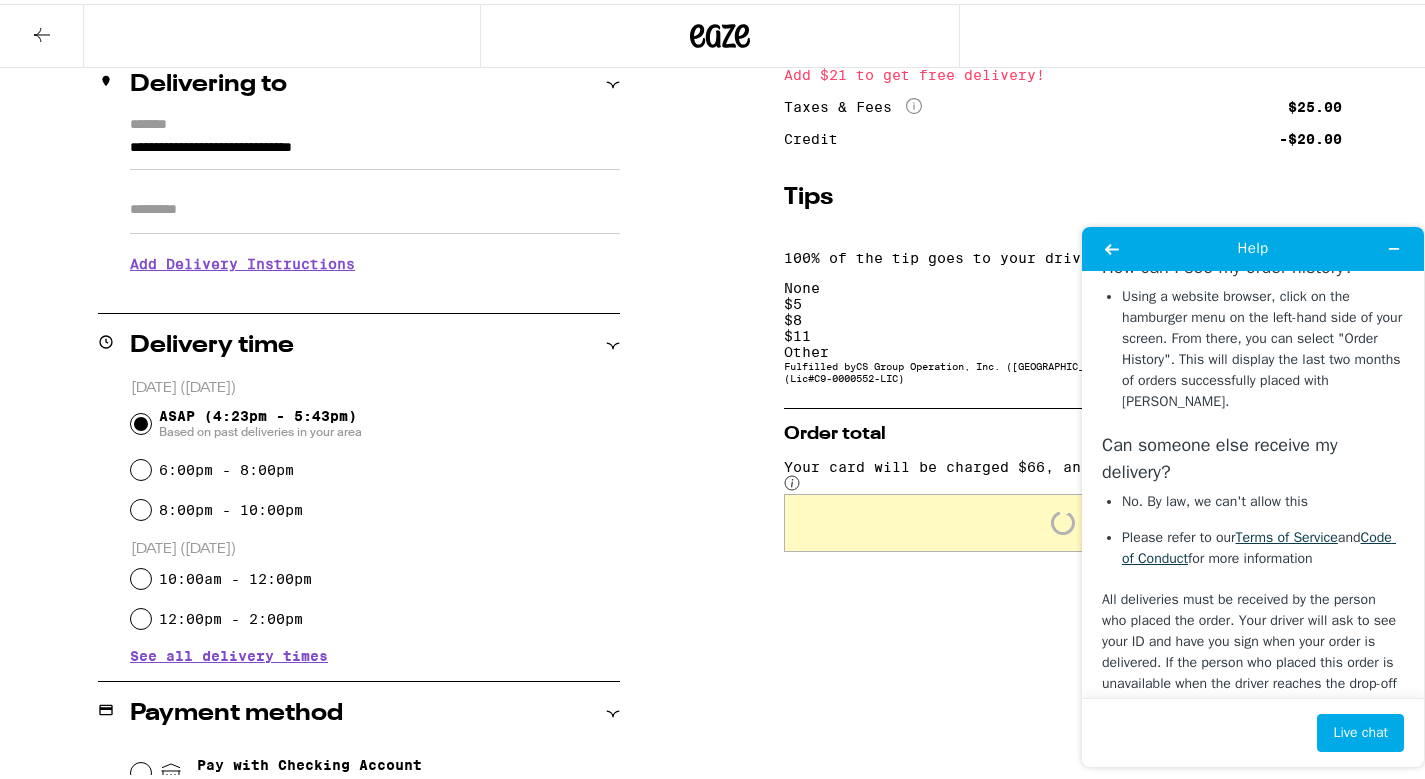 scroll, scrollTop: 1437, scrollLeft: 0, axis: vertical 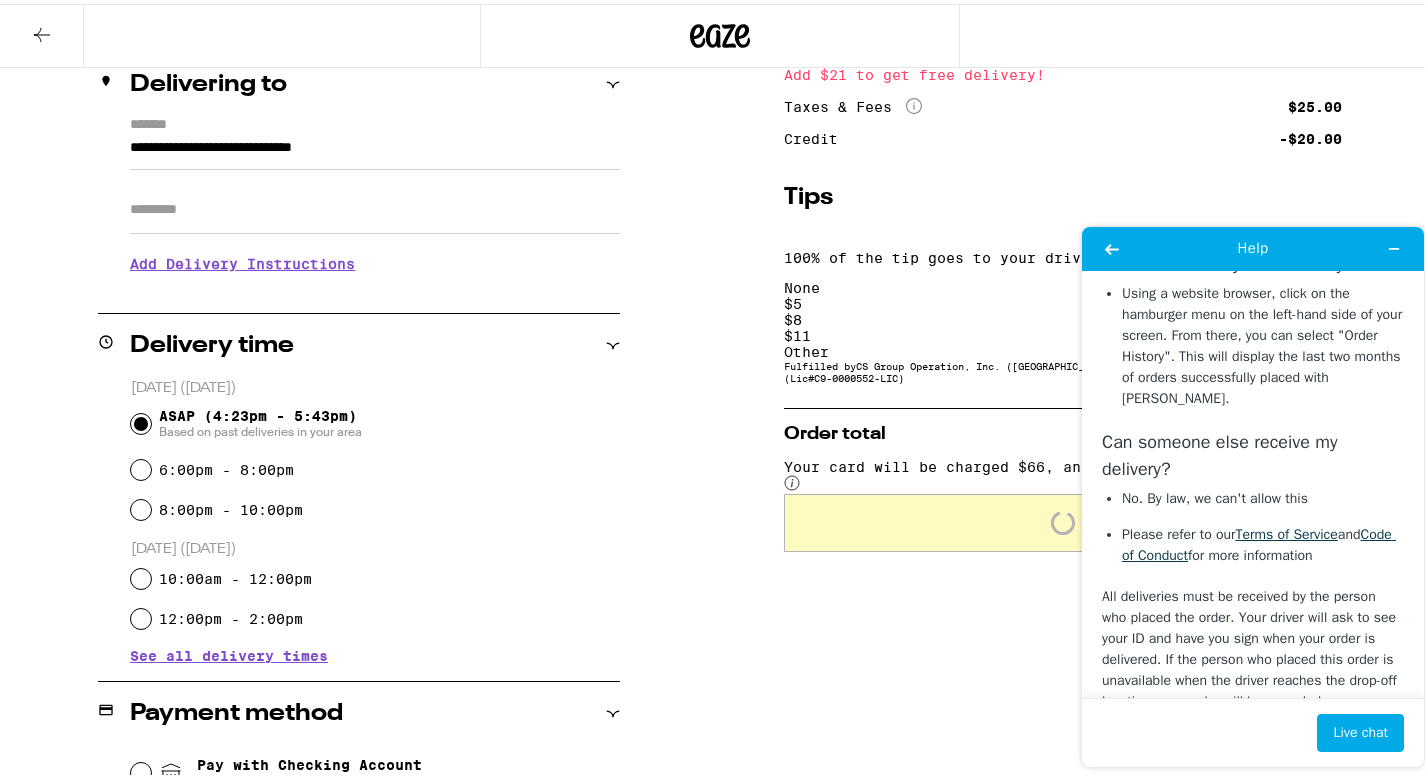 click on "Subtotal $54.00 Delivery $5.00 Add $21 to get free delivery! Taxes & Fees More Info $25.00 Credit -$20.00 Tips 100% of the tip goes to your driver None $ 5 $ 8 $ 11 Other Fulfilled by  CS Group Operation, Inc. (Silverlake) (Lic#  C9-0000552-LIC ) Order total $64.00 Your card will be charged $66, and you’ll receive $2 in change Loading" at bounding box center (1063, 593) 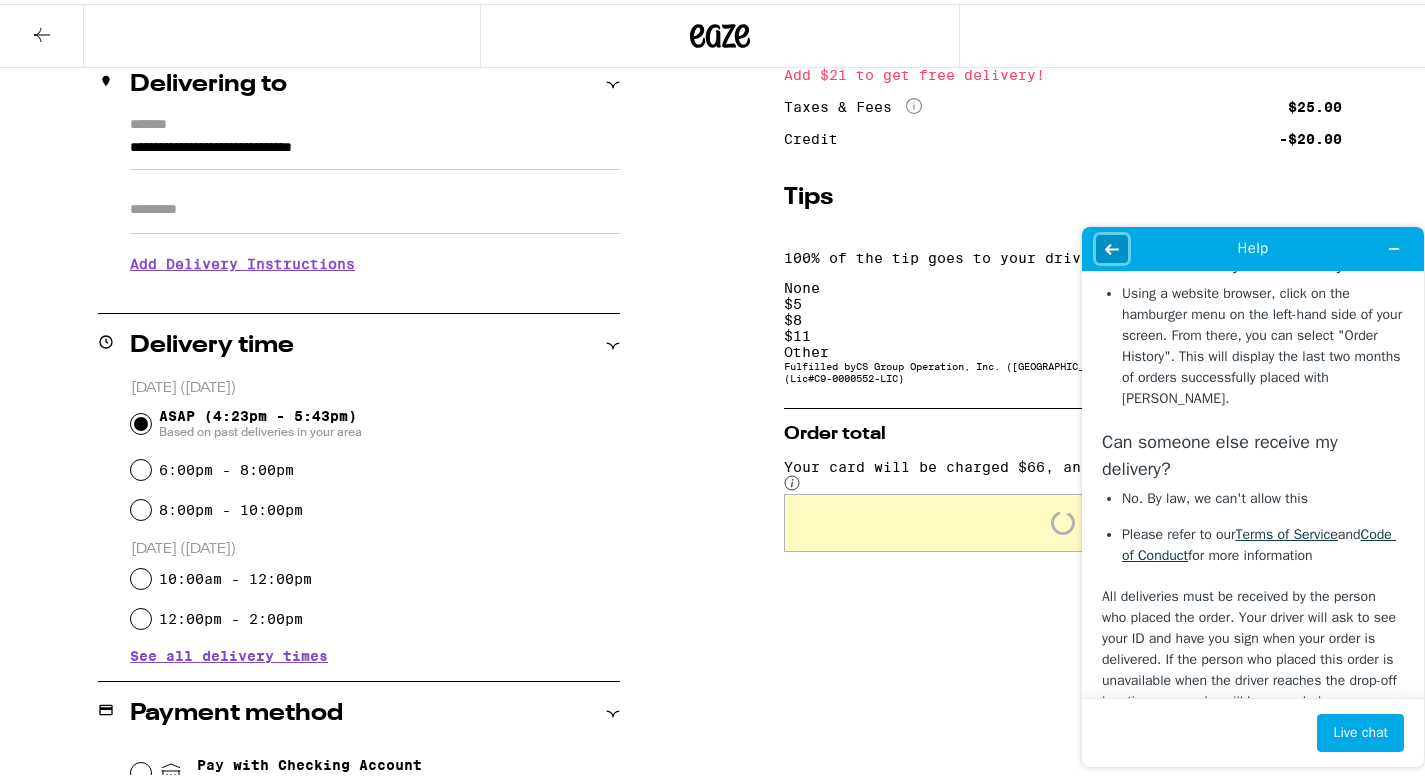 click at bounding box center [1112, 249] 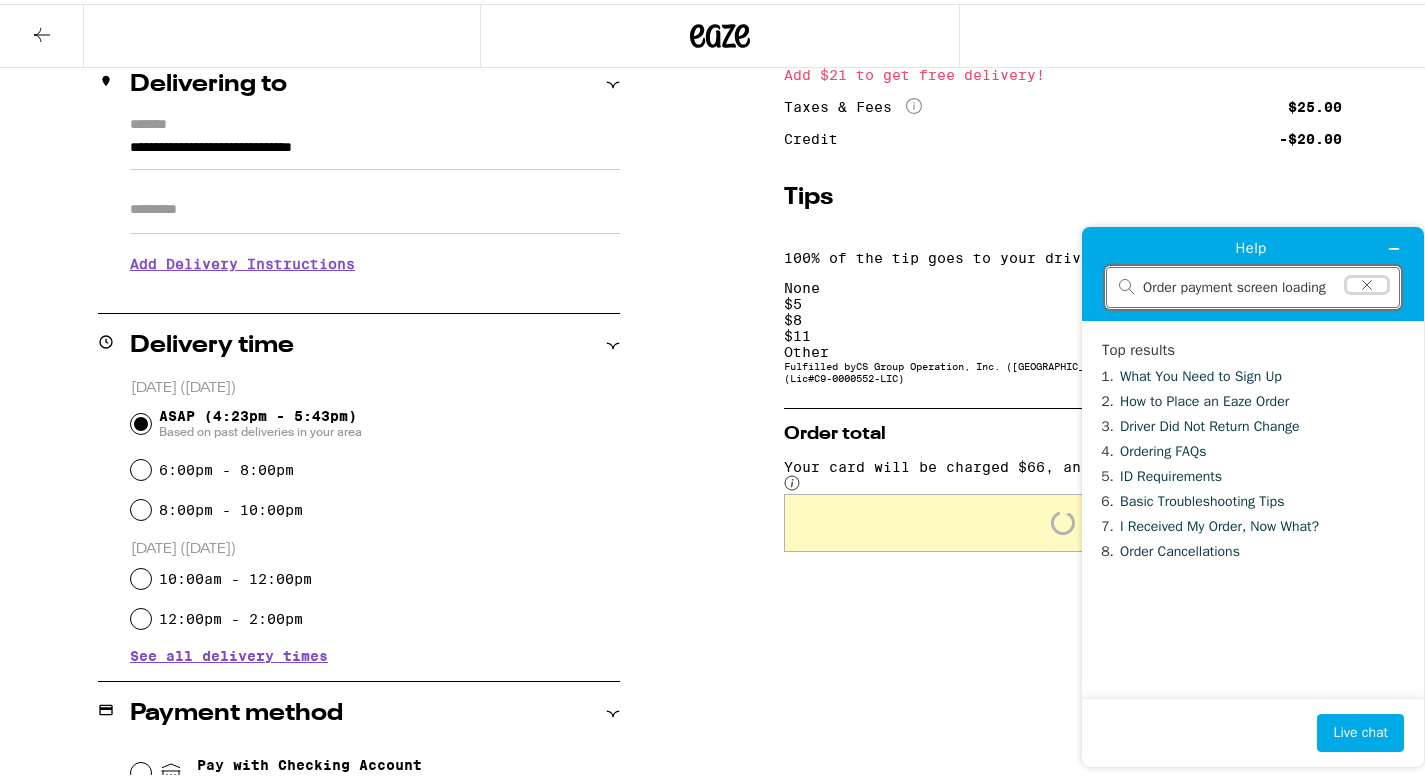 click 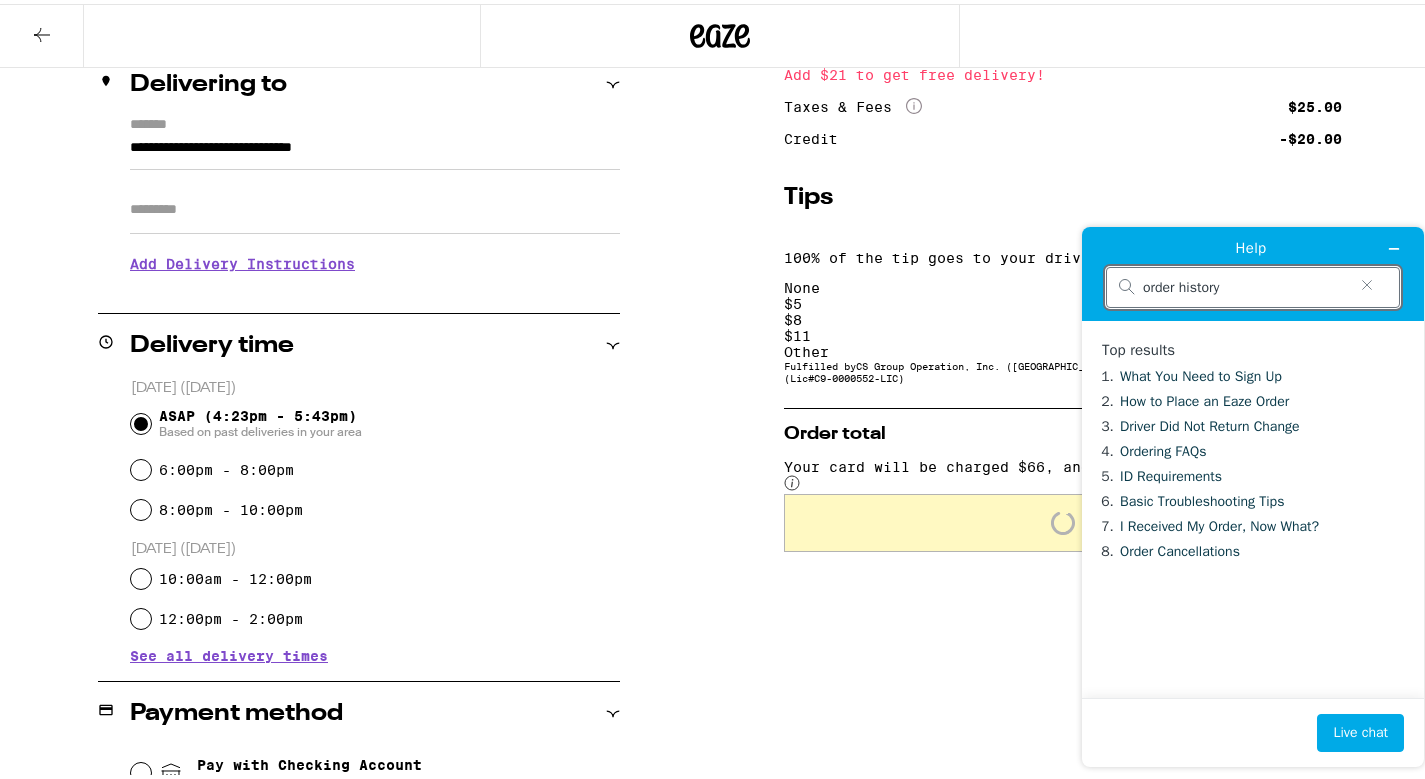 type on "order history" 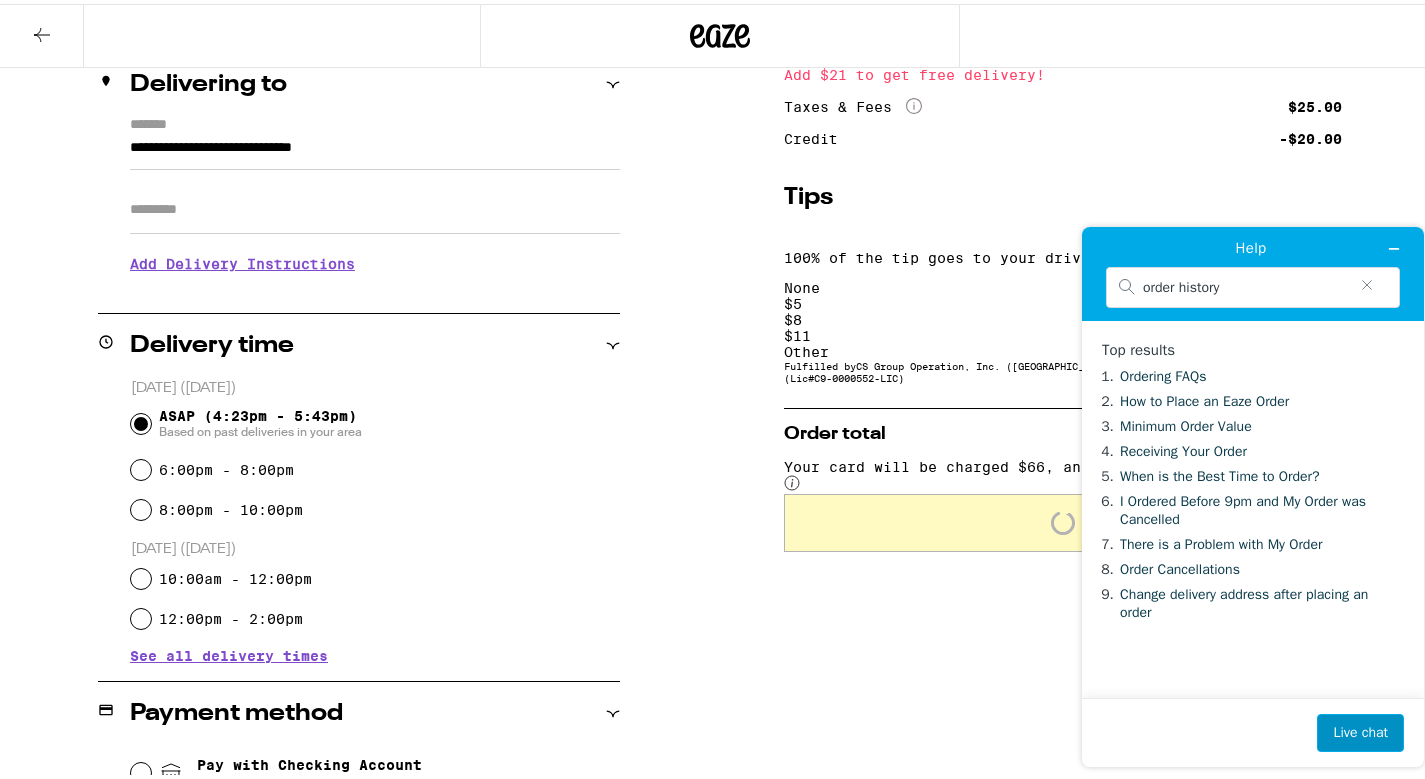 click on "Live chat" at bounding box center [1360, 733] 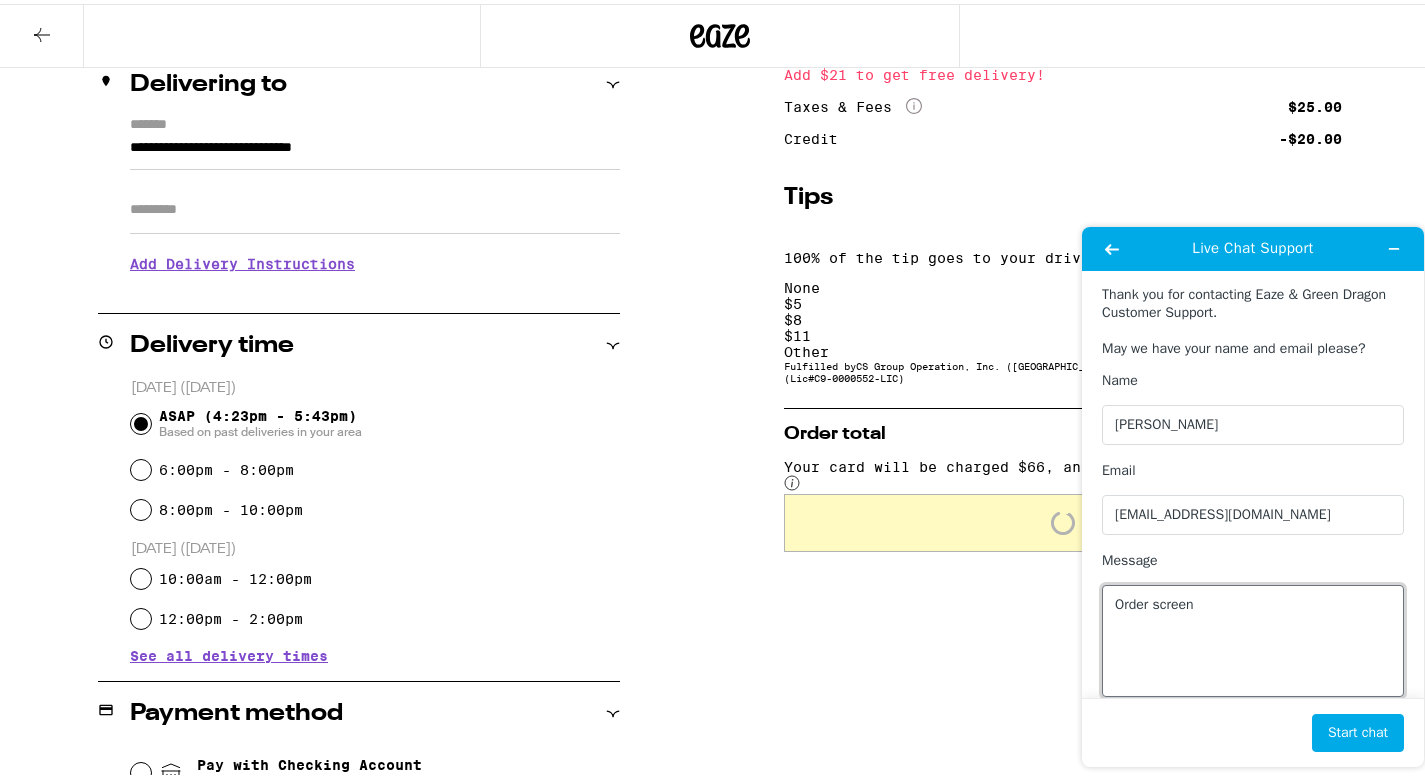 drag, startPoint x: 1307, startPoint y: 605, endPoint x: 1053, endPoint y: 602, distance: 254.01772 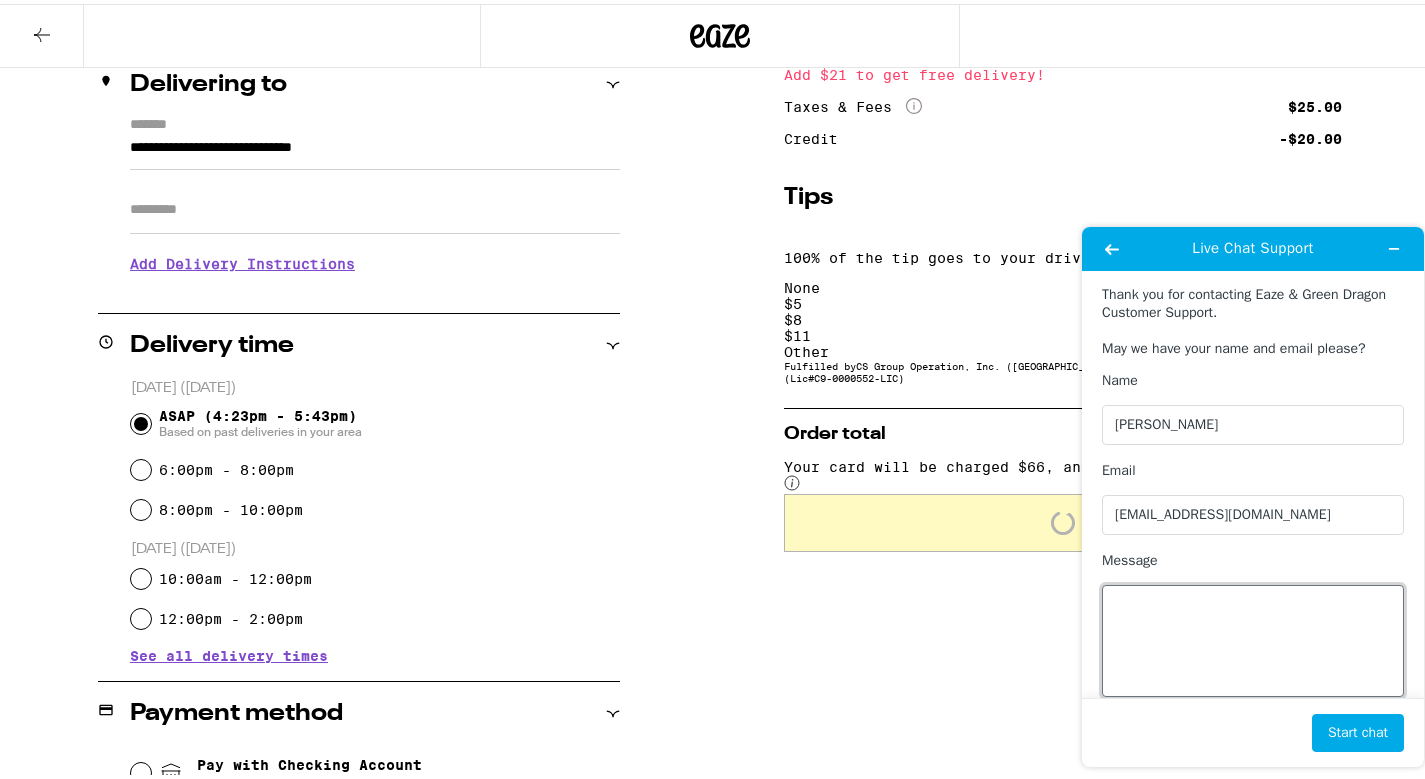 scroll, scrollTop: 23, scrollLeft: 0, axis: vertical 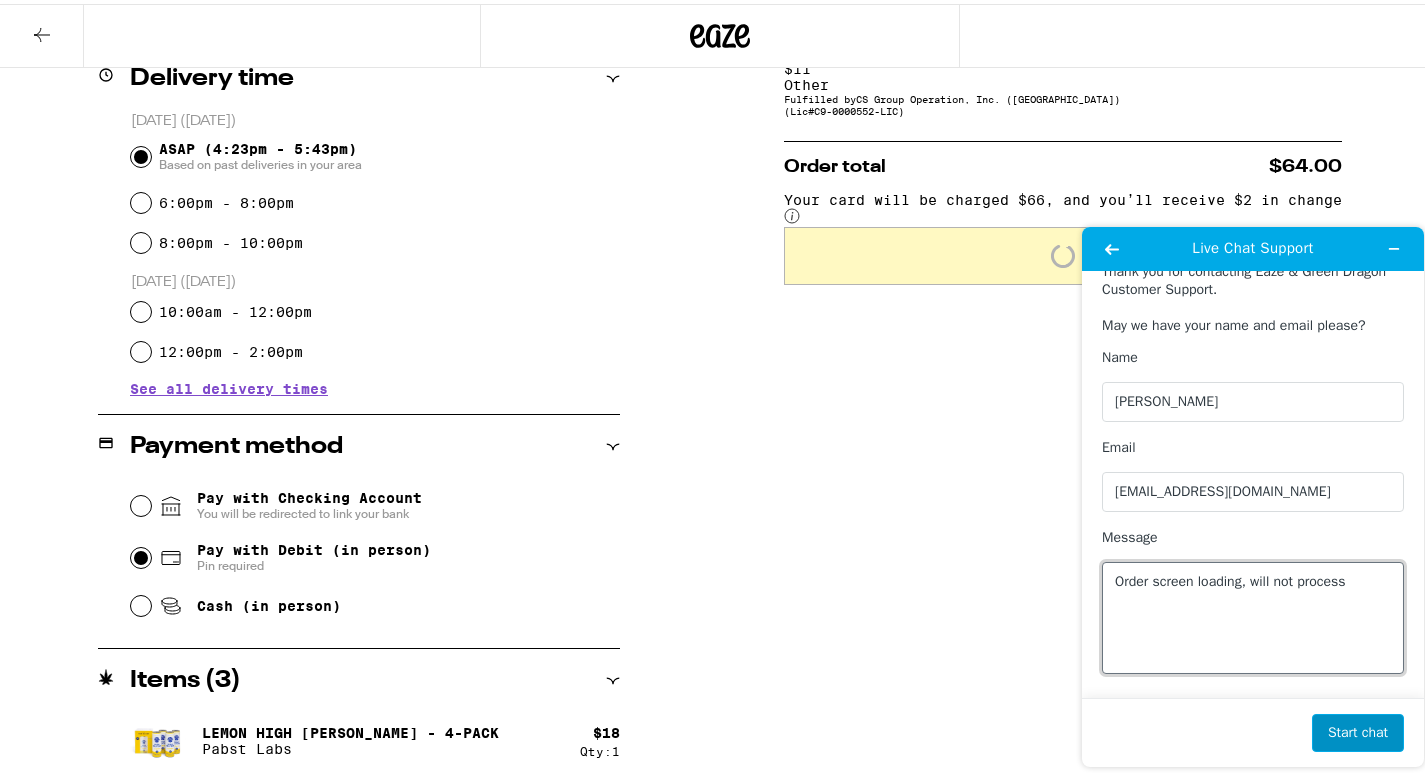 type on "Order screen loading, will not process" 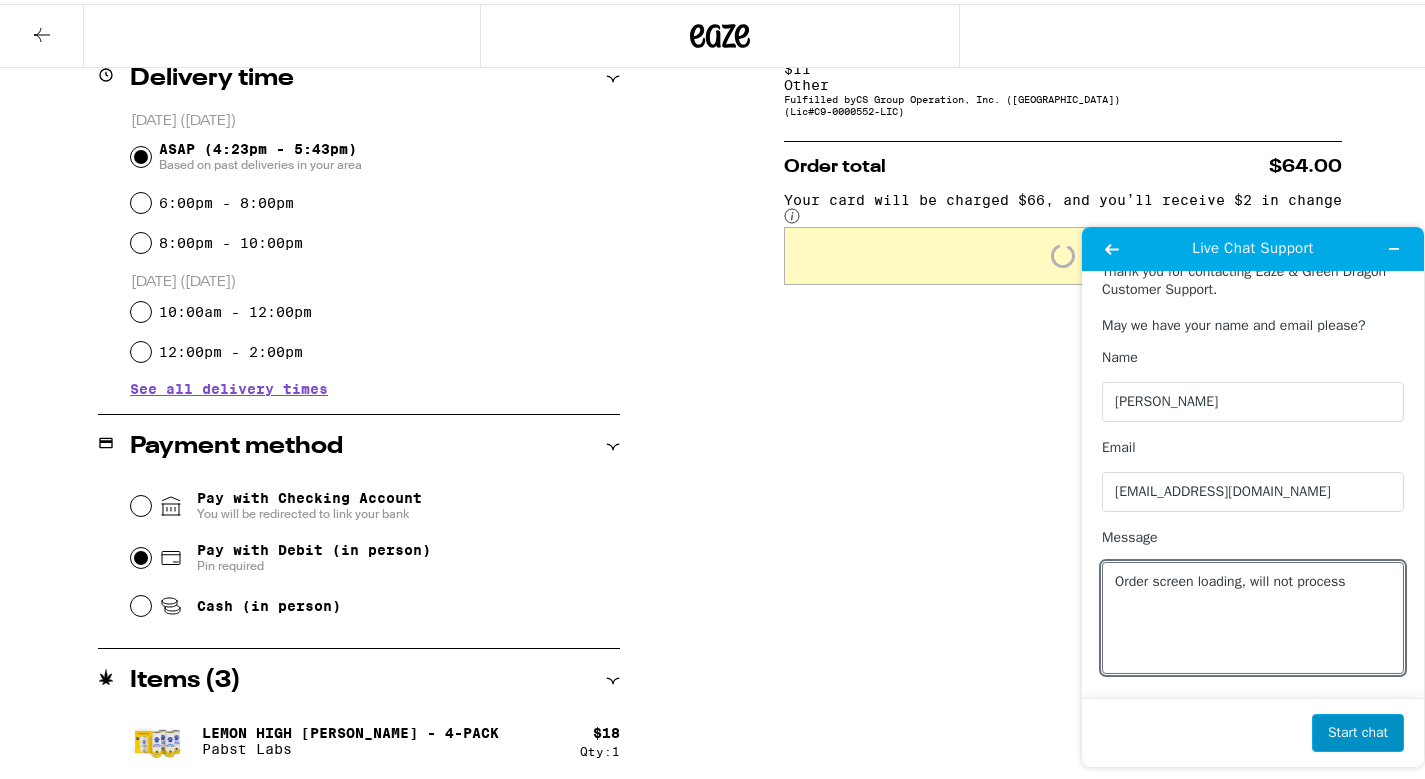 click on "Start chat" at bounding box center (1358, 733) 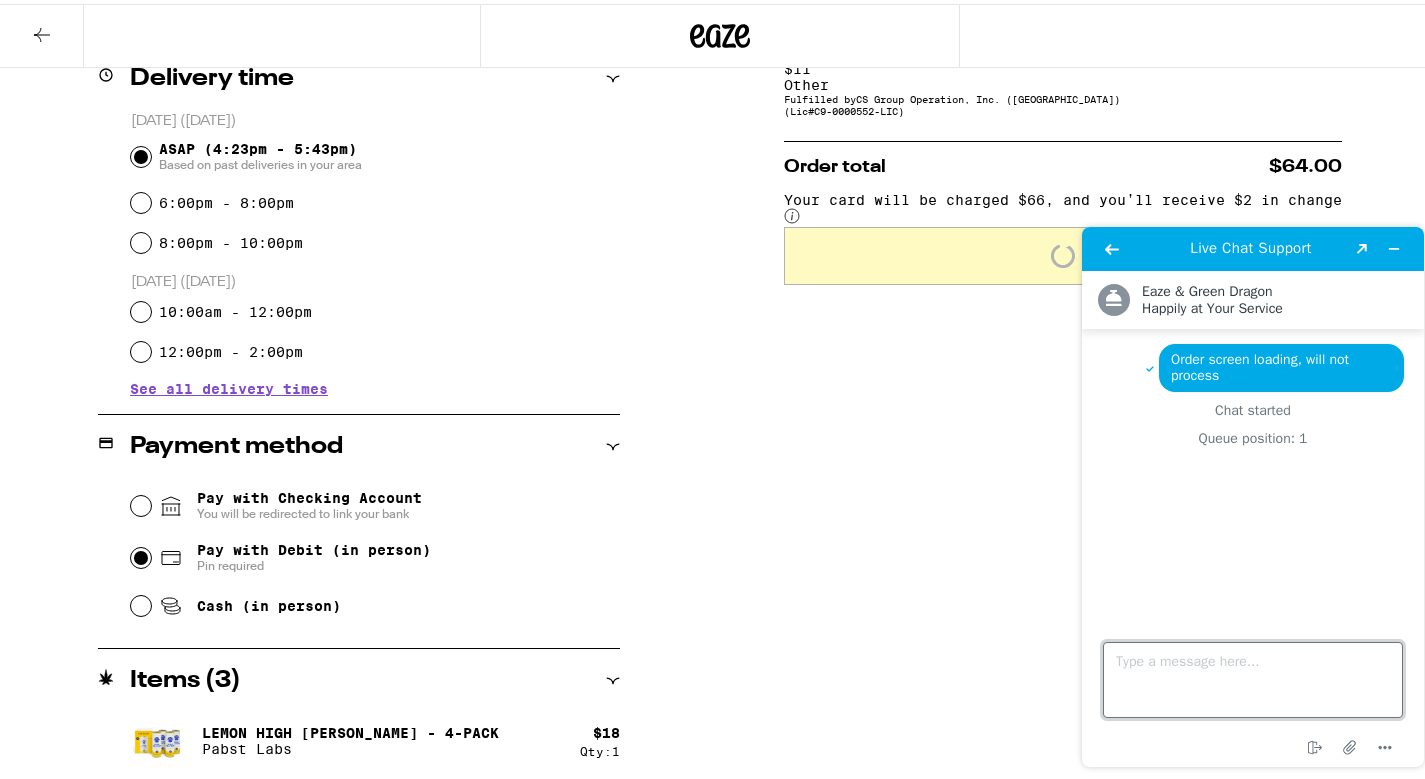 click on "Type a message here..." at bounding box center (1253, 680) 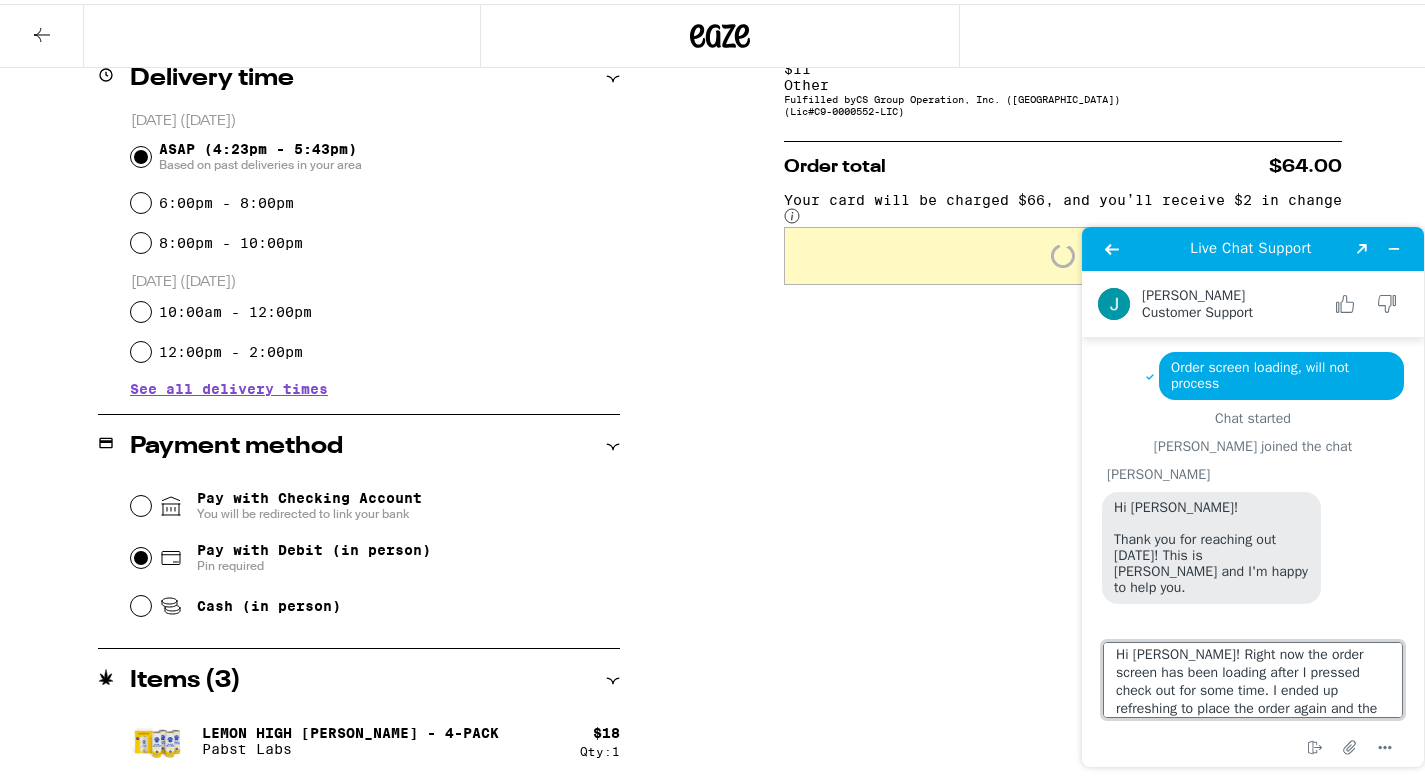 scroll, scrollTop: 25, scrollLeft: 0, axis: vertical 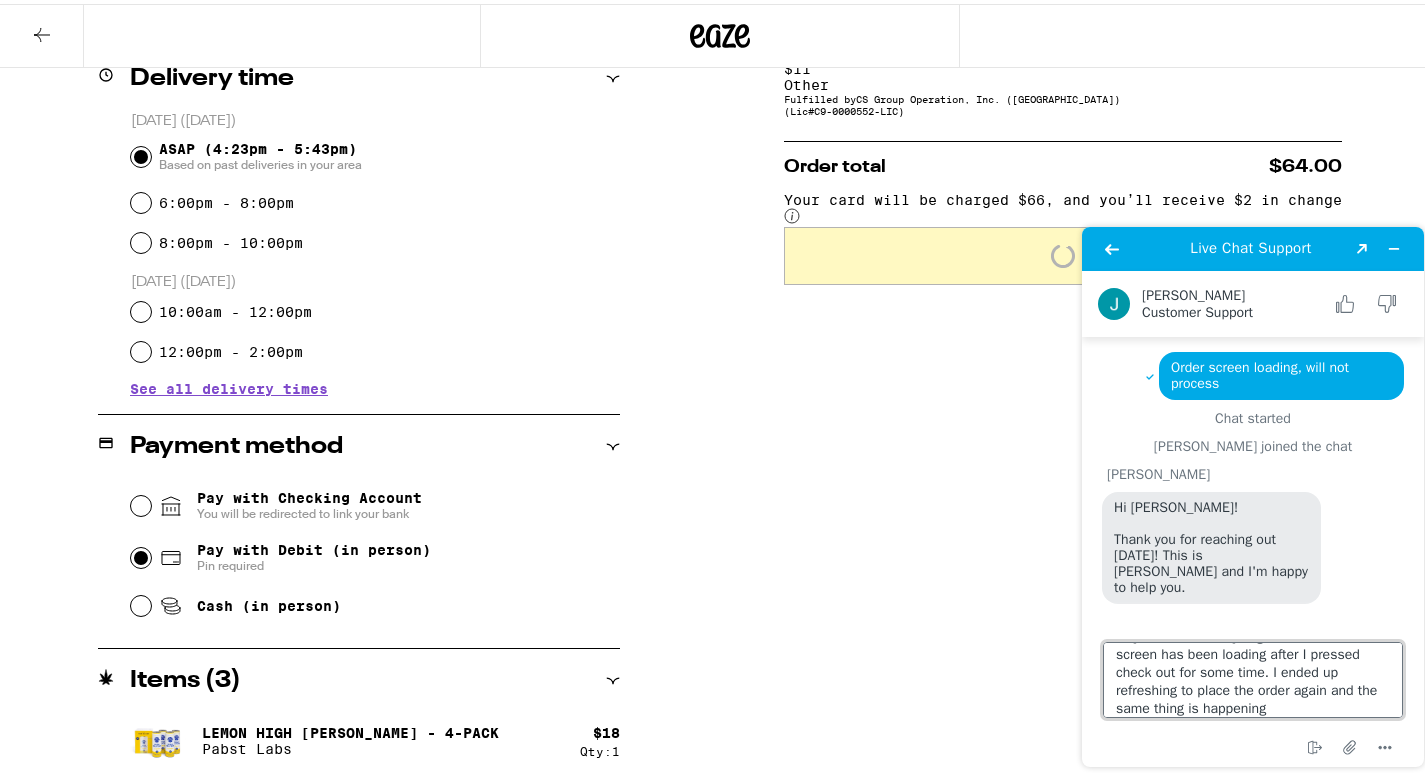 type on "Hi Jessica! Right now the order screen has been loading after I pressed check out for some time. I ended up refreshing to place the order again and the same thing is happening." 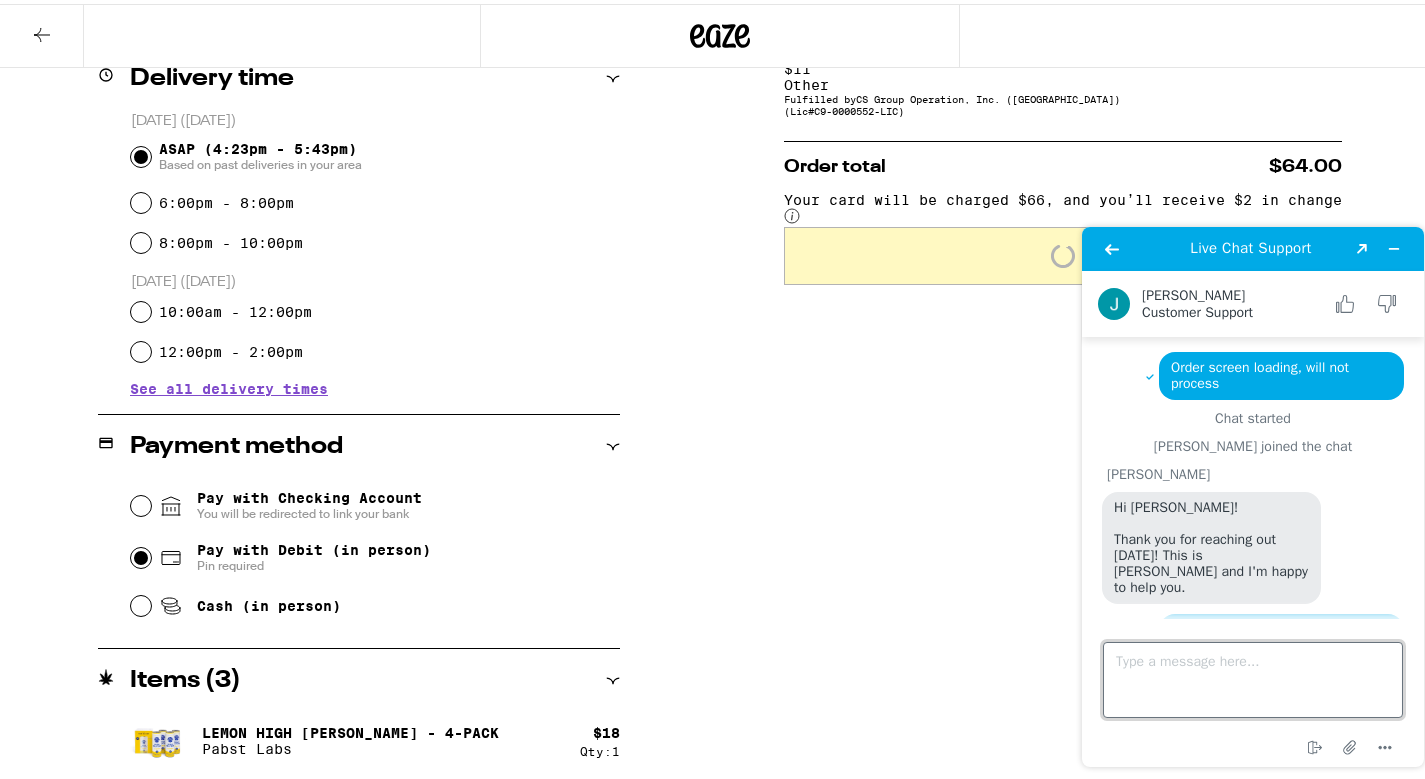 scroll, scrollTop: 0, scrollLeft: 0, axis: both 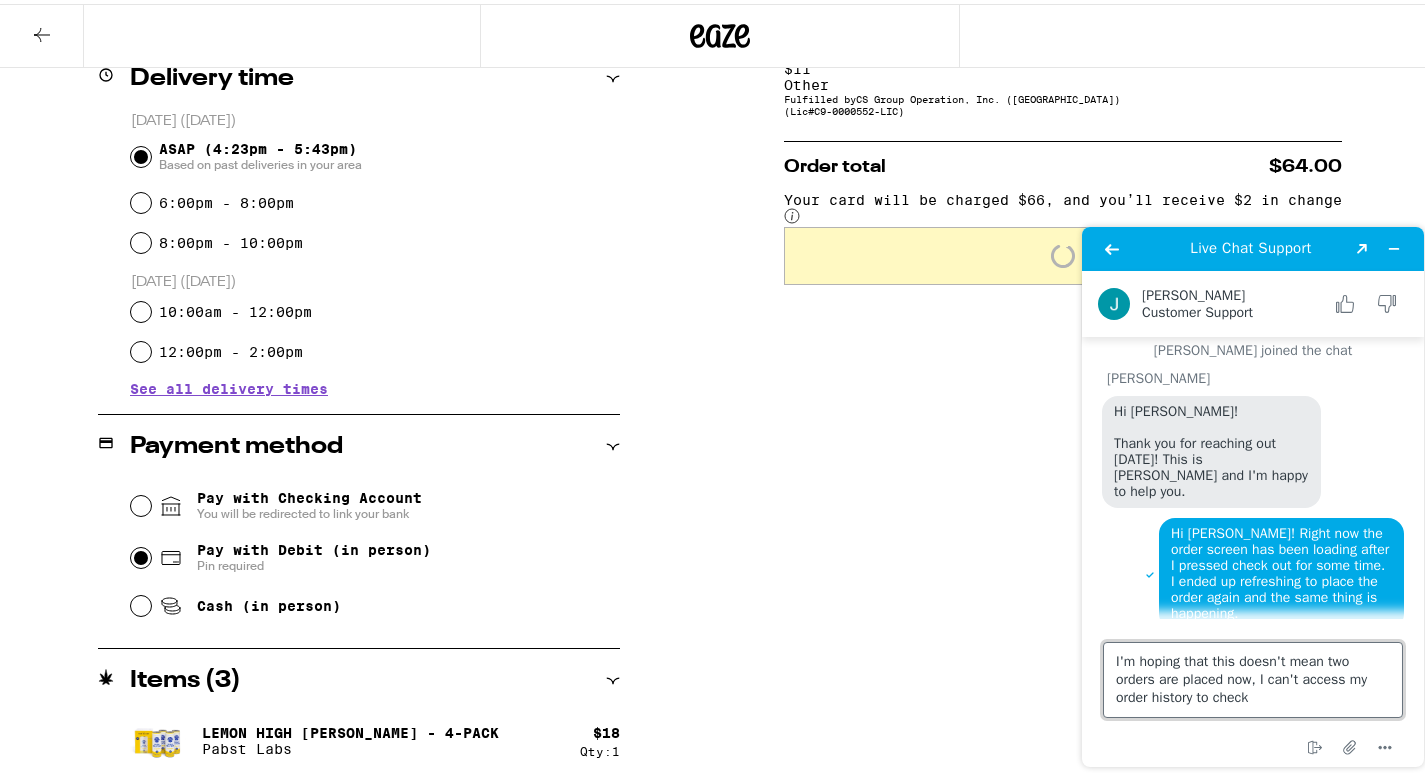 type on "I'm hoping that this doesn't mean two orders are placed now, I can't access my order history to check." 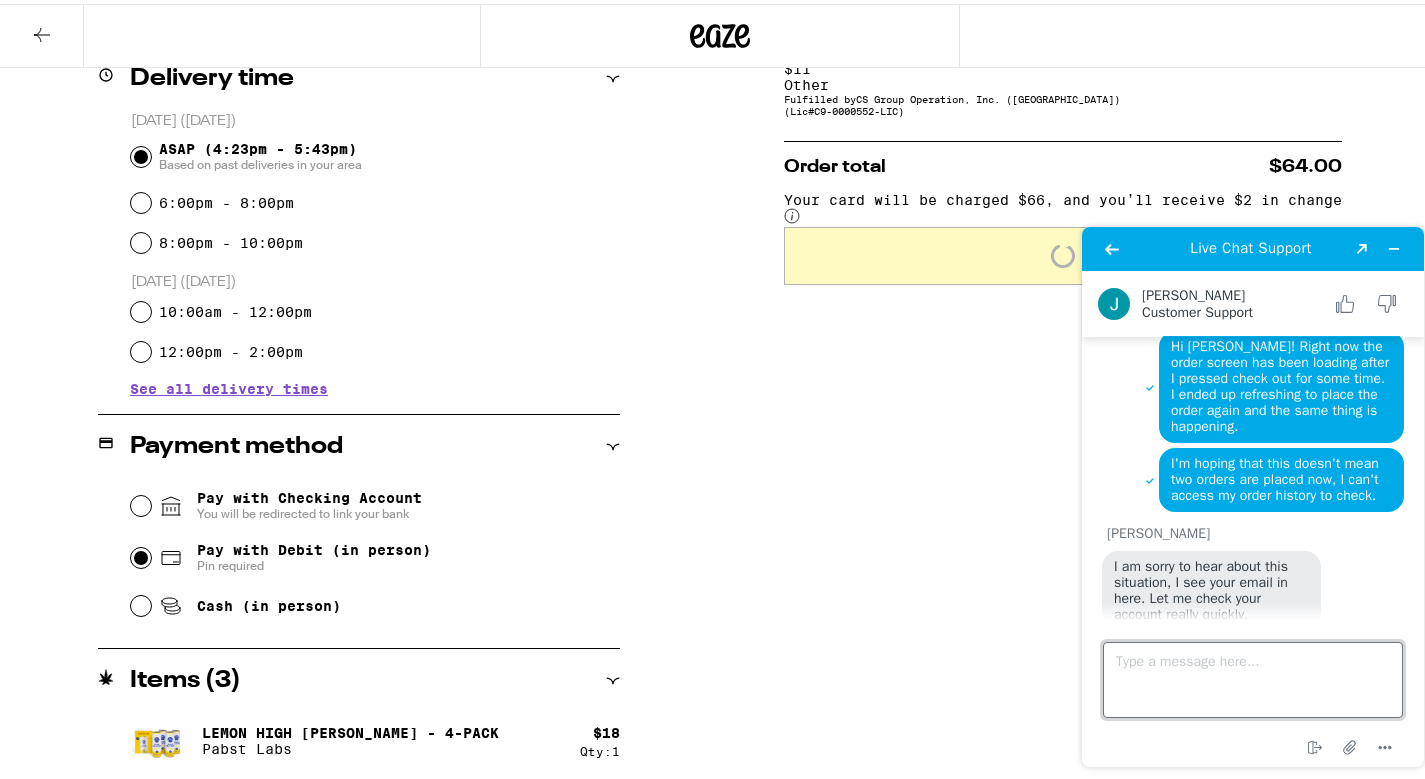 scroll, scrollTop: 288, scrollLeft: 0, axis: vertical 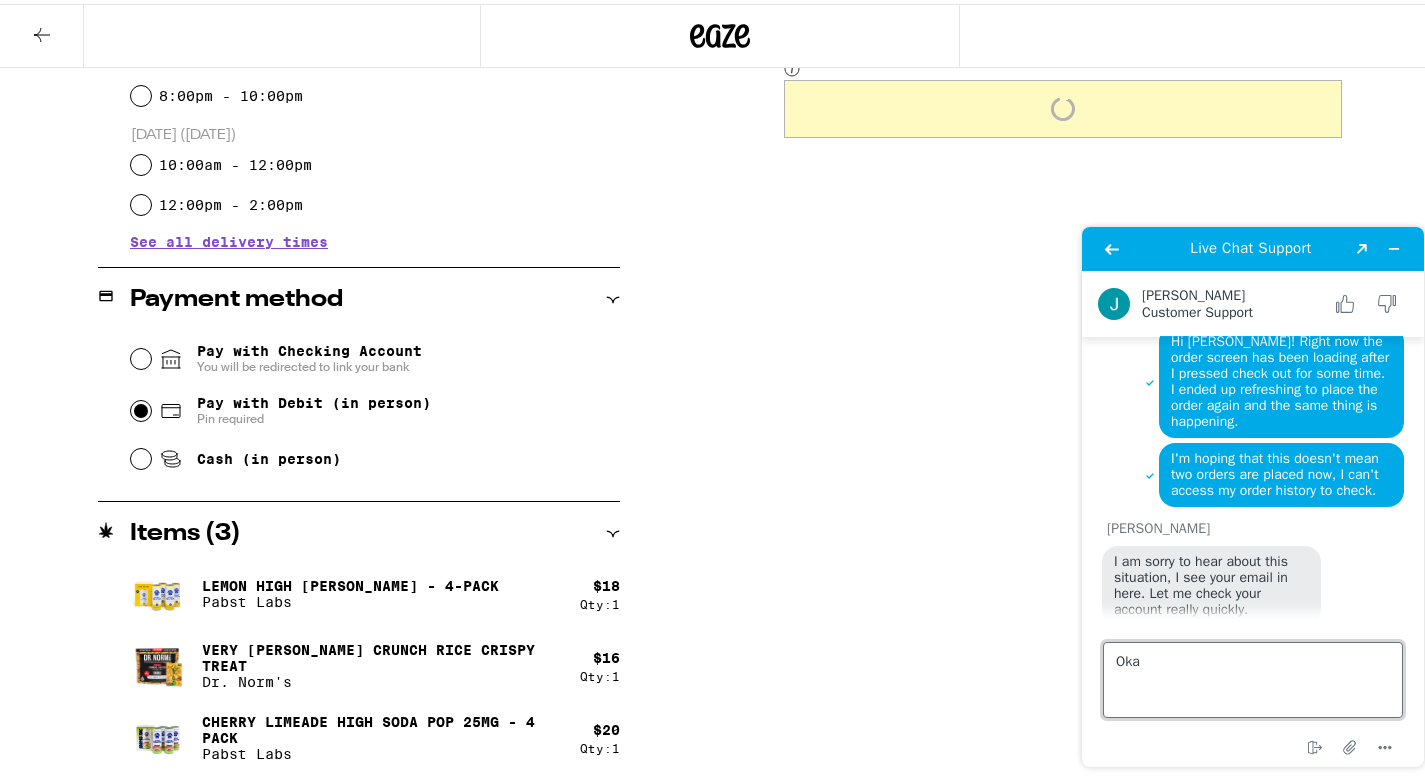 type on "Okay" 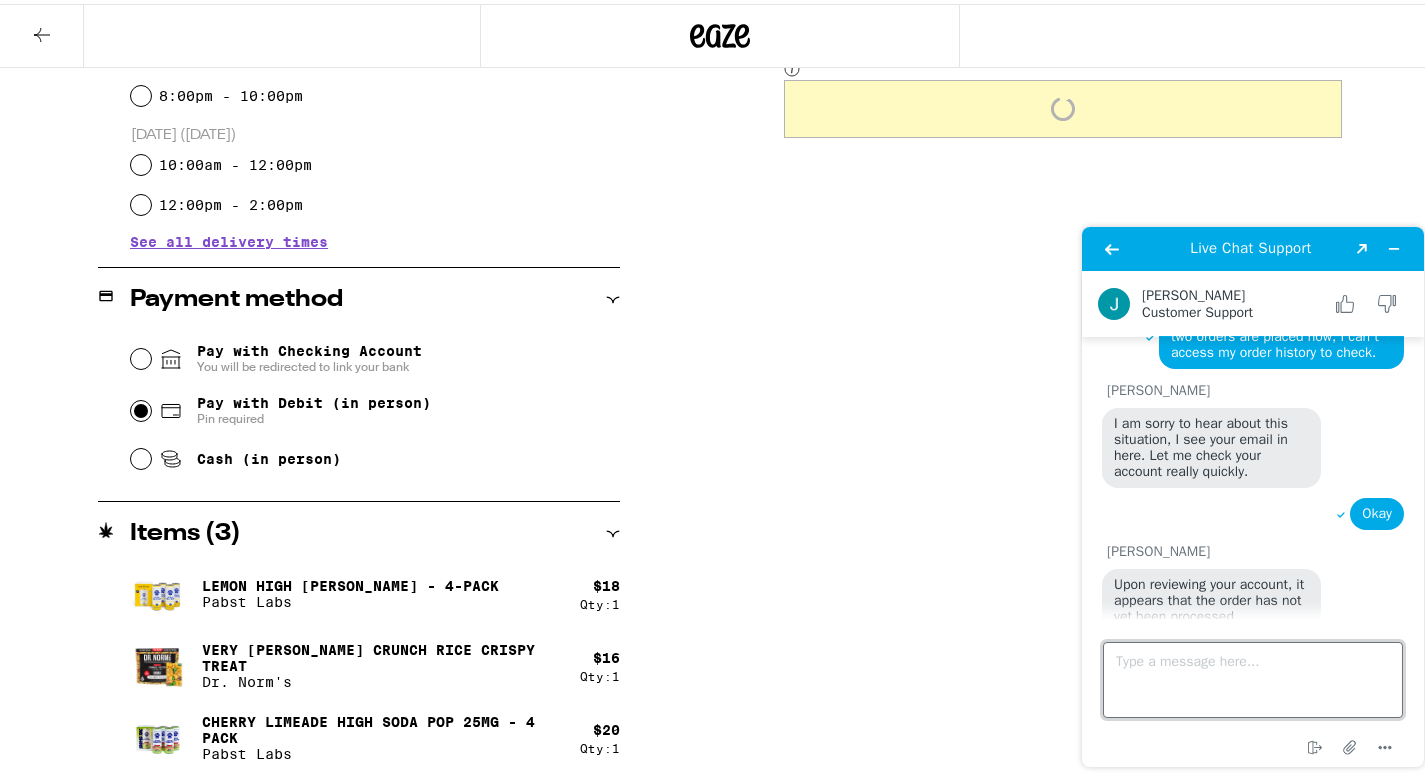 scroll, scrollTop: 431, scrollLeft: 0, axis: vertical 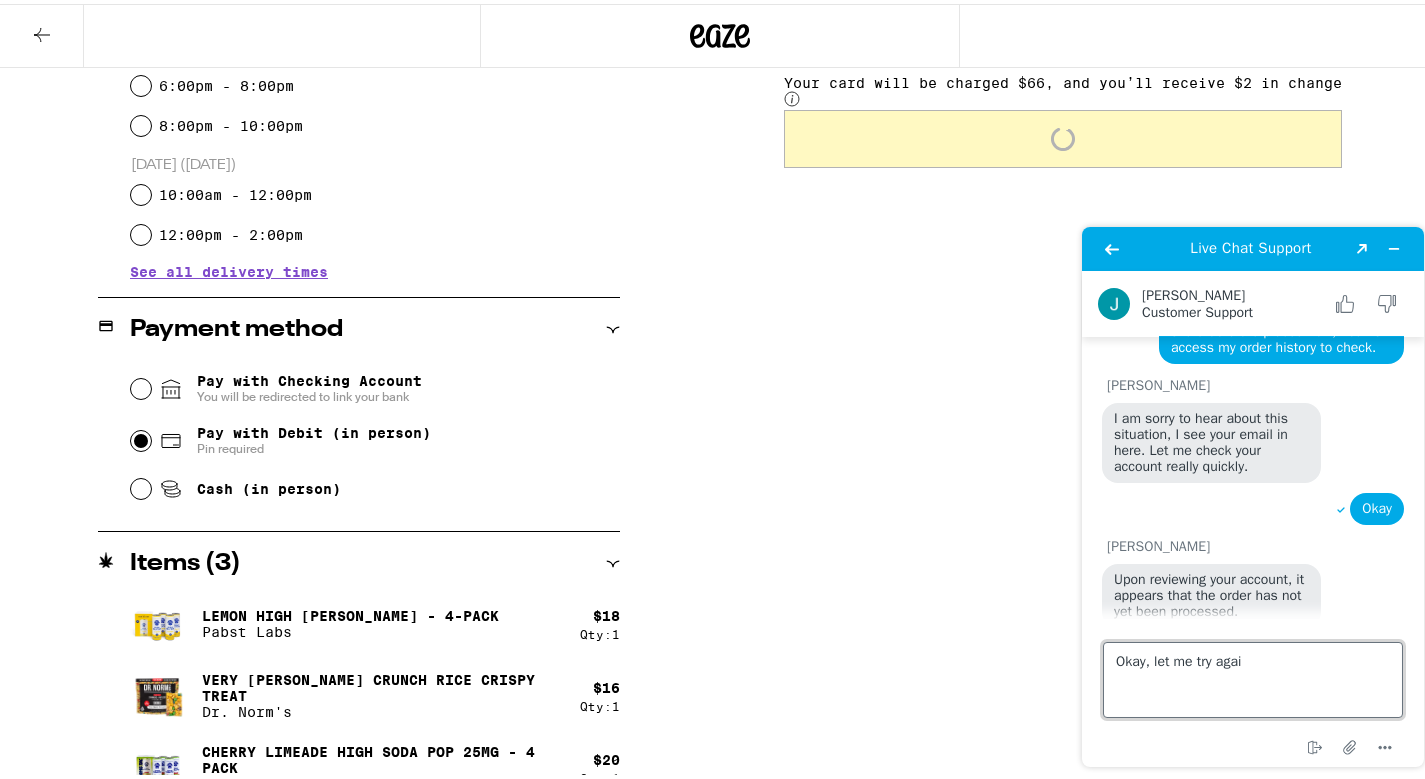 type on "Okay, let me try again" 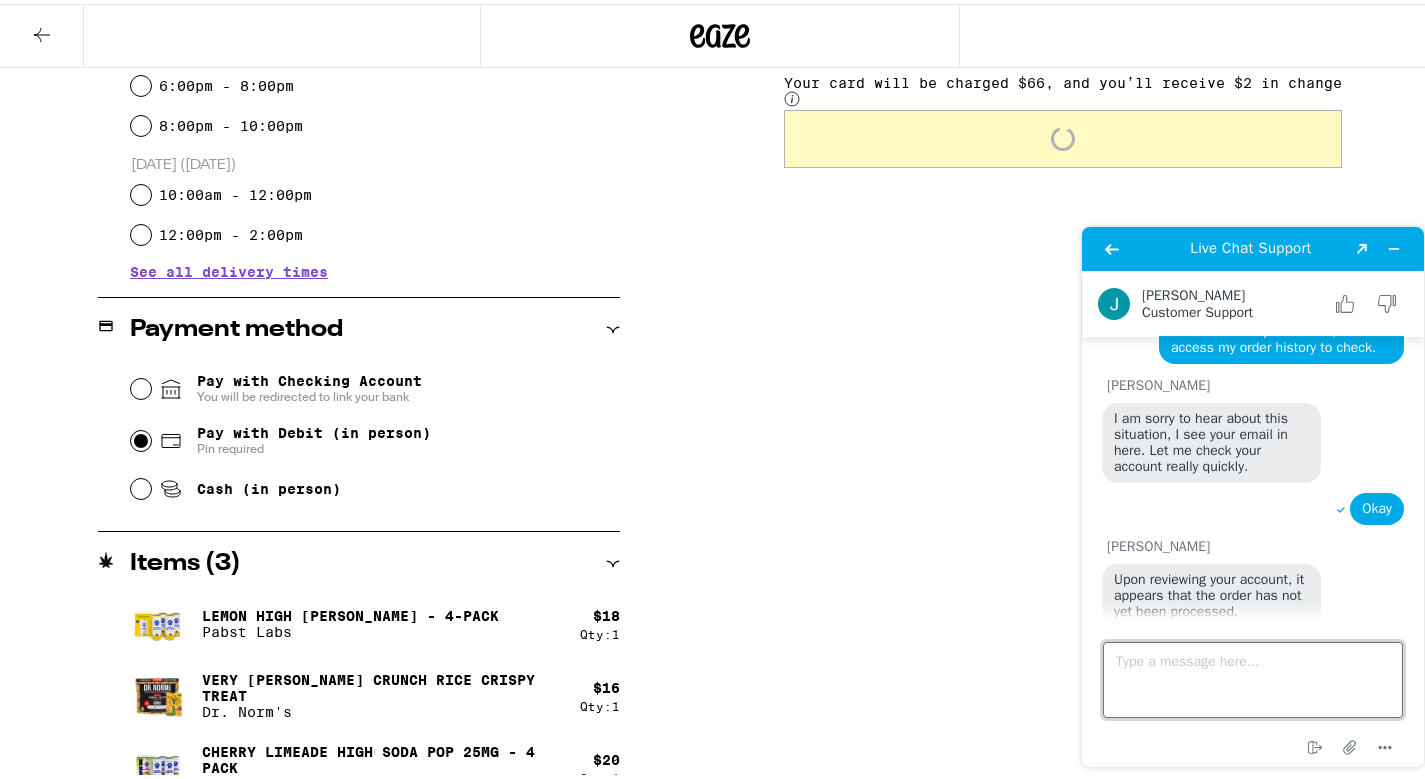 scroll, scrollTop: 506, scrollLeft: 0, axis: vertical 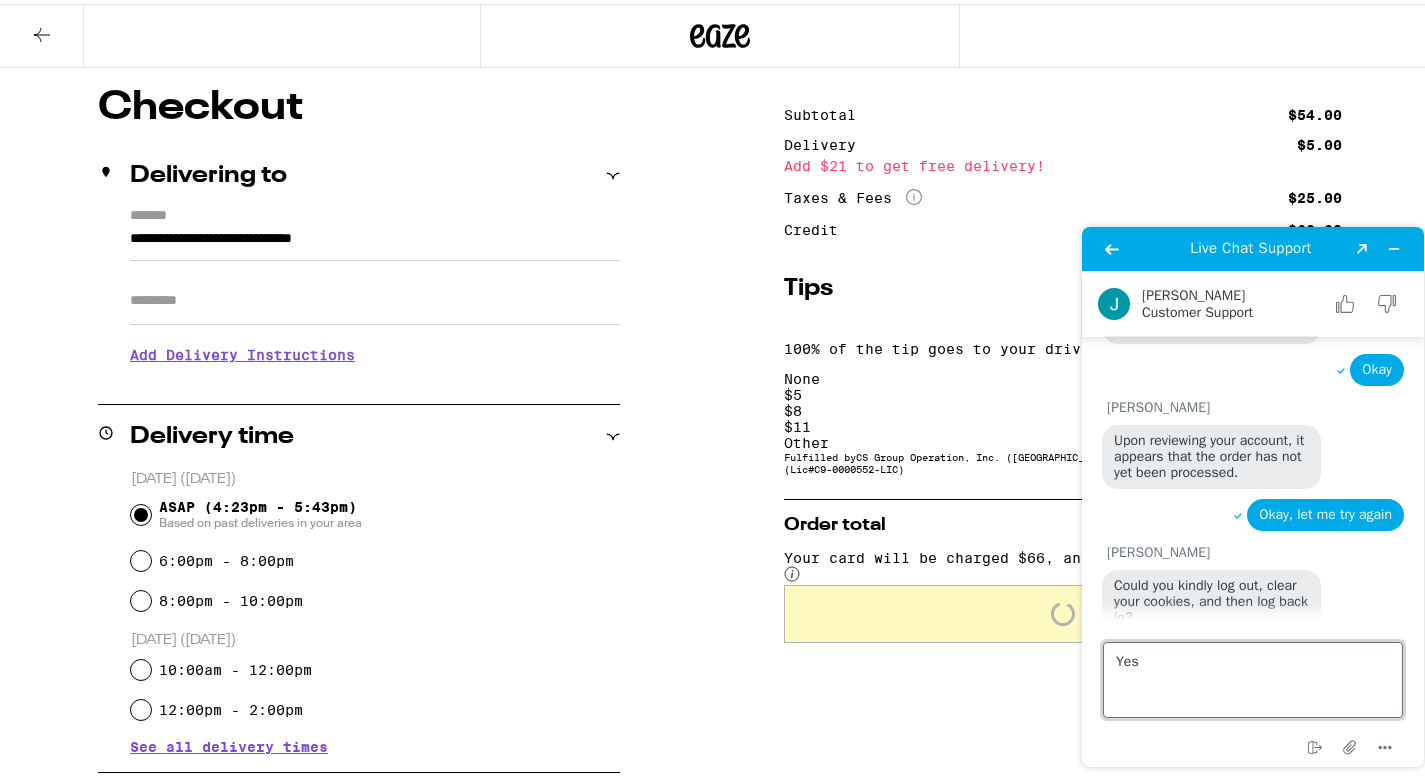 type on "Yes!" 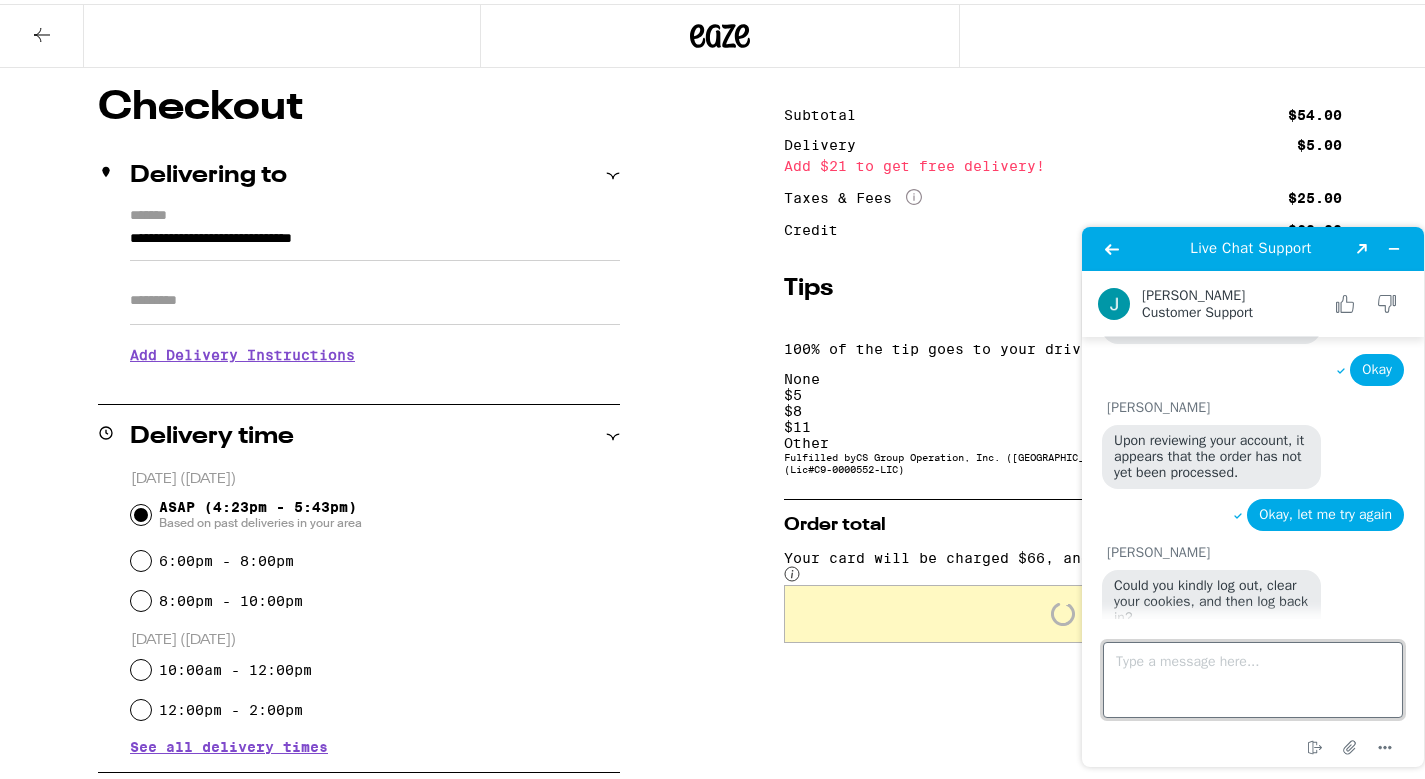 scroll, scrollTop: 612, scrollLeft: 0, axis: vertical 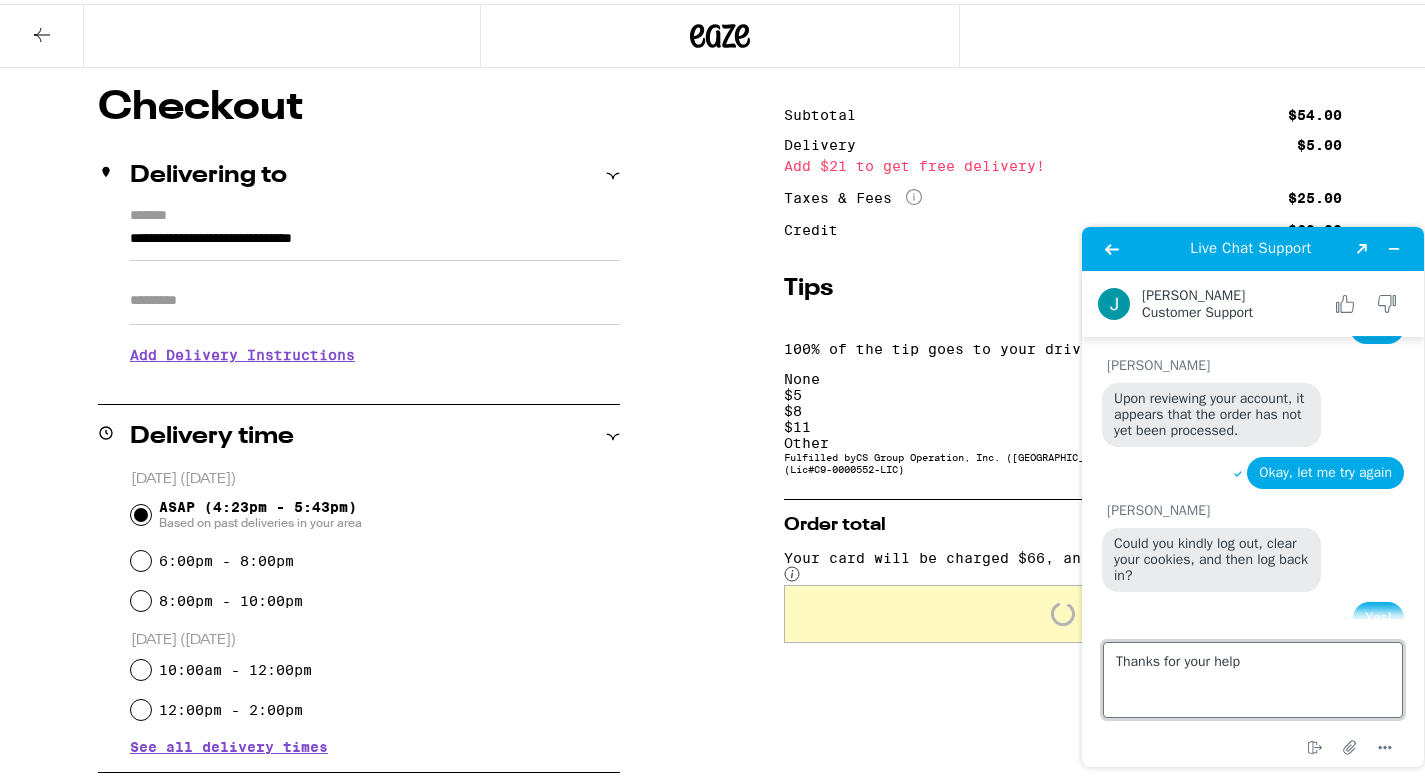 type on "Thanks for your help!" 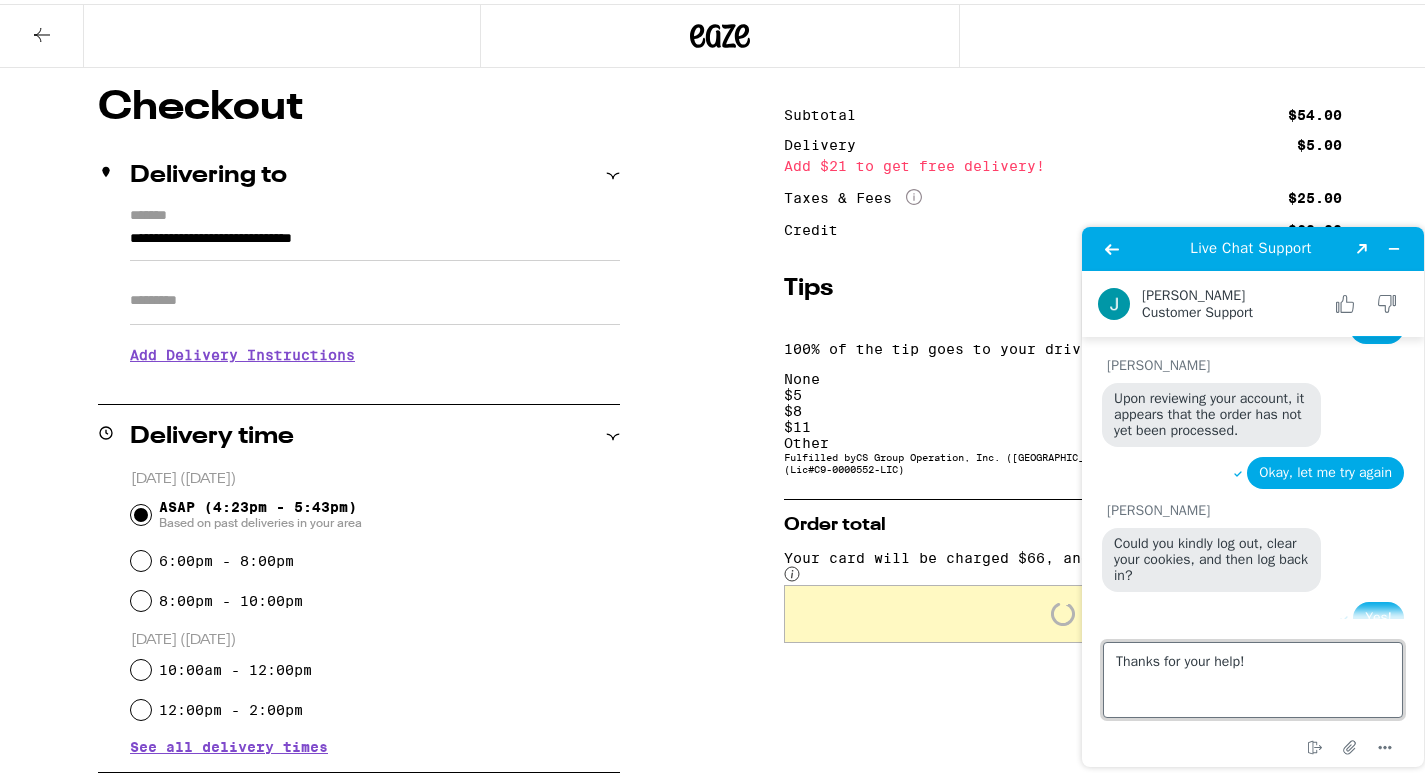 type 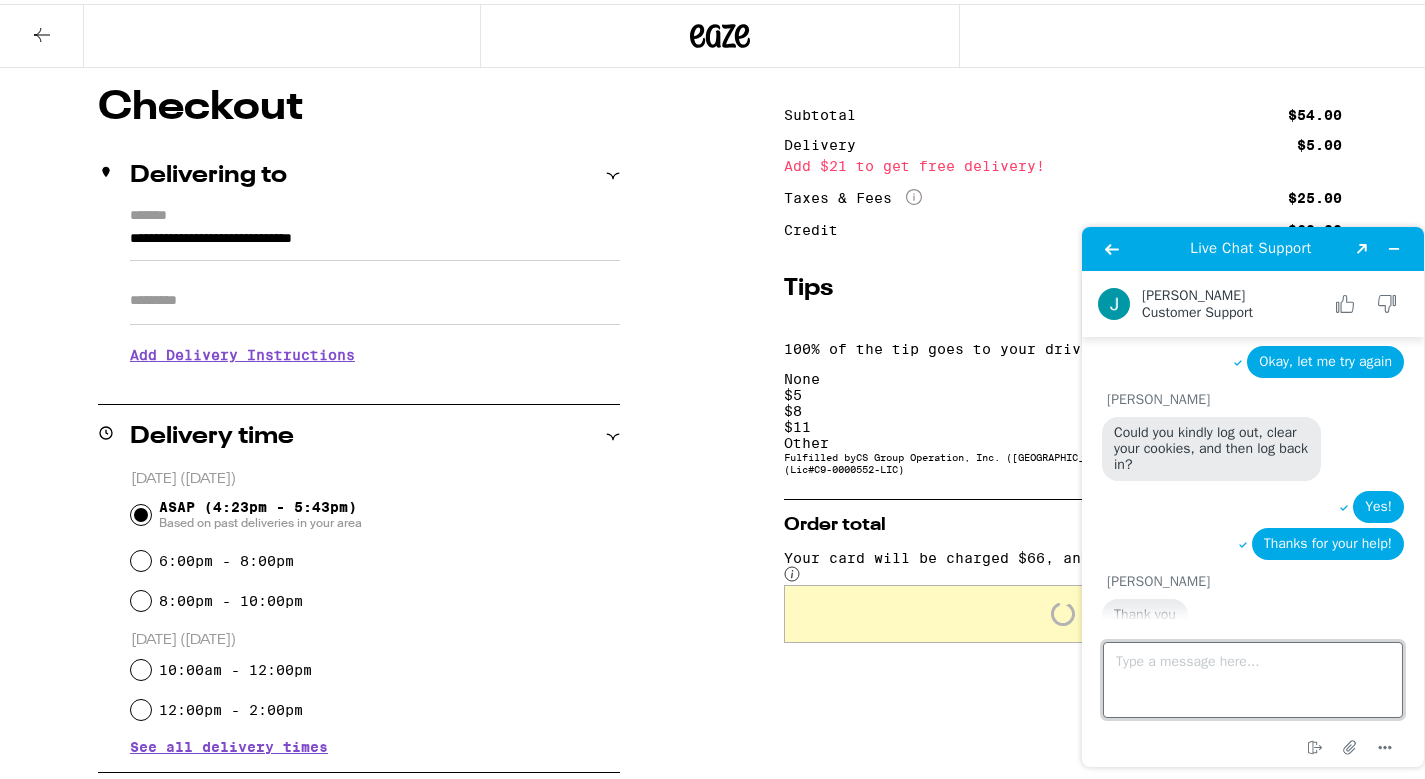 scroll, scrollTop: 718, scrollLeft: 0, axis: vertical 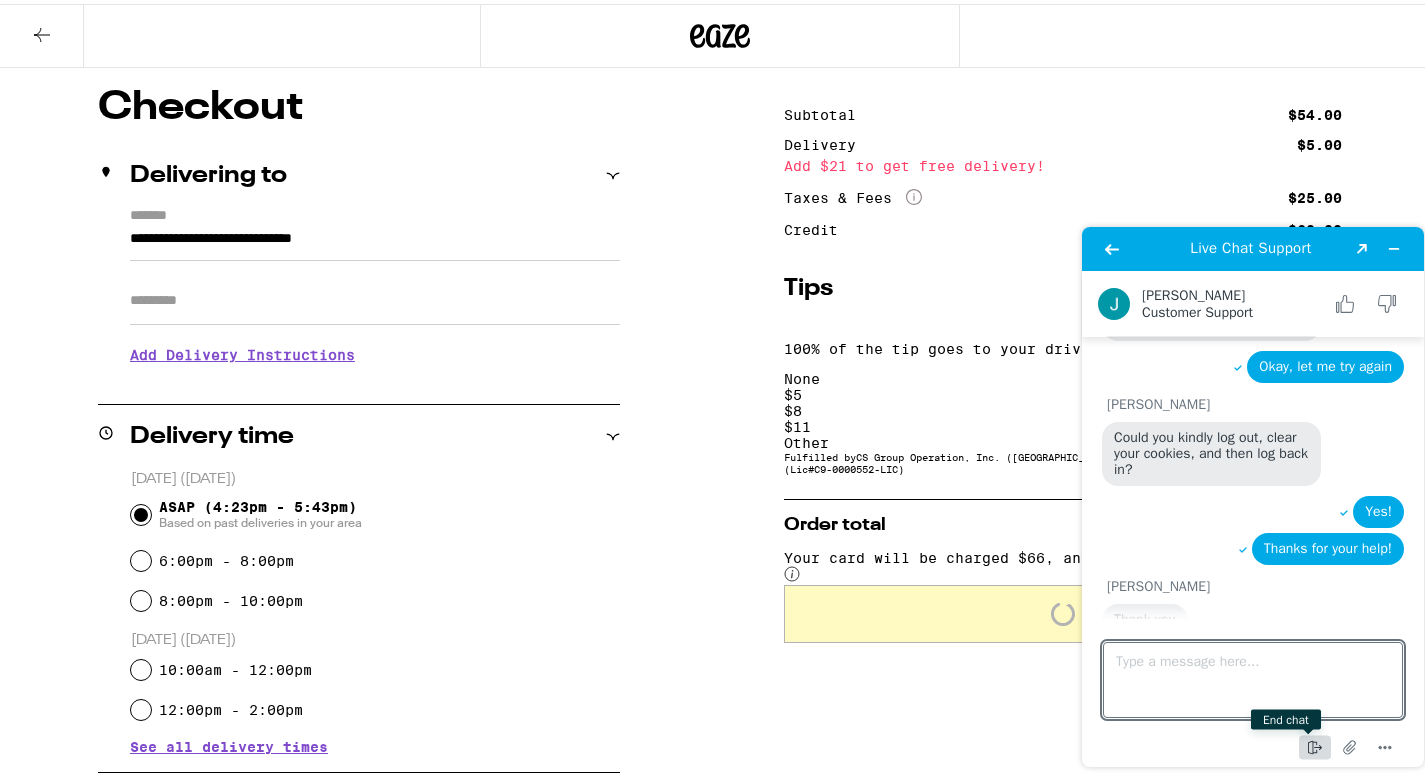 click 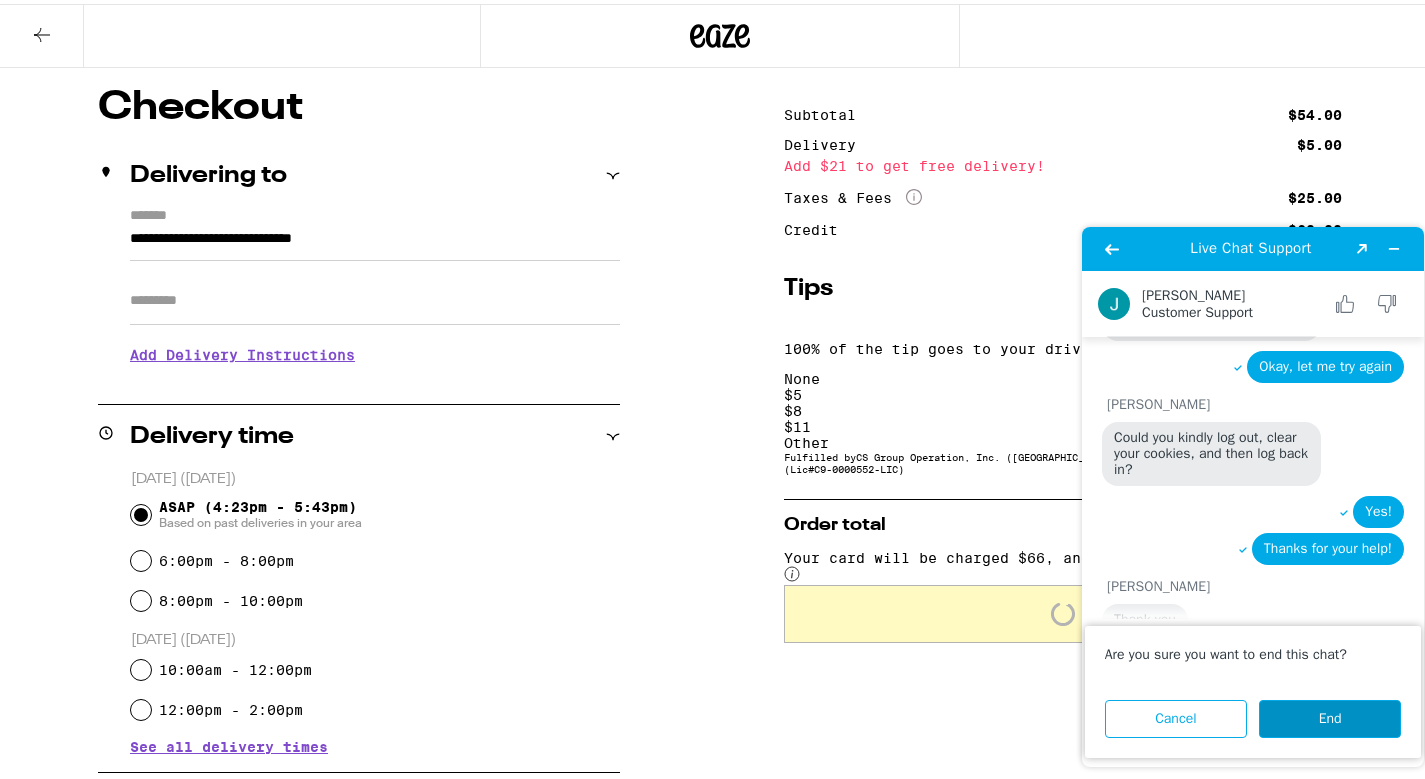 click on "End" at bounding box center [1330, 719] 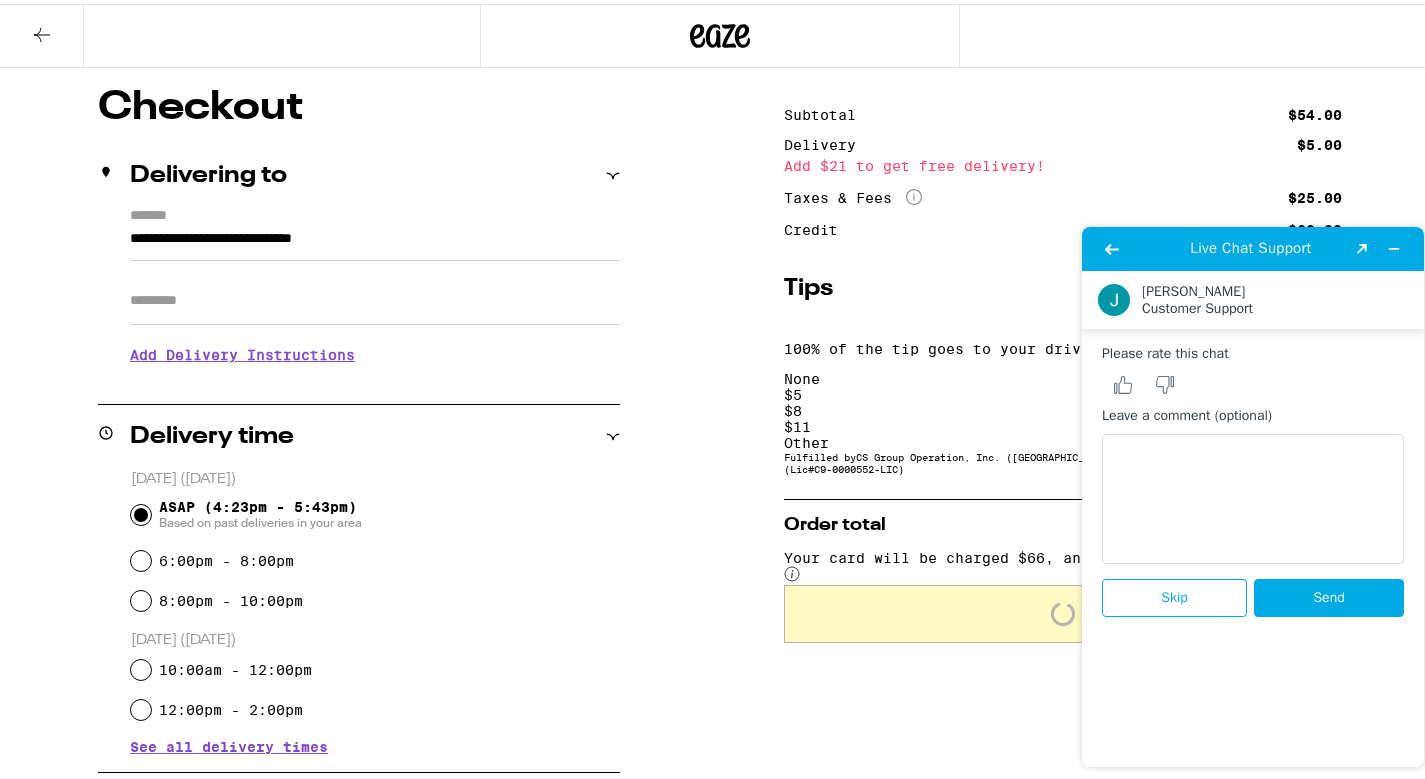 scroll, scrollTop: 0, scrollLeft: 0, axis: both 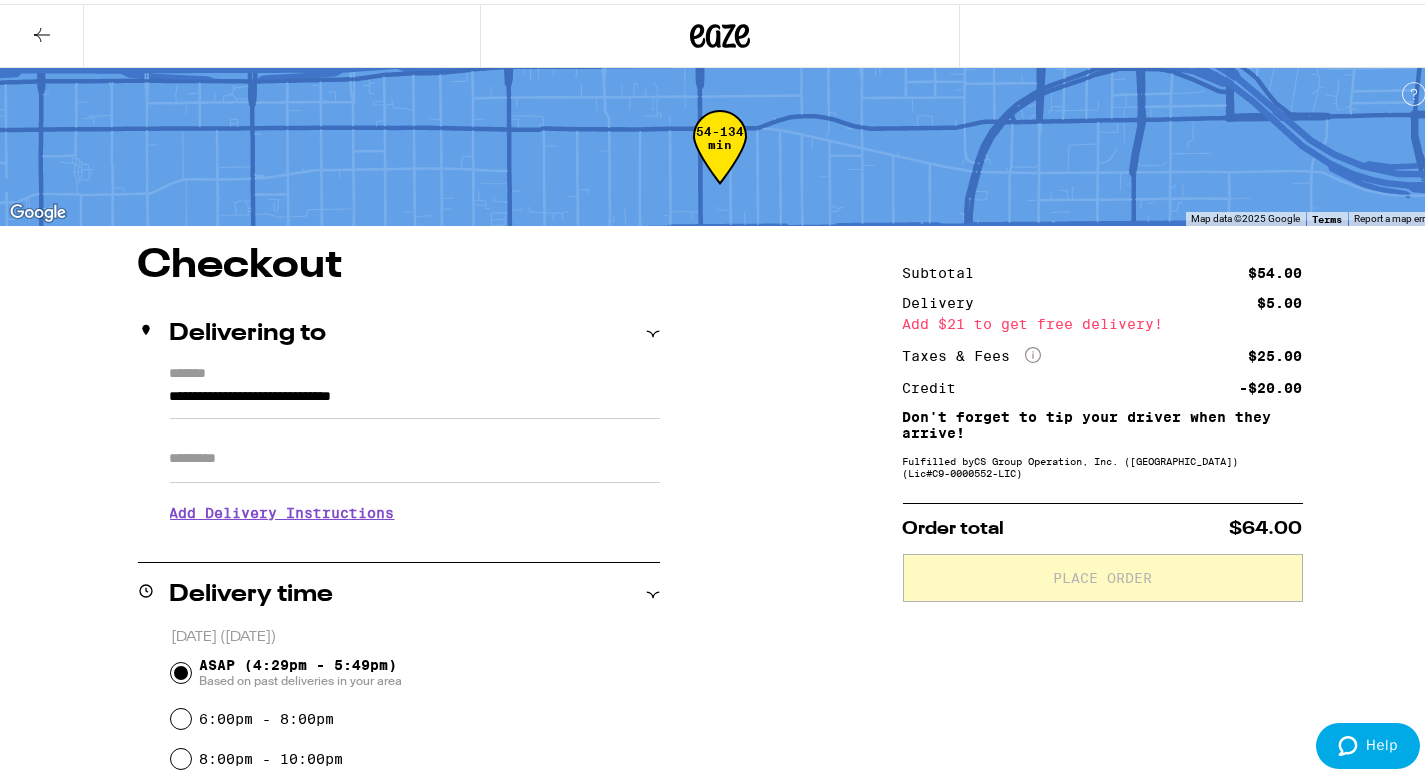 click 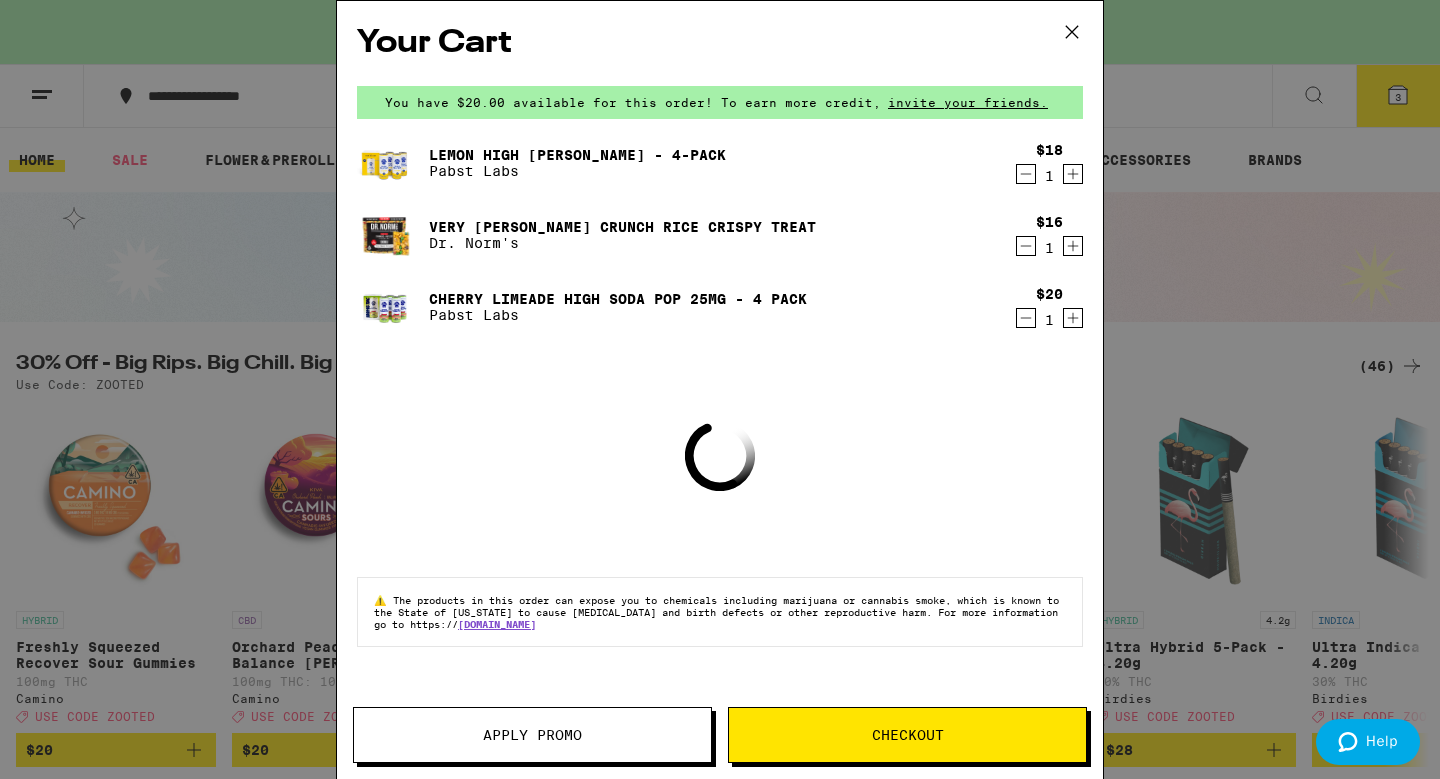 click on "Your Cart You have $20.00 available for this order! To earn more credit, invite your friends. Lemon High [PERSON_NAME] - 4-Pack Pabst Labs $18 1 Very [PERSON_NAME] Crunch Rice Crispy Treat Dr. Norm's $16 1 Cherry Limeade High Soda Pop 25mg - 4 Pack Pabst Labs $20 1 Loading ⚠️ The products in this order can expose you to chemicals including marijuana or cannabis smoke, which is known to the State of [US_STATE] to cause [MEDICAL_DATA] and birth defects or other reproductive harm. For more information go to https:// [DOMAIN_NAME] Apply Promo Checkout" at bounding box center [720, 389] 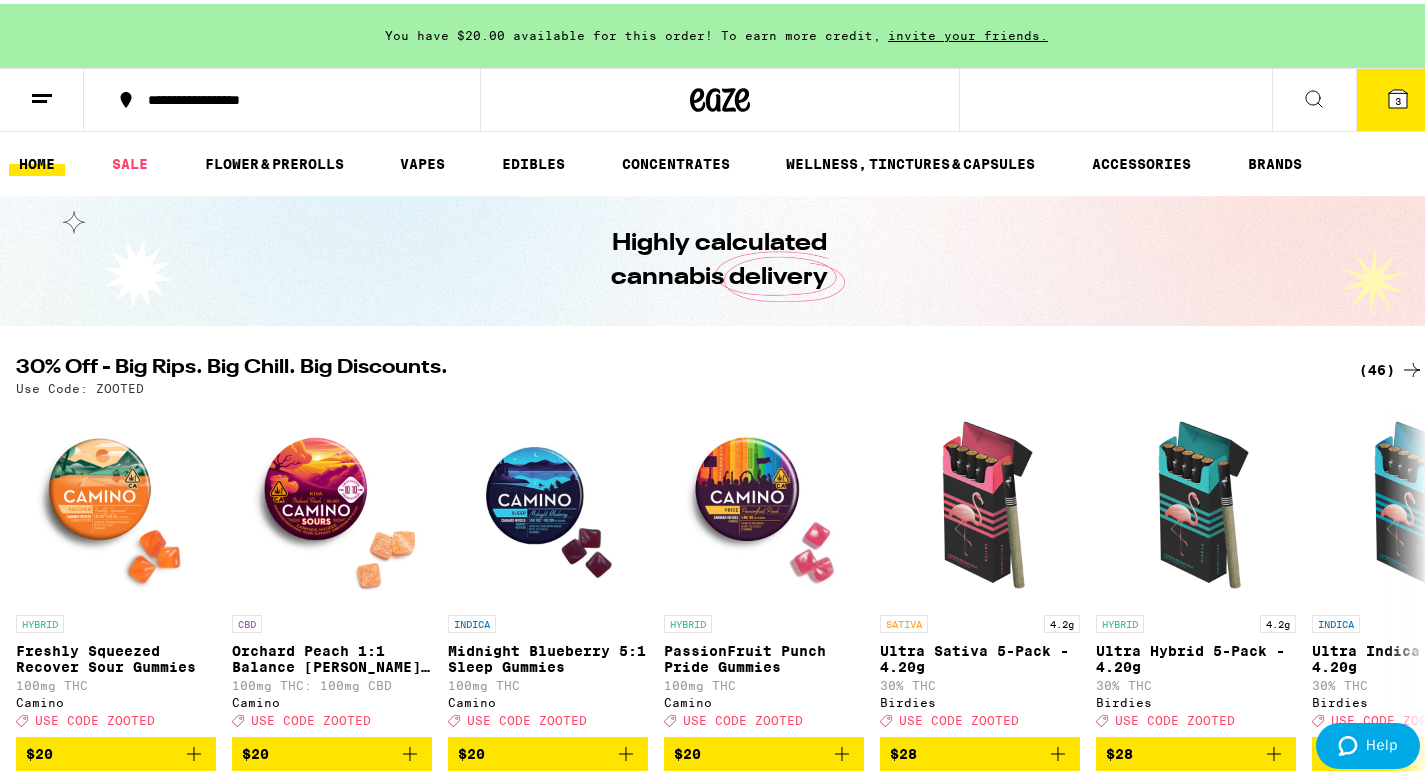 scroll, scrollTop: 0, scrollLeft: 0, axis: both 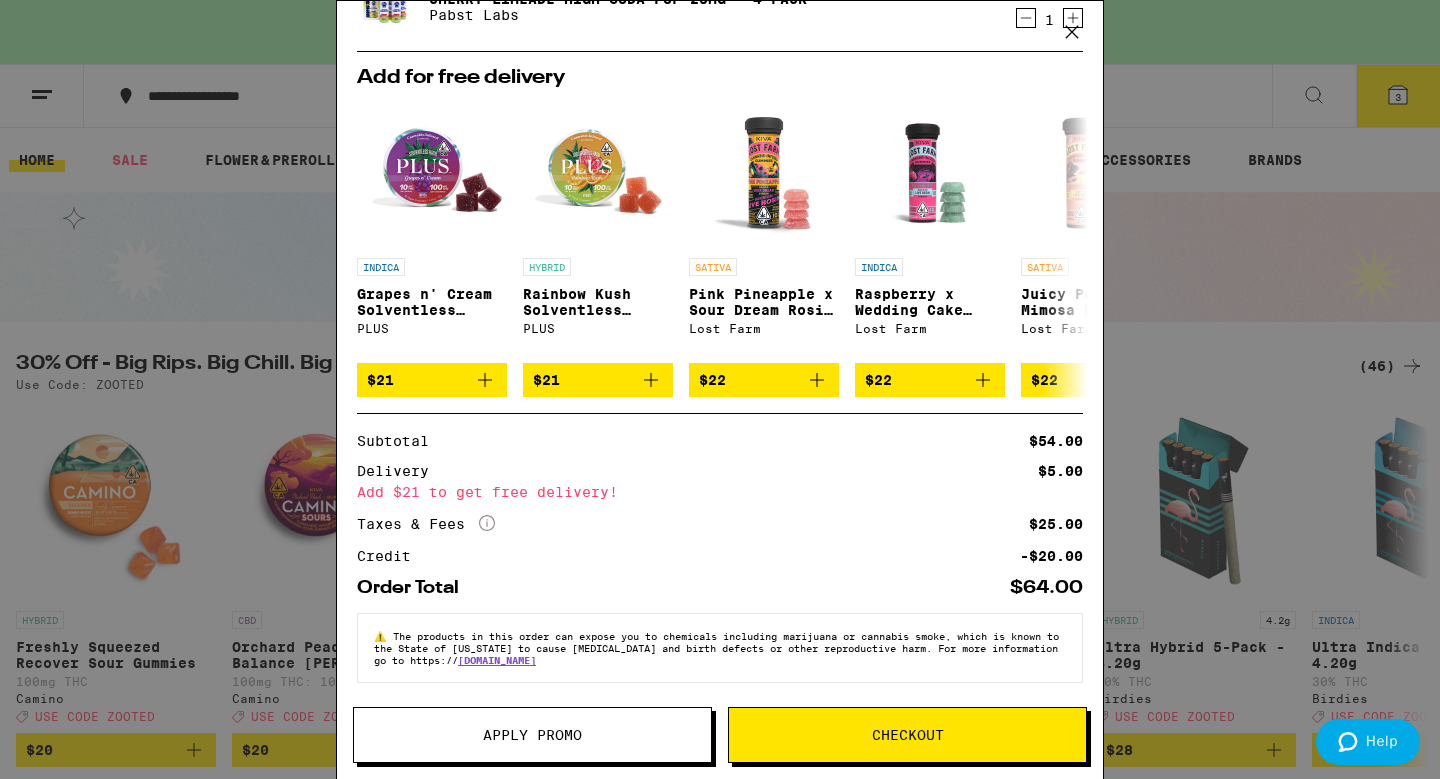 click on "Checkout" at bounding box center (907, 735) 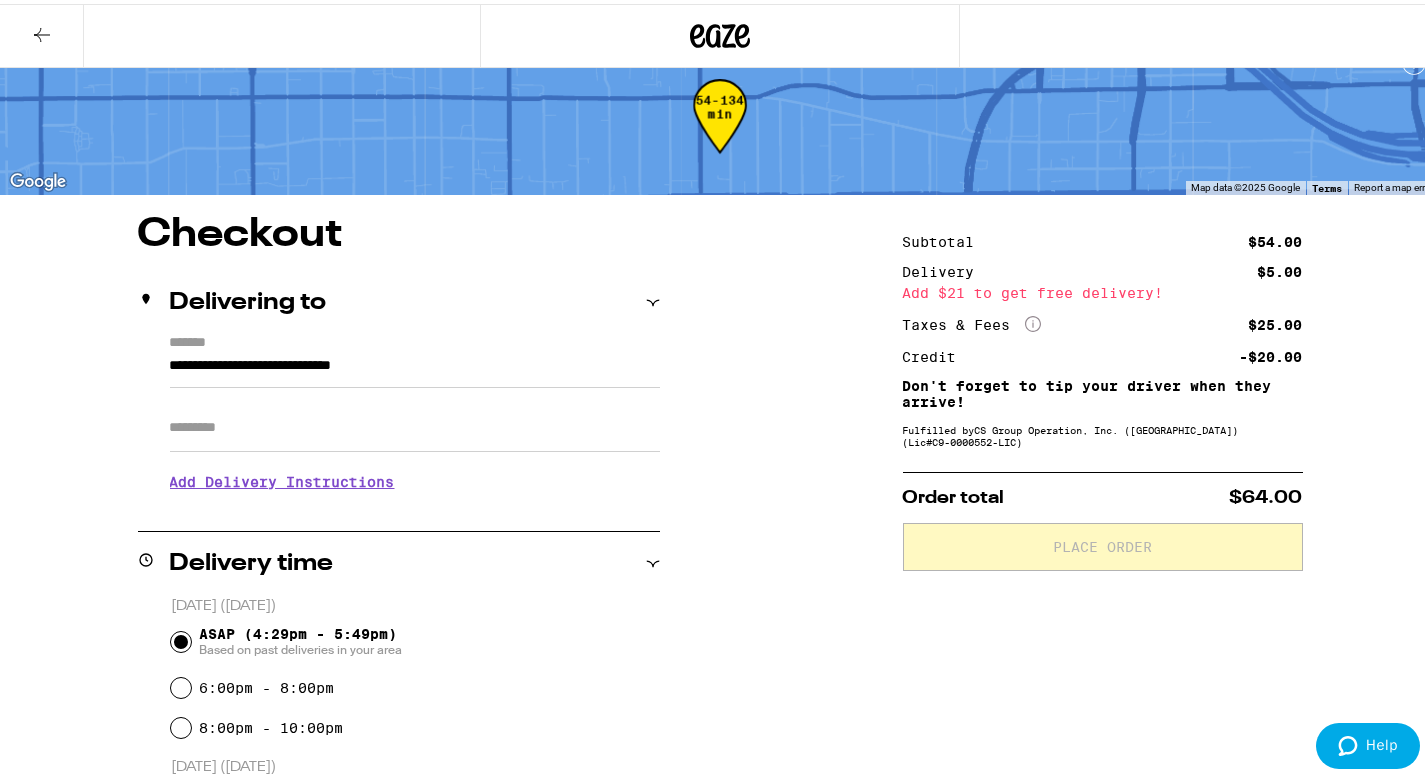 scroll, scrollTop: 19, scrollLeft: 0, axis: vertical 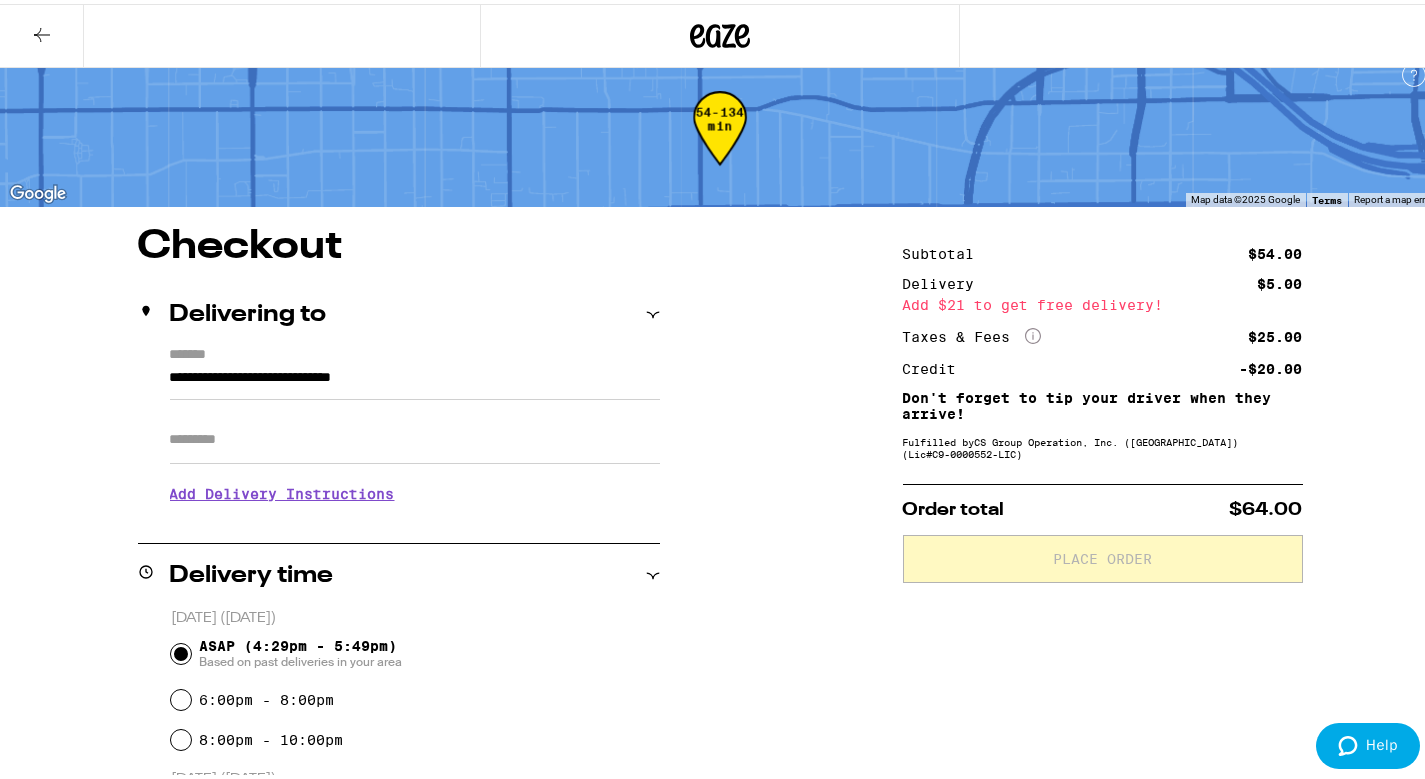 click on "Apt/Suite" at bounding box center (415, 436) 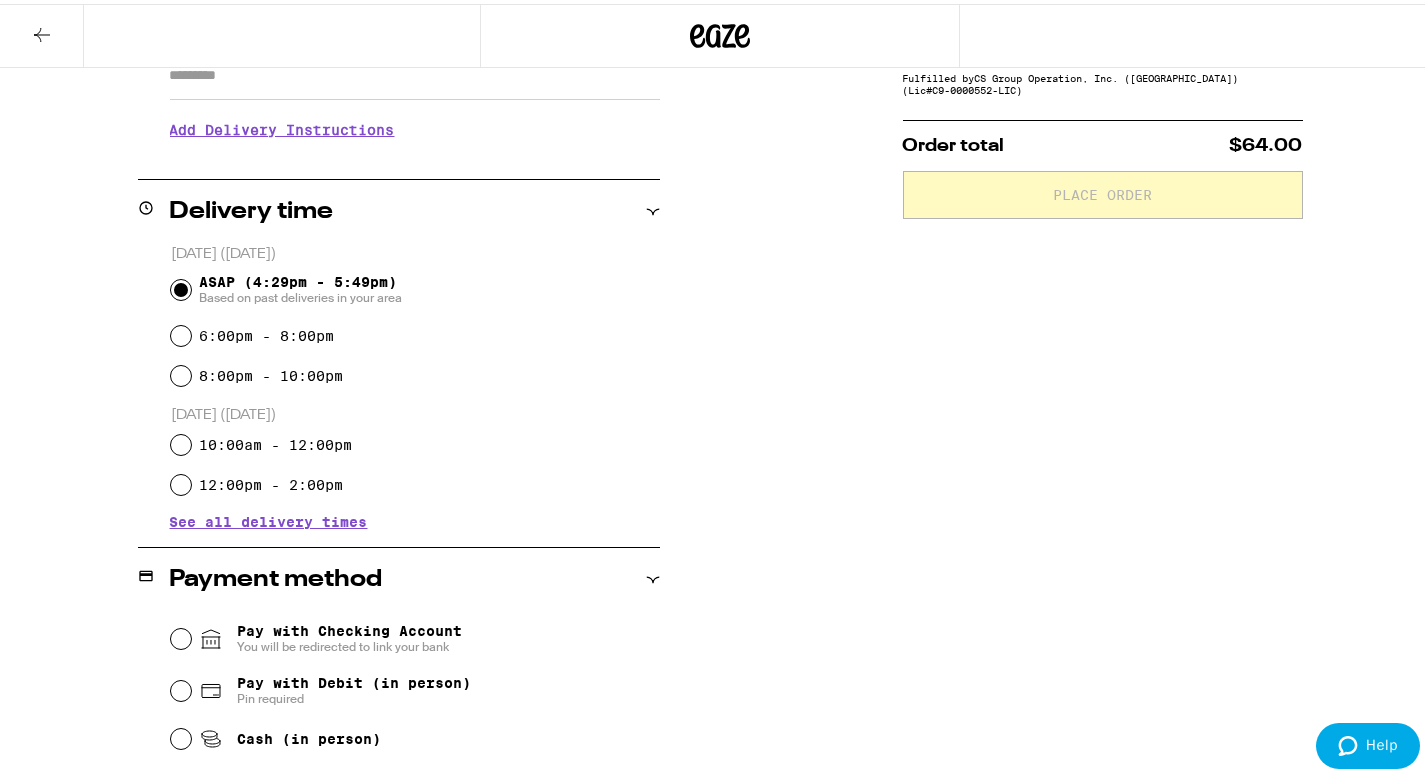 scroll, scrollTop: 385, scrollLeft: 0, axis: vertical 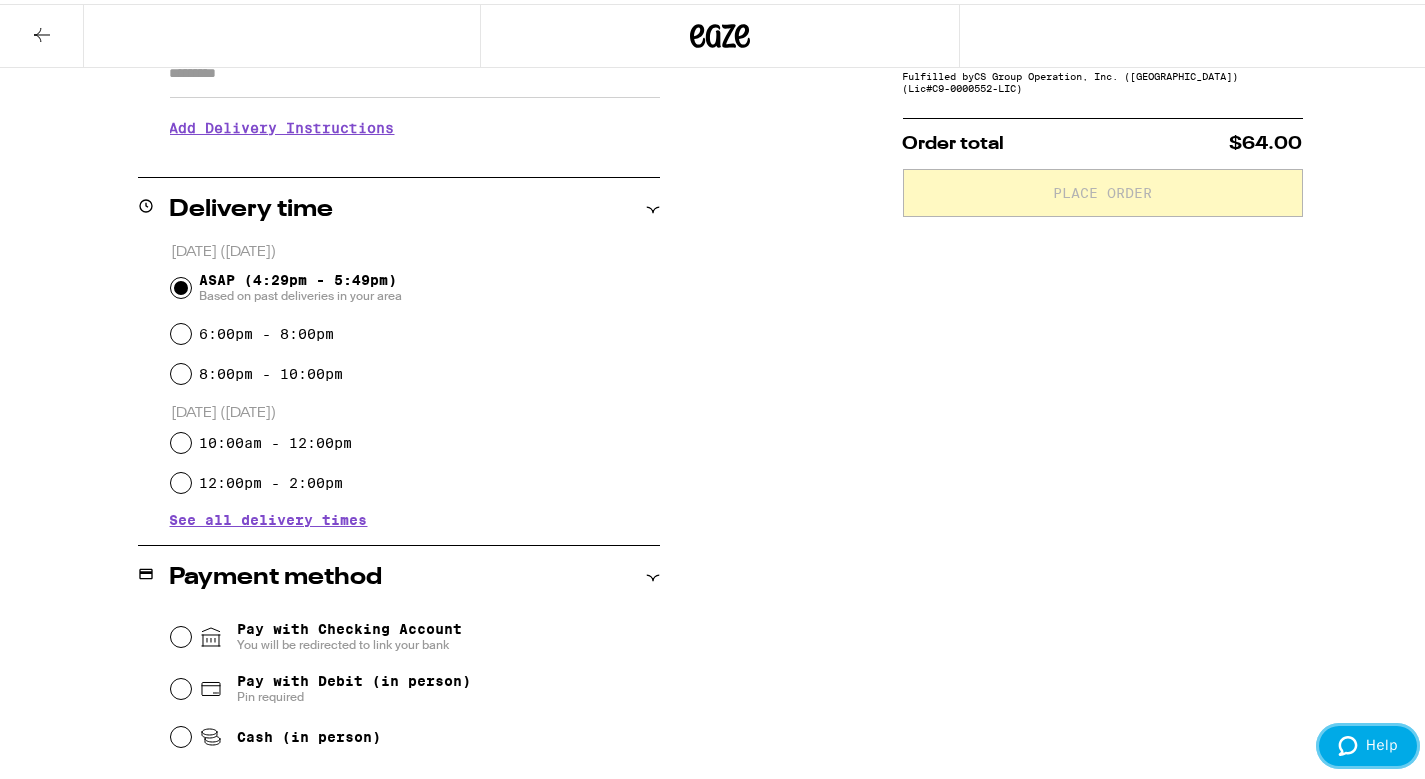 click on "Help" at bounding box center [1382, 745] 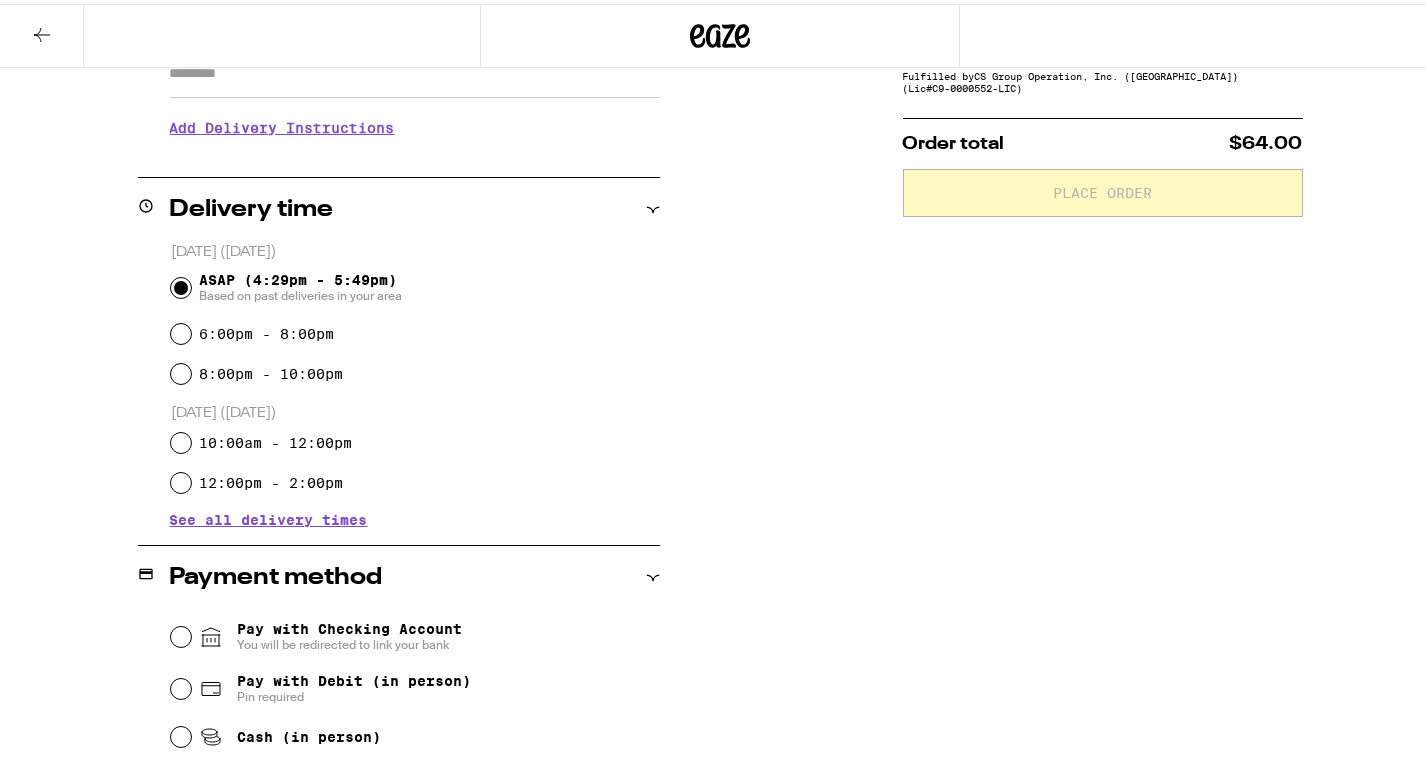 scroll, scrollTop: 0, scrollLeft: 0, axis: both 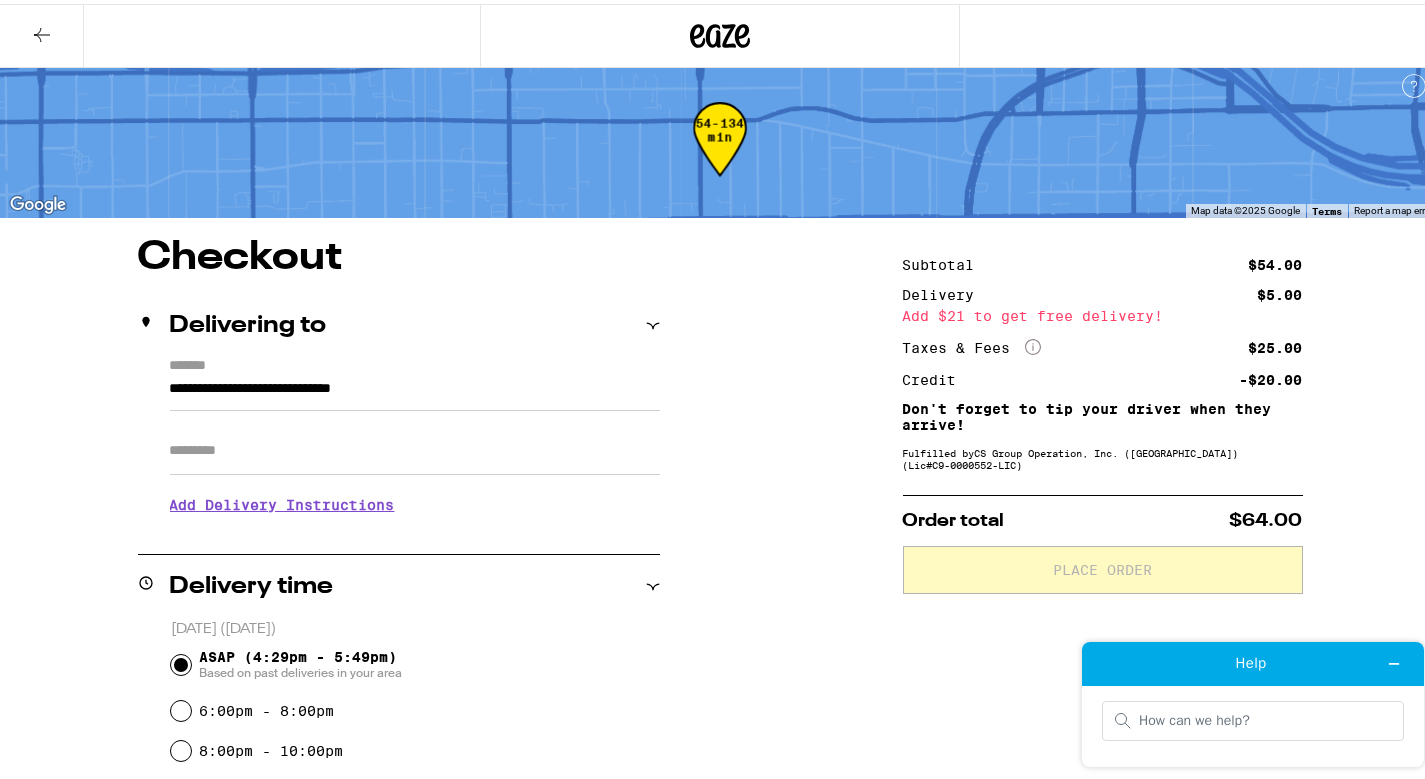 click 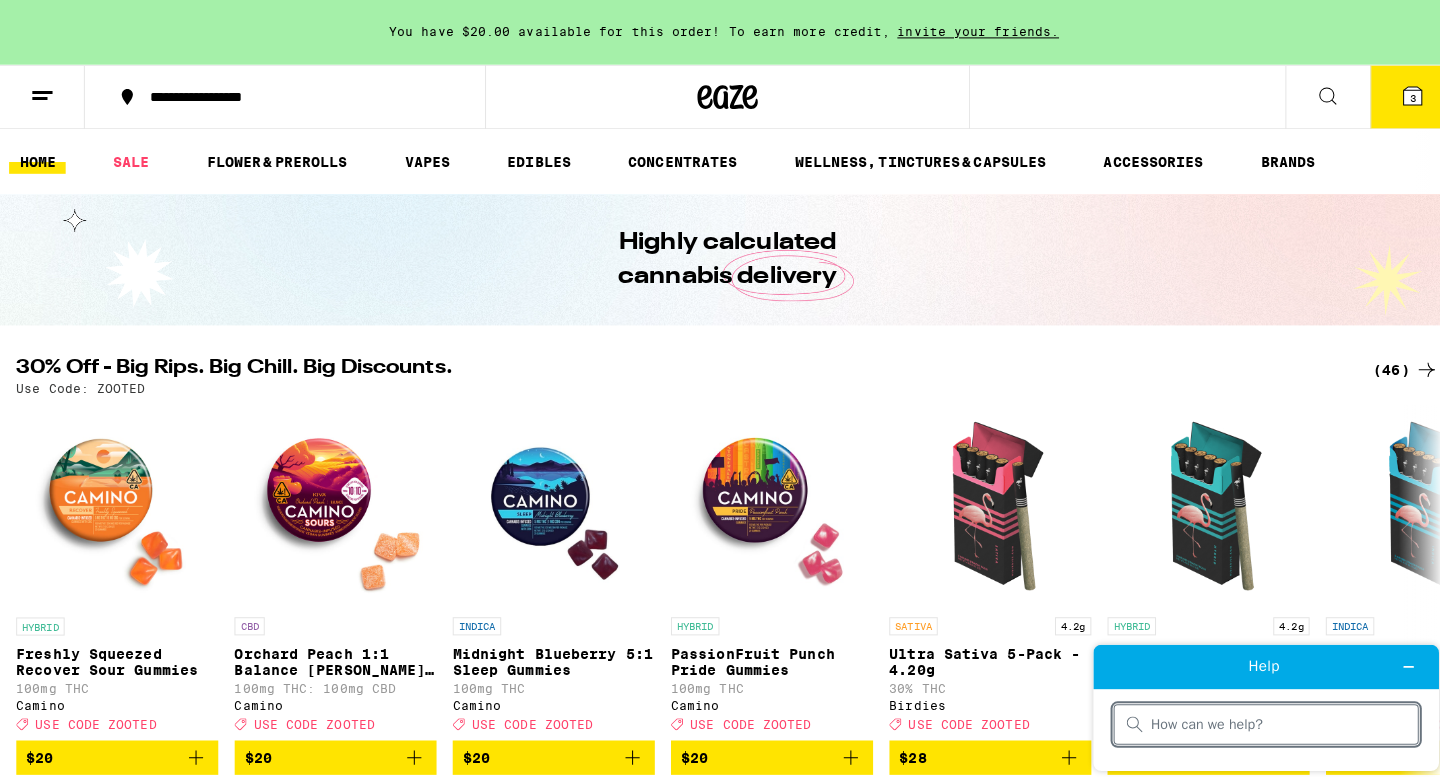 scroll, scrollTop: 0, scrollLeft: 0, axis: both 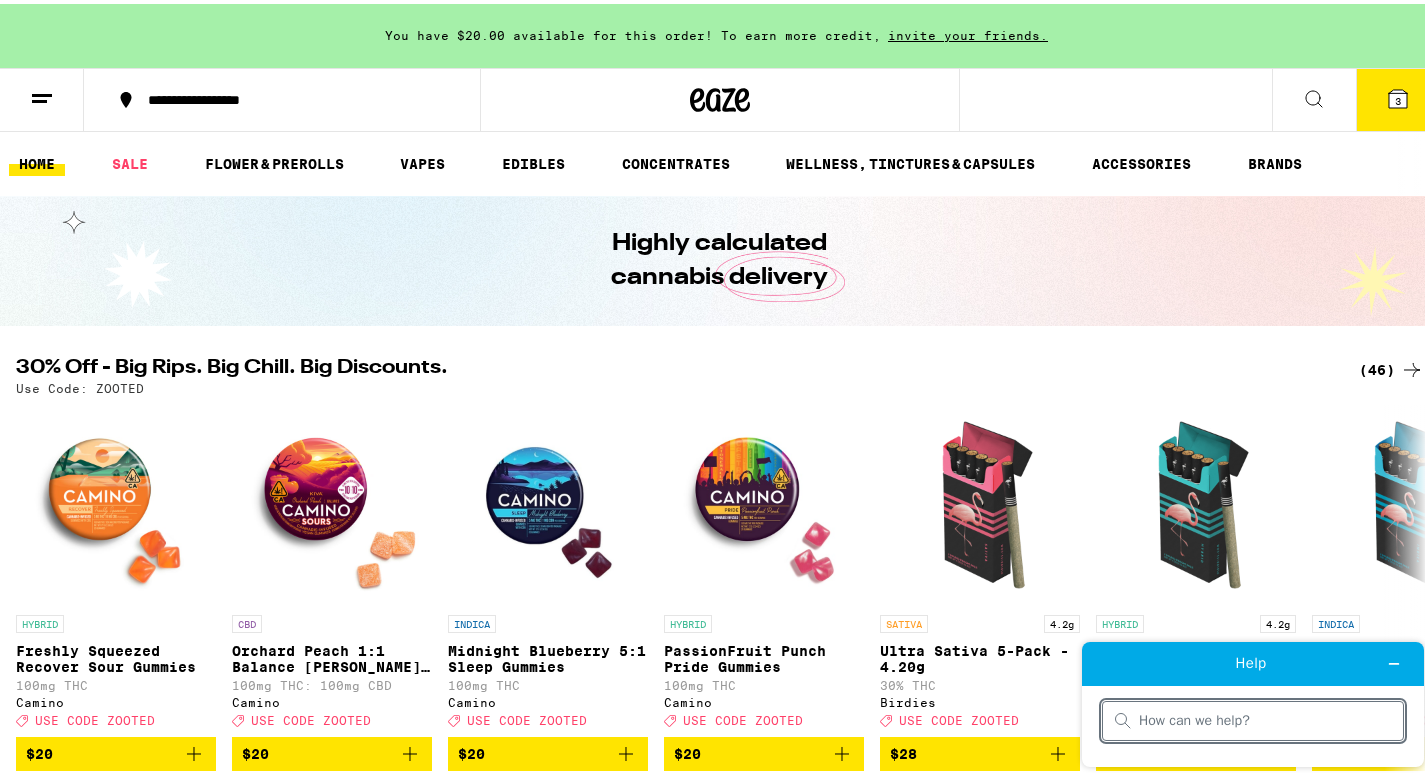 click at bounding box center (42, 96) 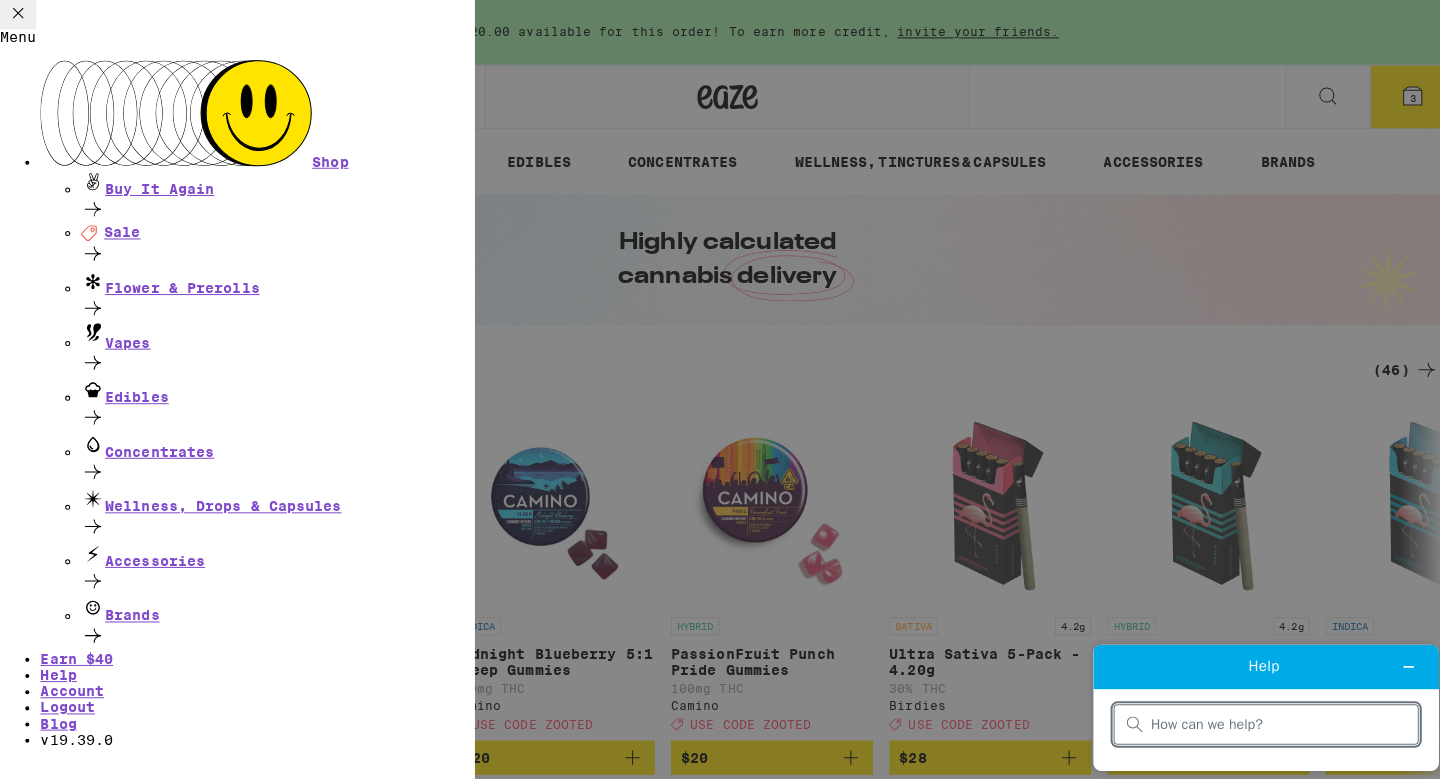 scroll, scrollTop: 0, scrollLeft: 0, axis: both 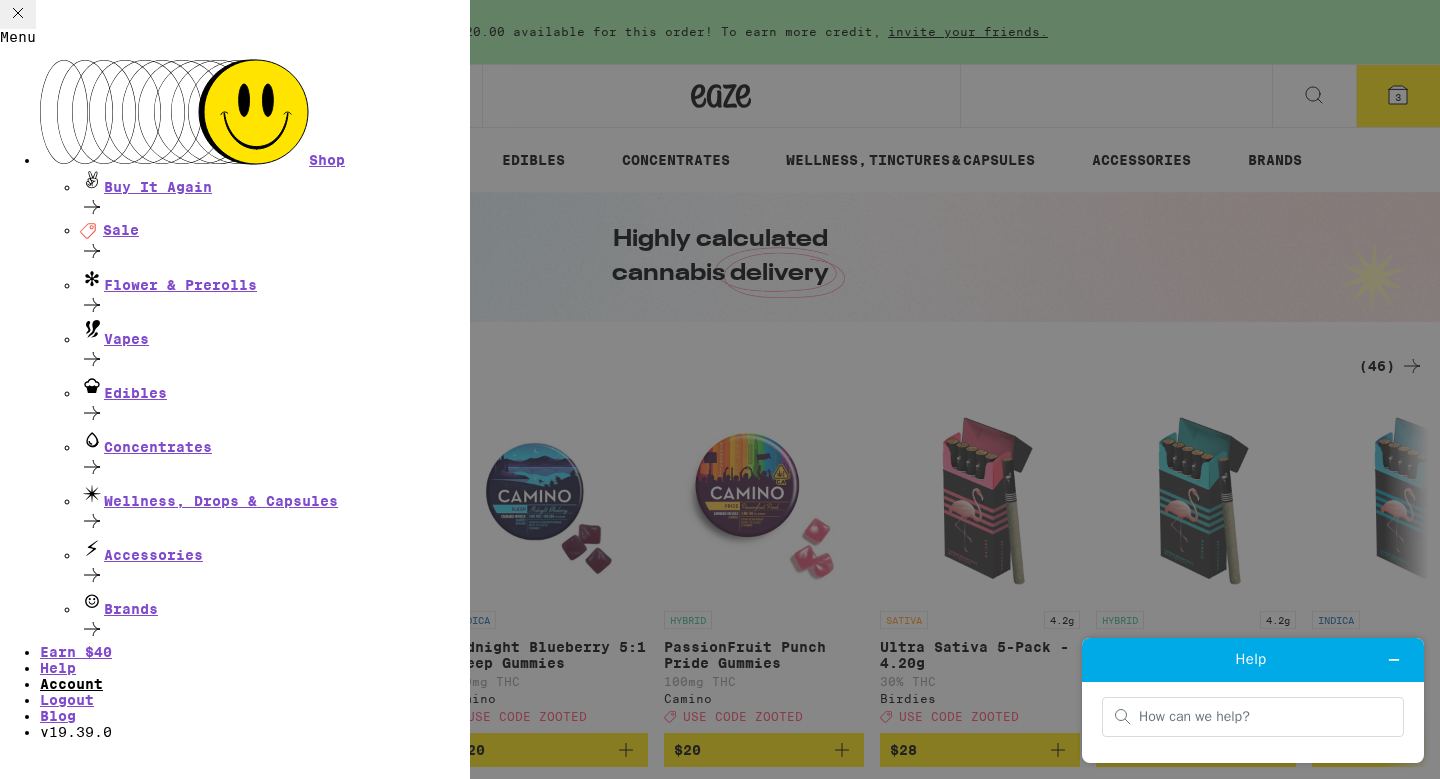 click on "Account" at bounding box center (71, 684) 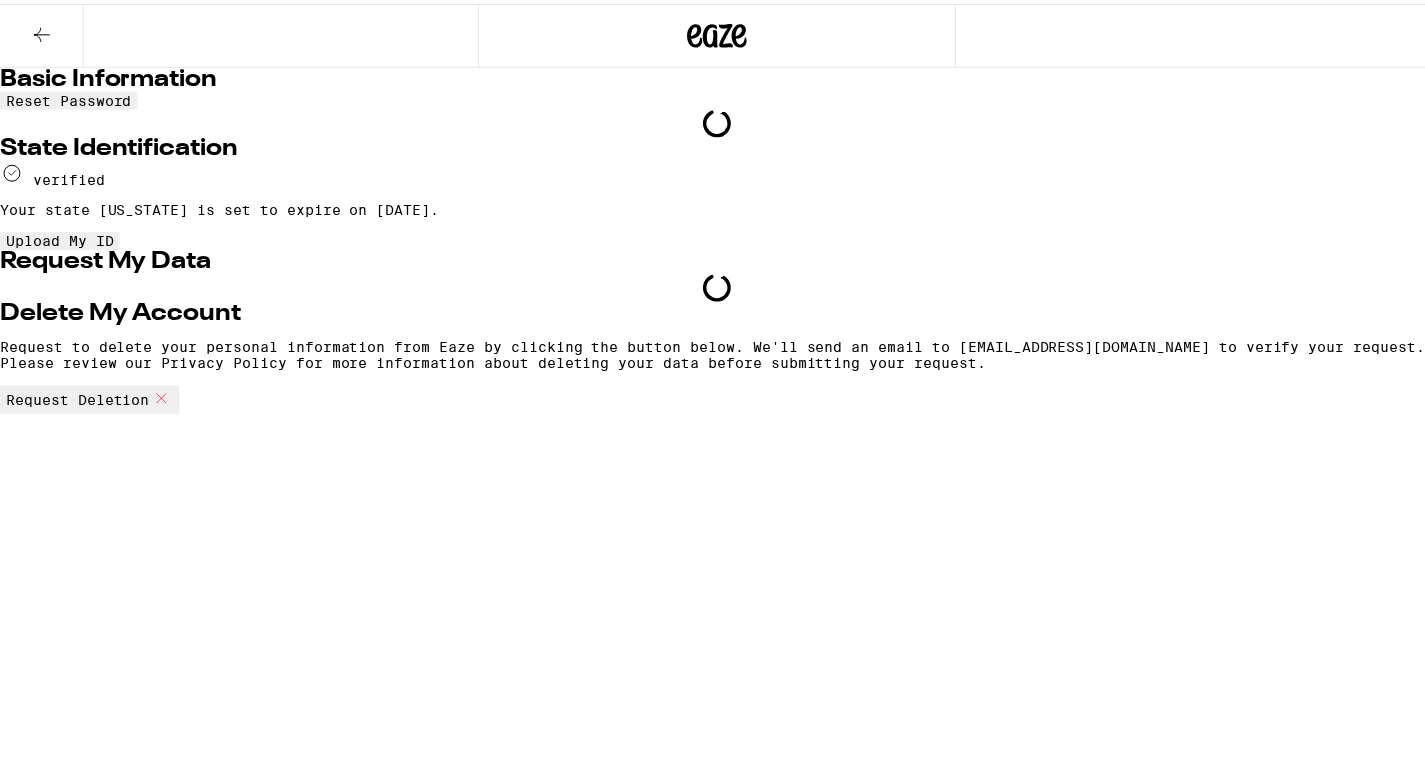 scroll, scrollTop: 0, scrollLeft: 0, axis: both 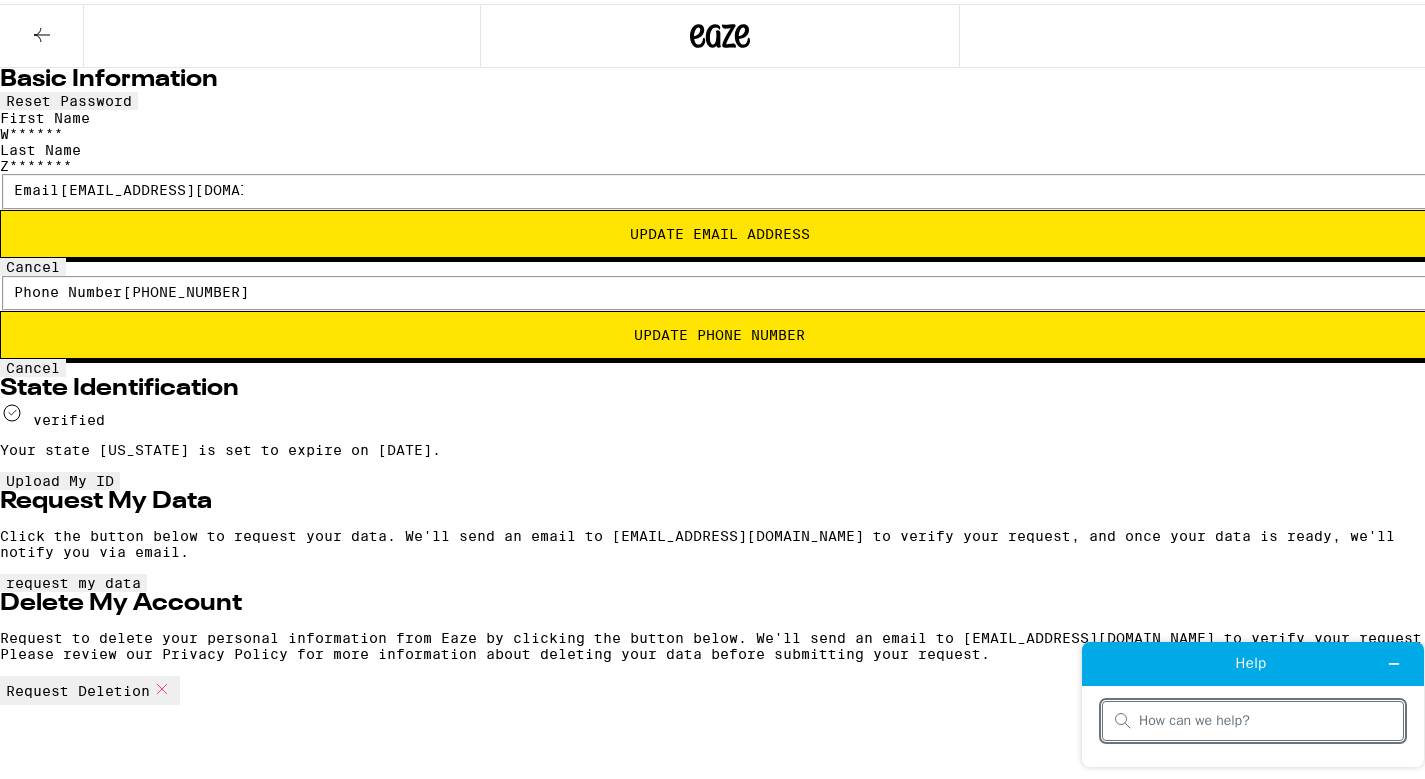 click 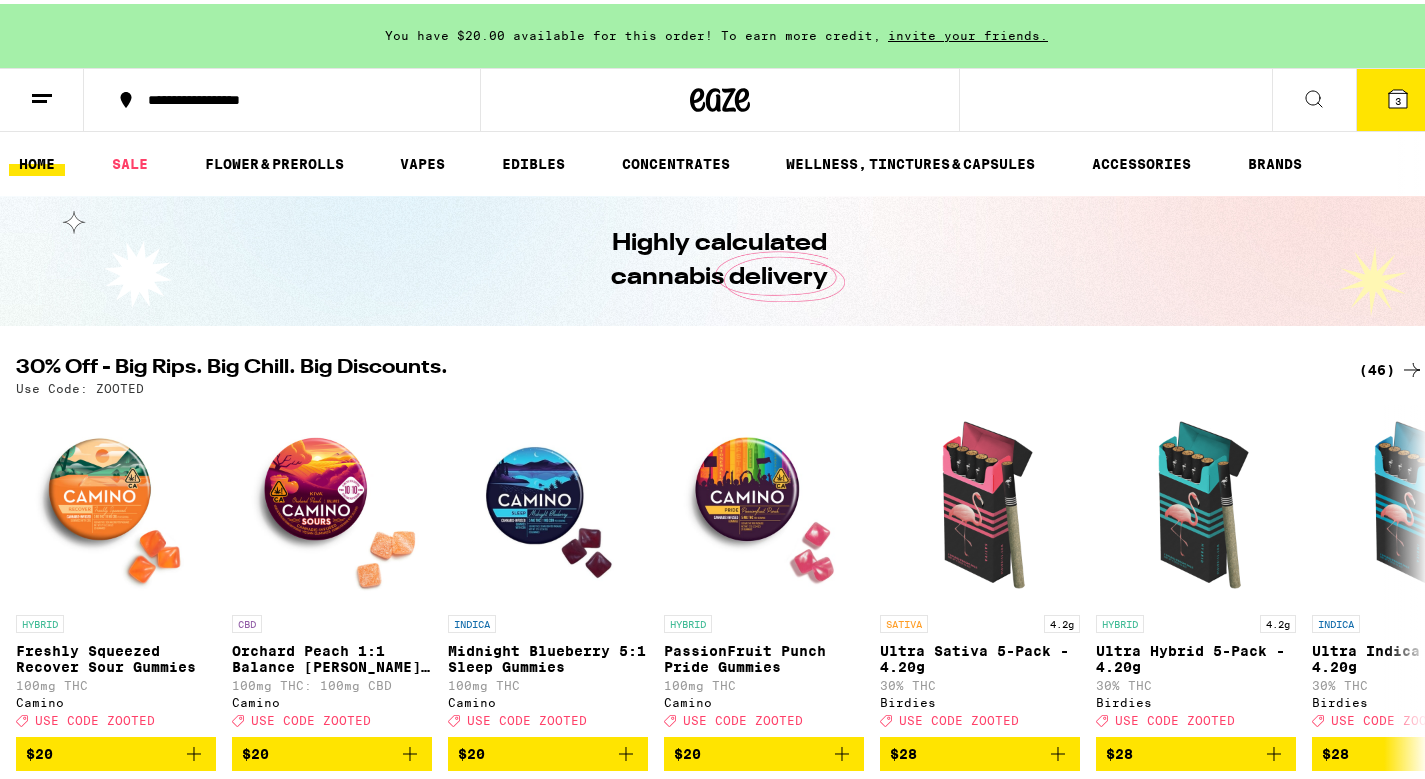 click 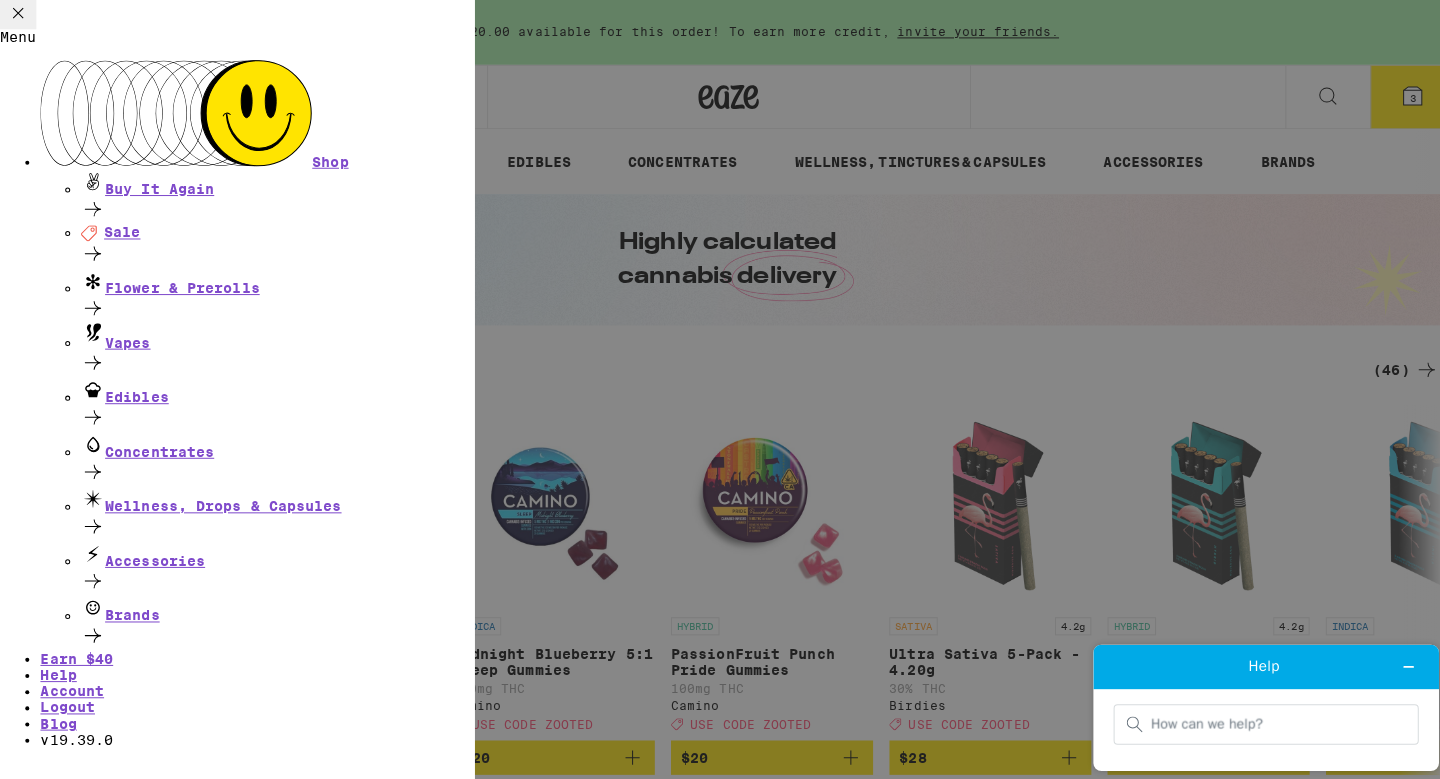 scroll, scrollTop: 0, scrollLeft: 0, axis: both 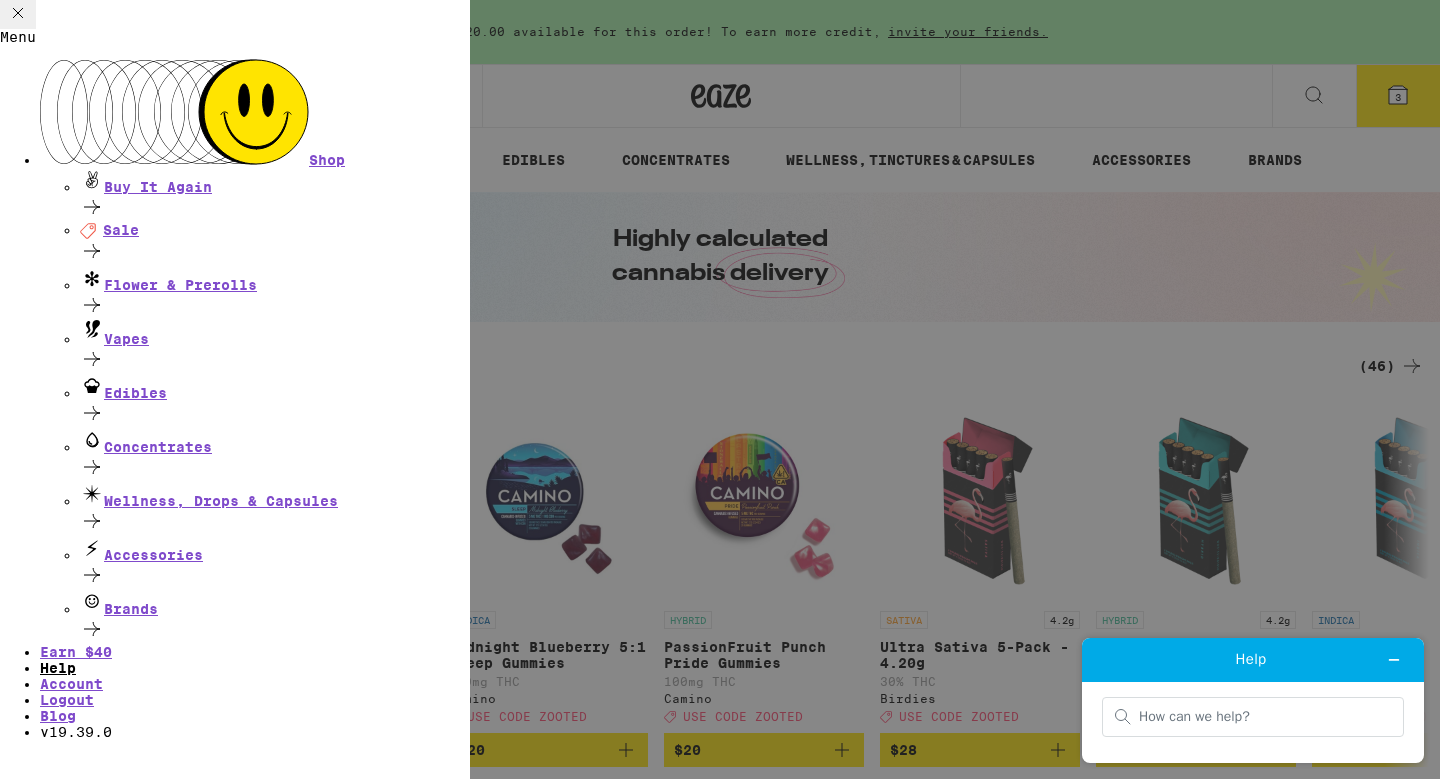 click on "Help" at bounding box center [58, 668] 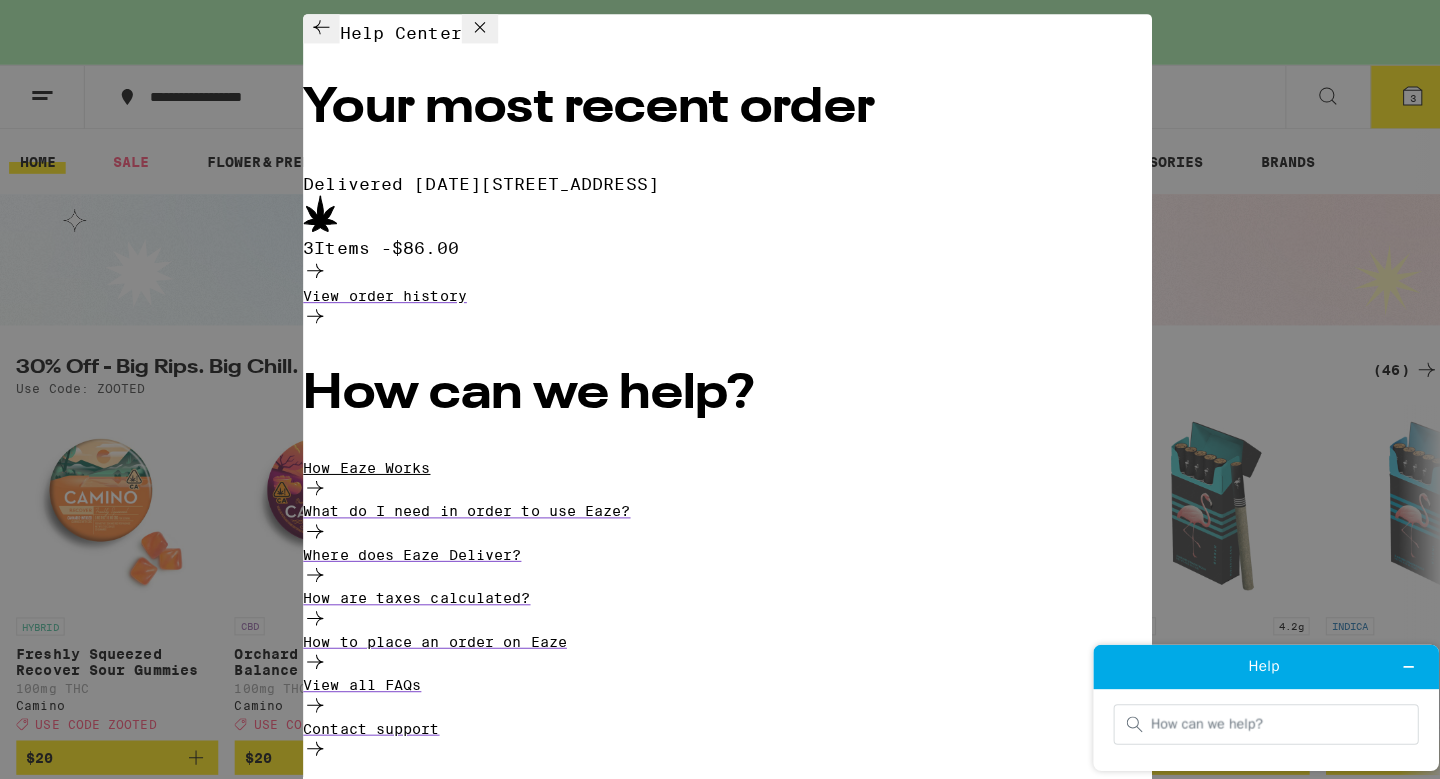 scroll, scrollTop: 14, scrollLeft: 0, axis: vertical 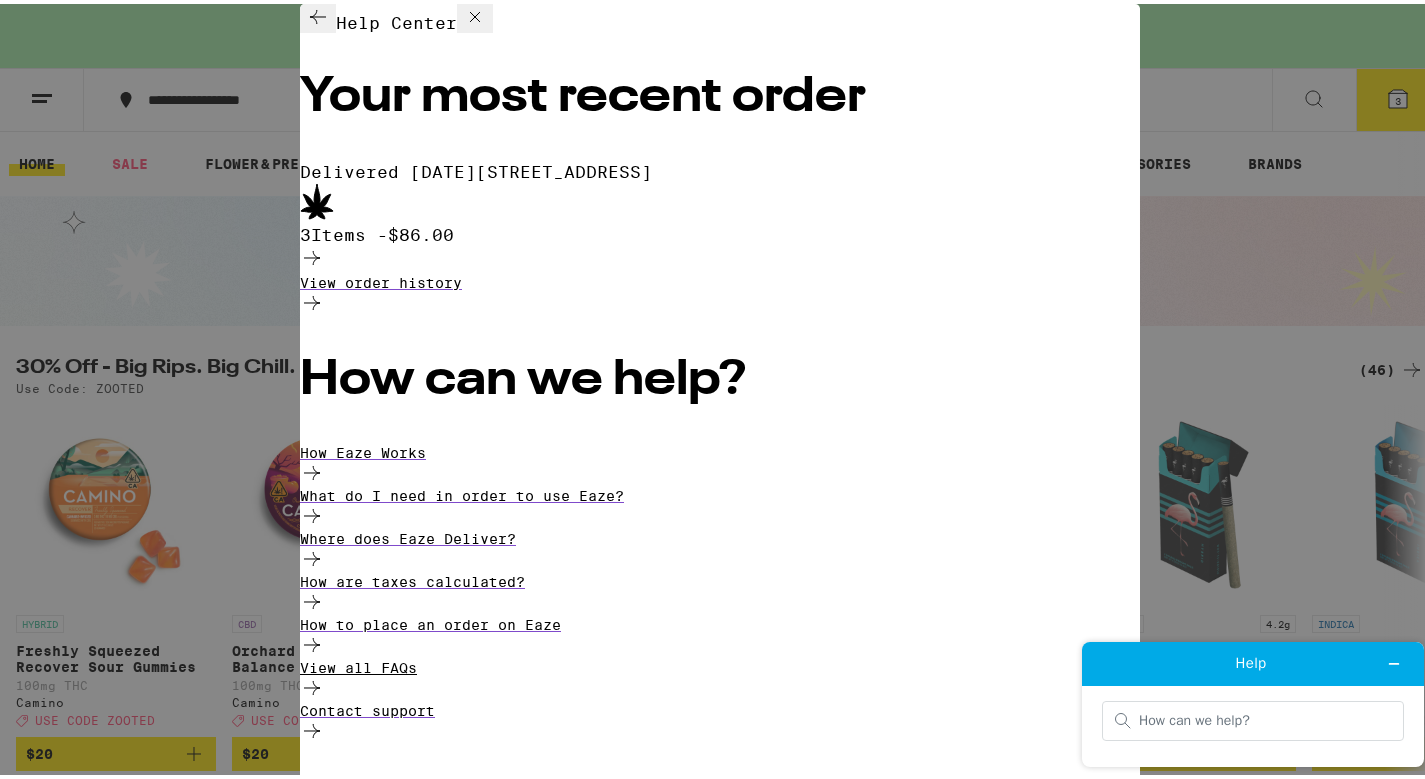 click on "View all FAQs" at bounding box center (720, 677) 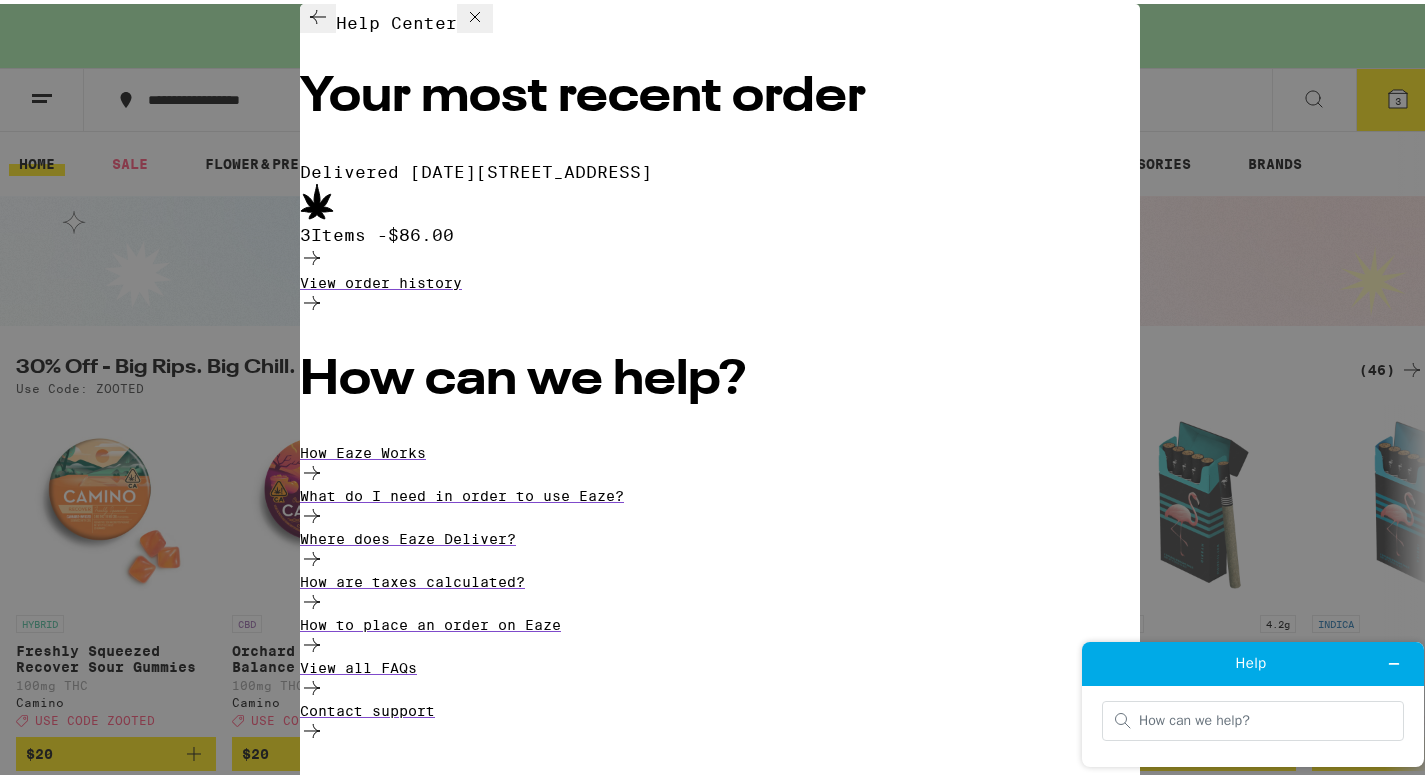 click on "Help Center Your most recent order Delivered [DATE][STREET_ADDRESS] 3  Items -  $86.00 View order history How can we help? How Eaze Works What do I need in order to use Eaze? Where does Eaze Deliver? How are taxes calculated? How to place an order on Eaze View all FAQs Contact support" at bounding box center [720, 389] 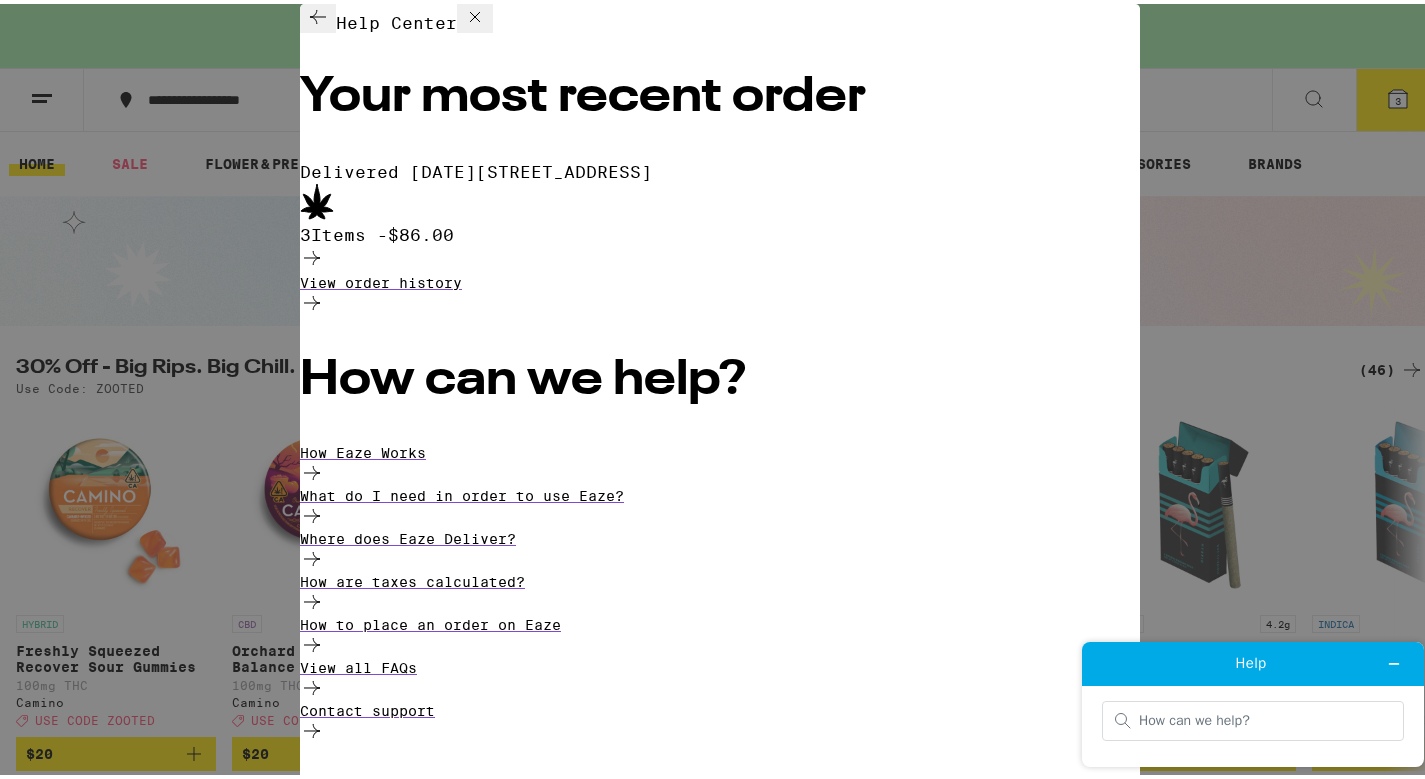 click 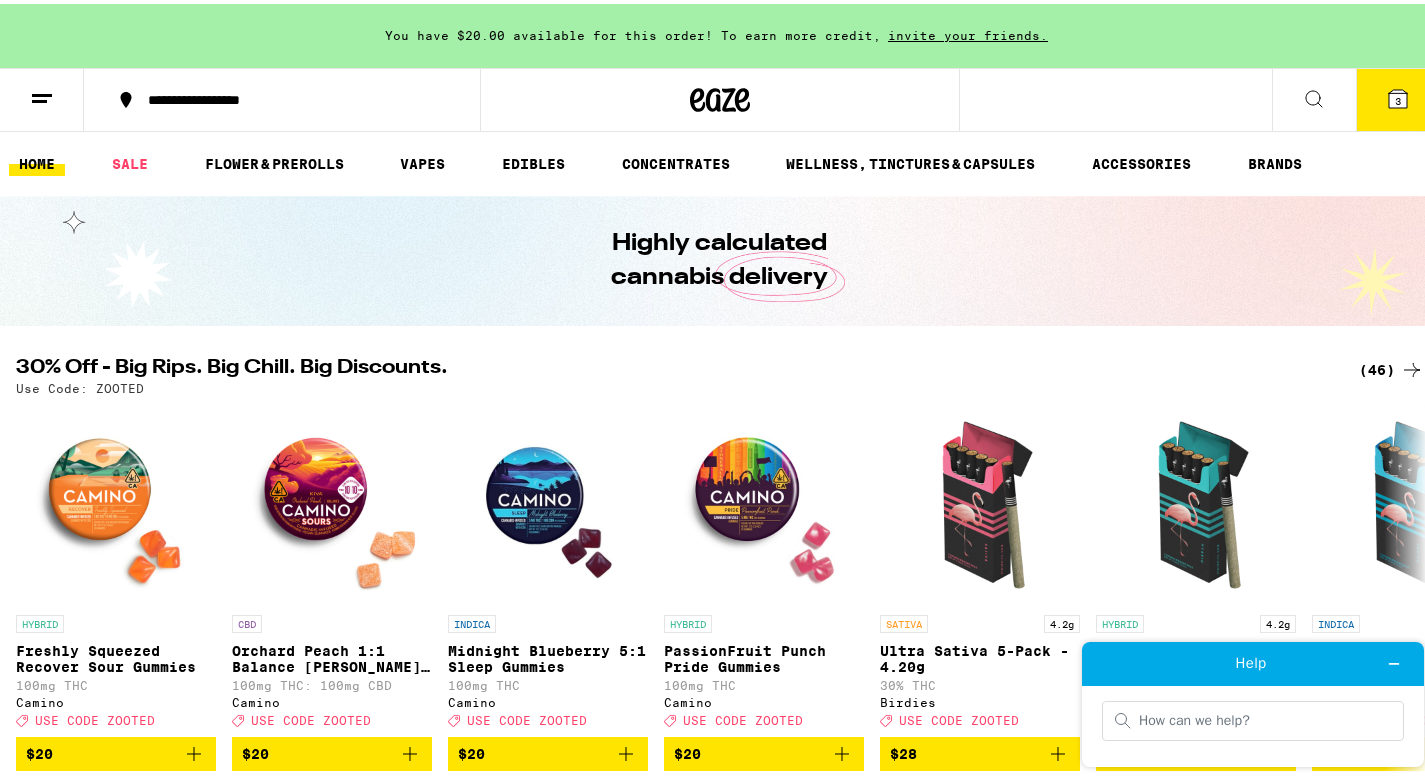 click on "3" at bounding box center (1398, 96) 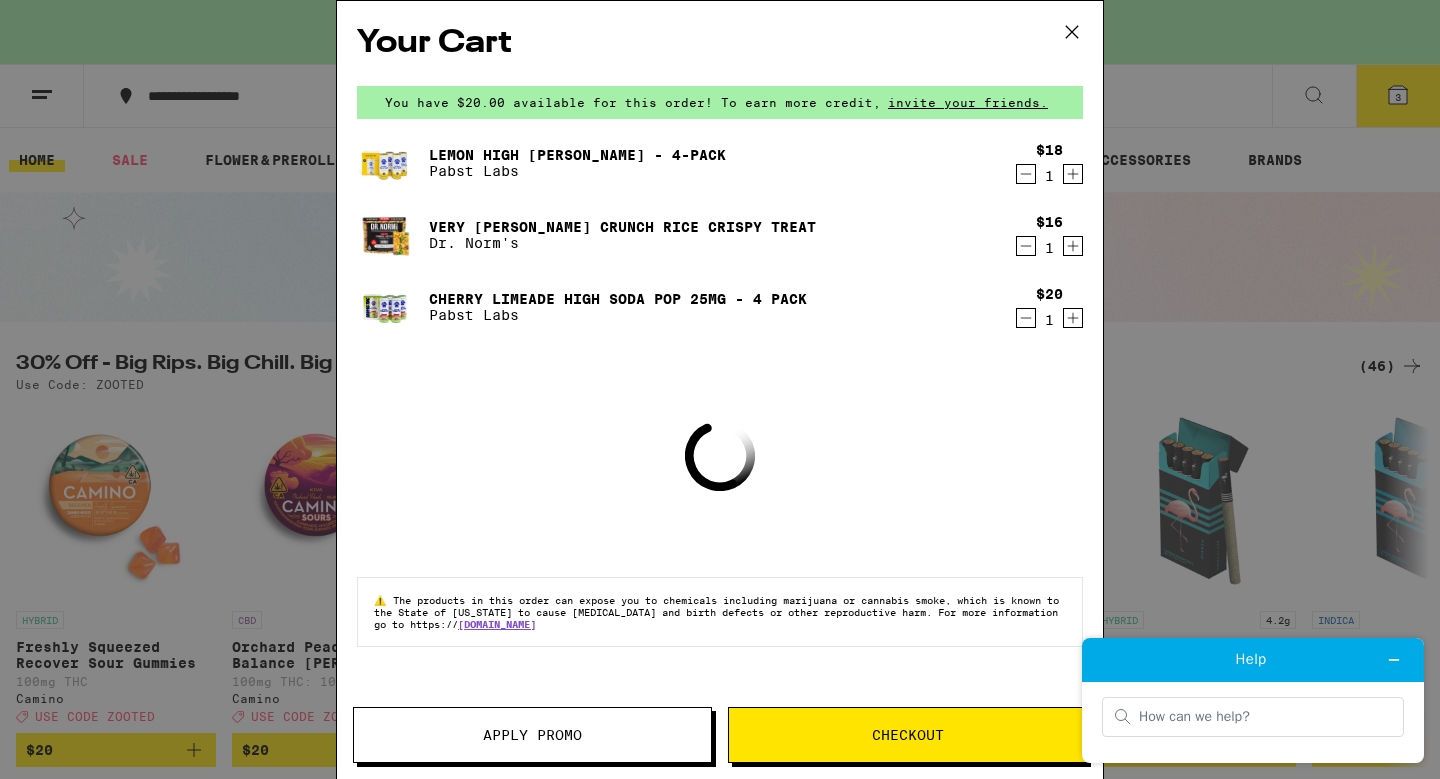 click on "Your Cart You have $20.00 available for this order! To earn more credit, invite your friends. Lemon High [PERSON_NAME] - 4-Pack Pabst Labs $18 1 Very [PERSON_NAME] Crunch Rice Crispy Treat Dr. Norm's $16 1 Cherry Limeade High Soda Pop 25mg - 4 Pack Pabst Labs $20 1 Loading ⚠️ The products in this order can expose you to chemicals including marijuana or cannabis smoke, which is known to the State of [US_STATE] to cause [MEDICAL_DATA] and birth defects or other reproductive harm. For more information go to https:// [DOMAIN_NAME] Apply Promo Checkout" at bounding box center [720, 389] 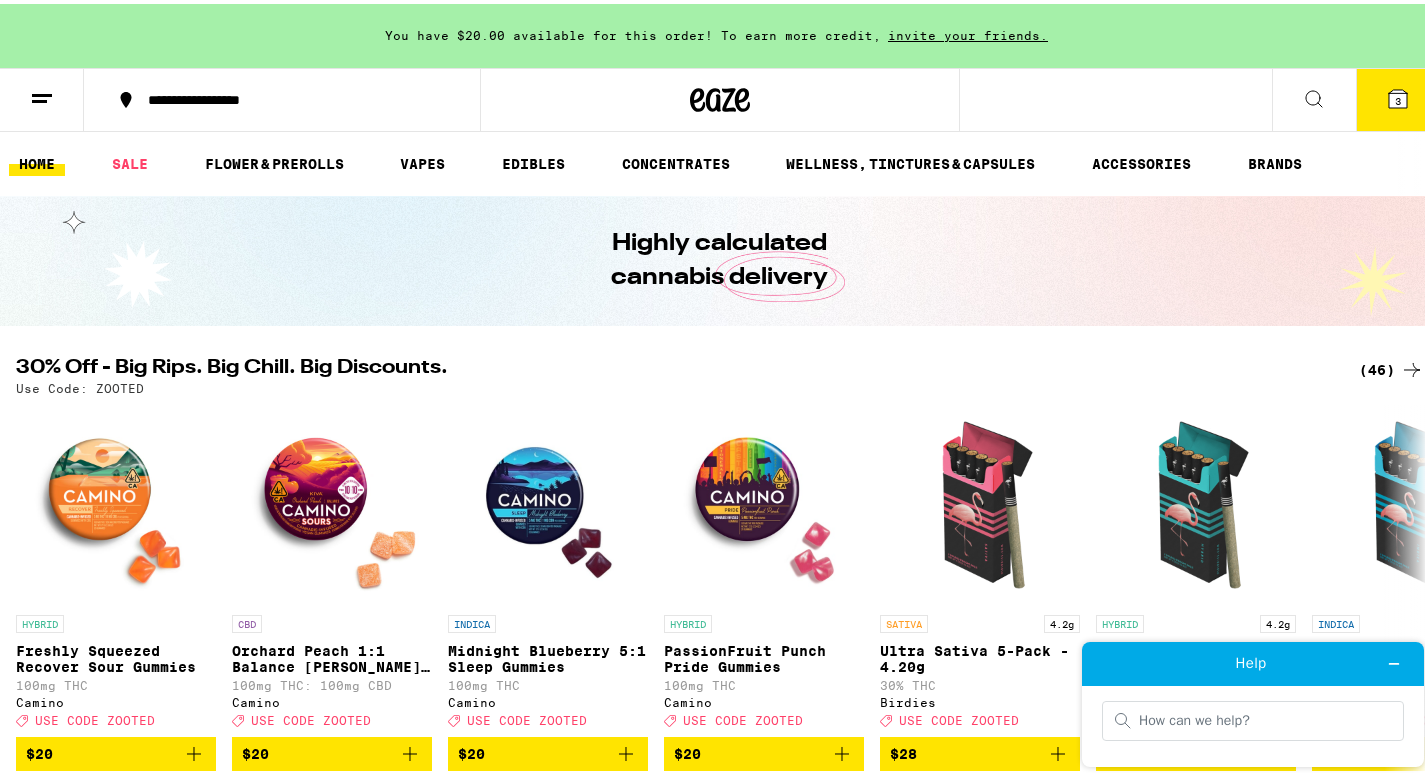 click at bounding box center [42, 96] 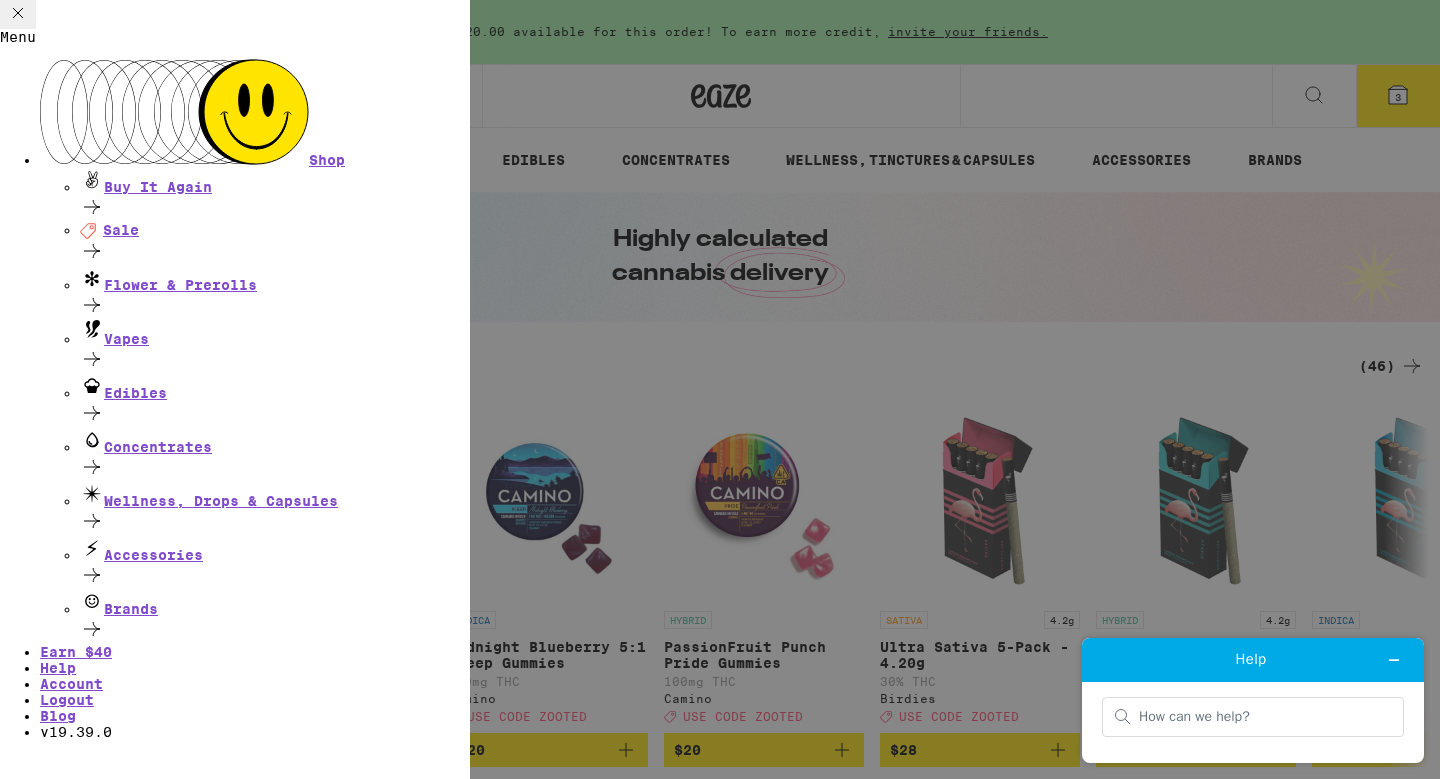 scroll, scrollTop: 0, scrollLeft: 0, axis: both 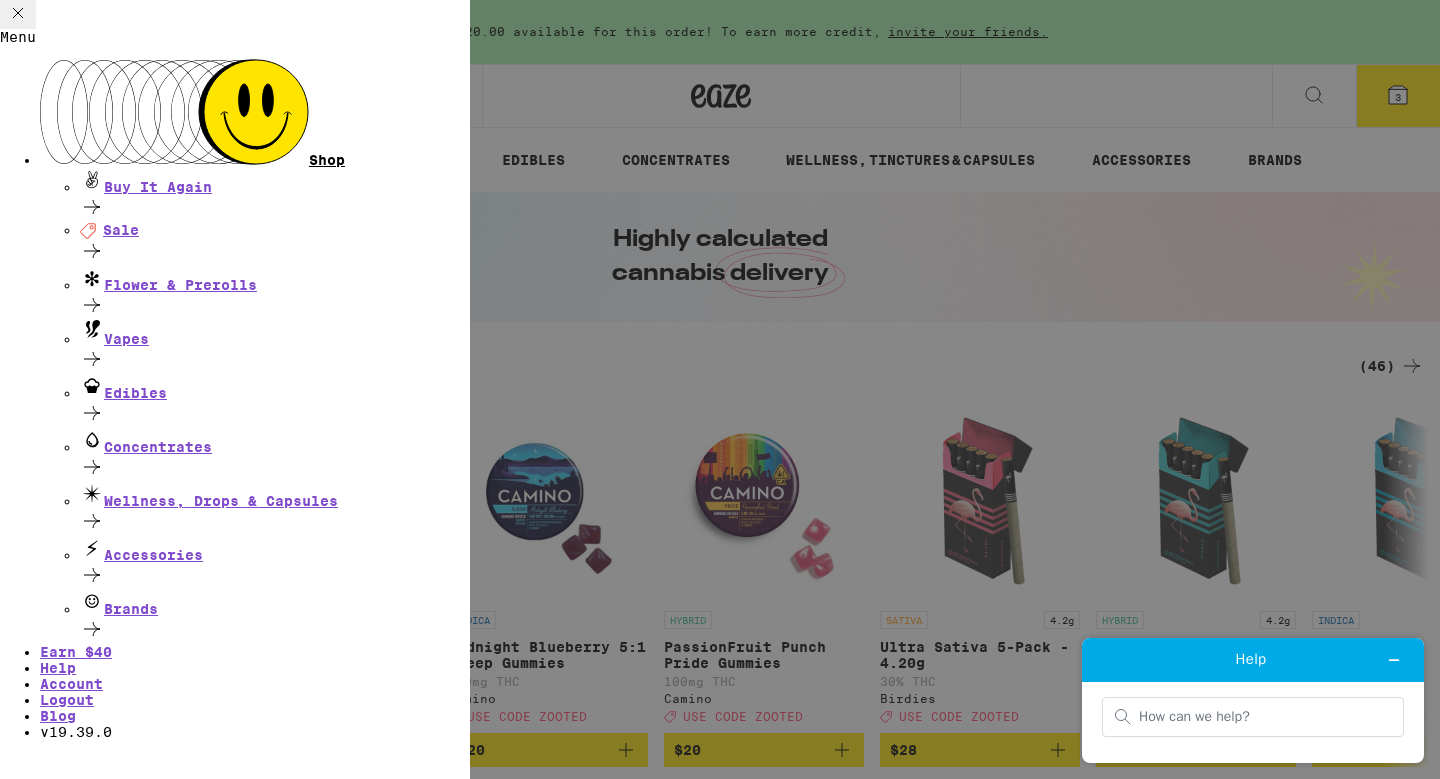 click on "Shop" at bounding box center (255, 113) 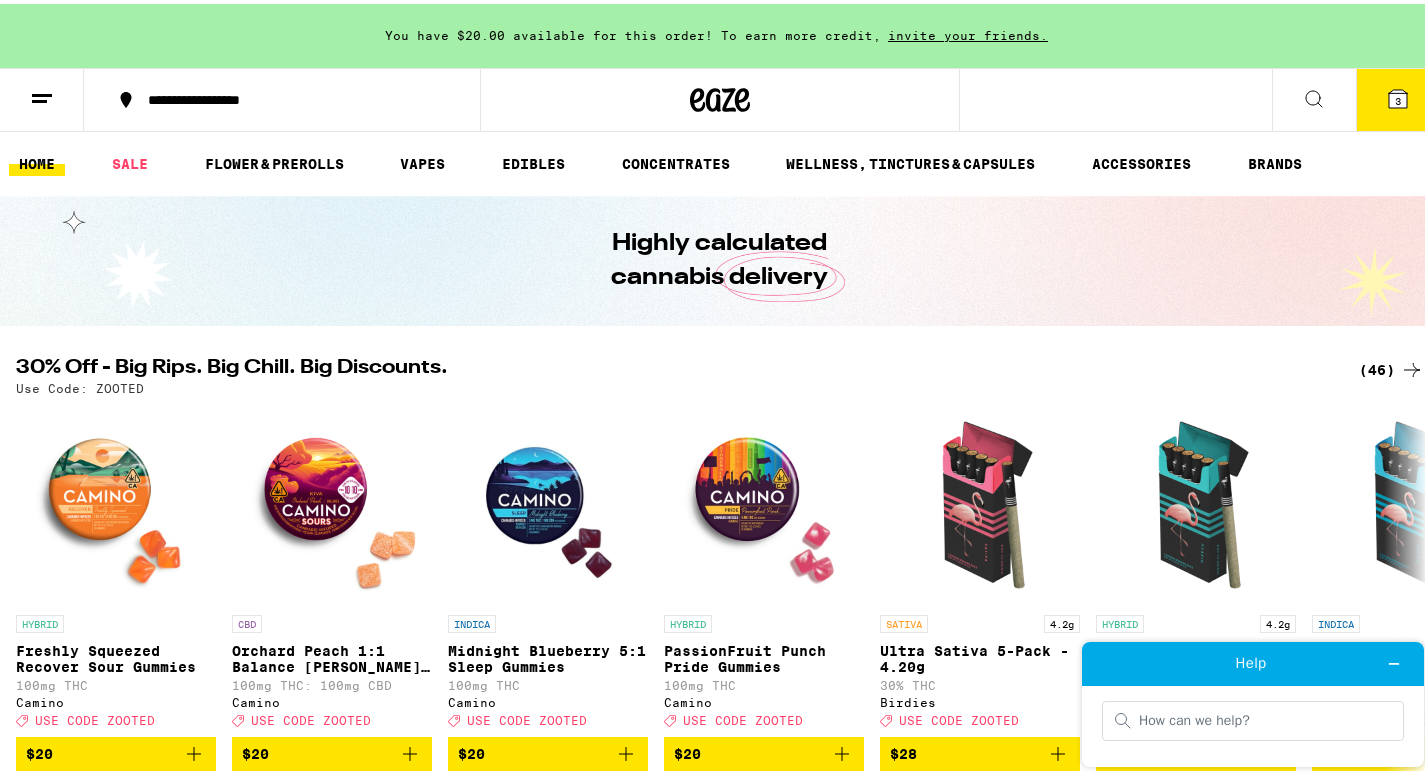 click 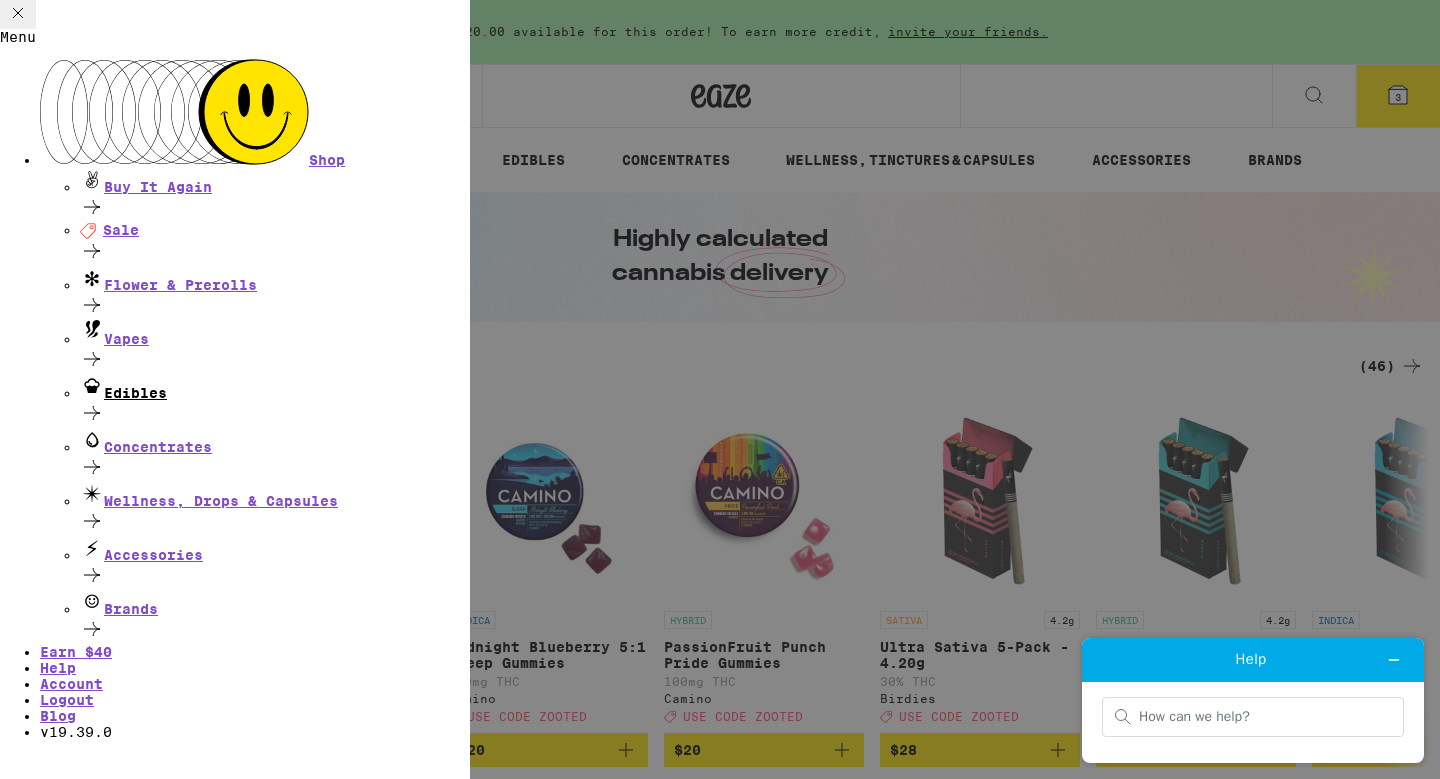 scroll, scrollTop: 86, scrollLeft: 0, axis: vertical 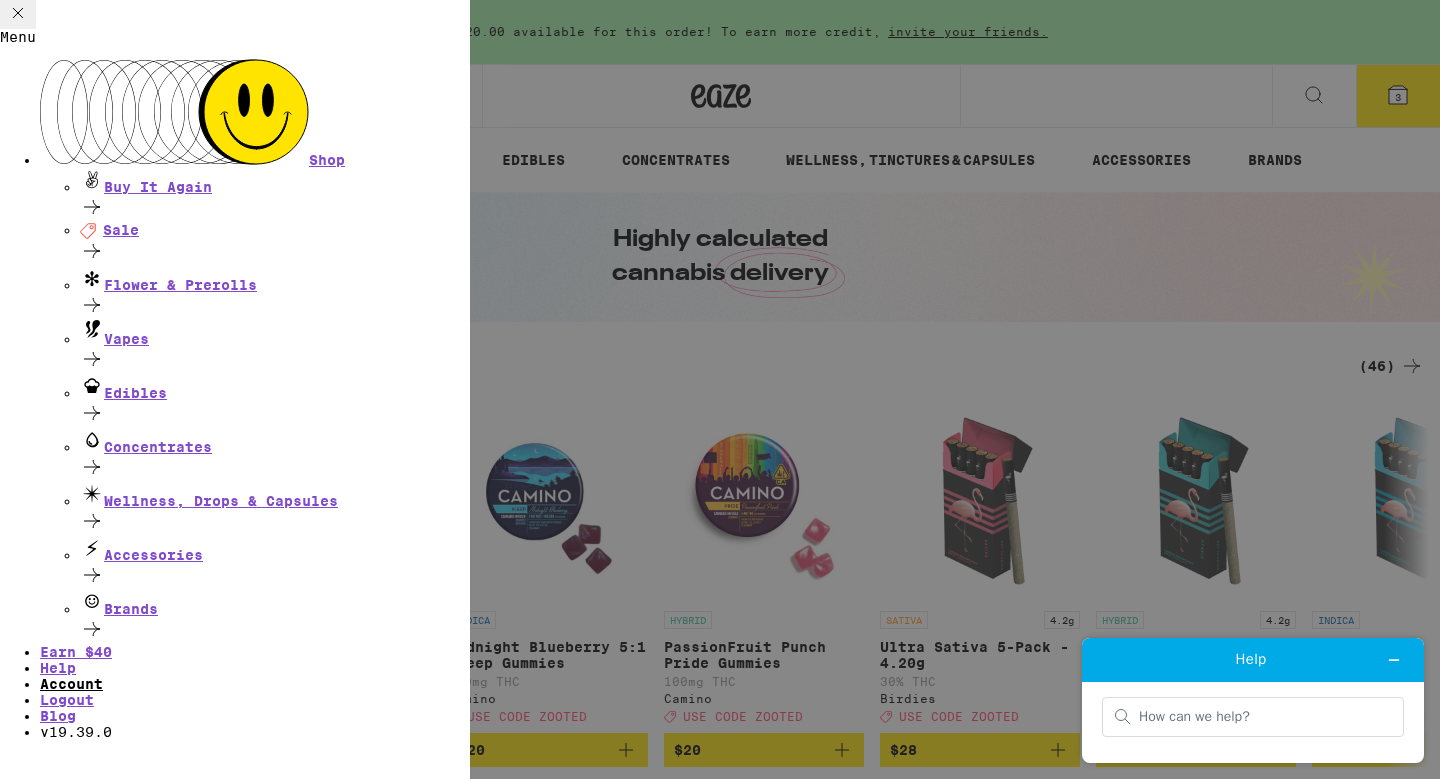 click on "Account" at bounding box center [71, 684] 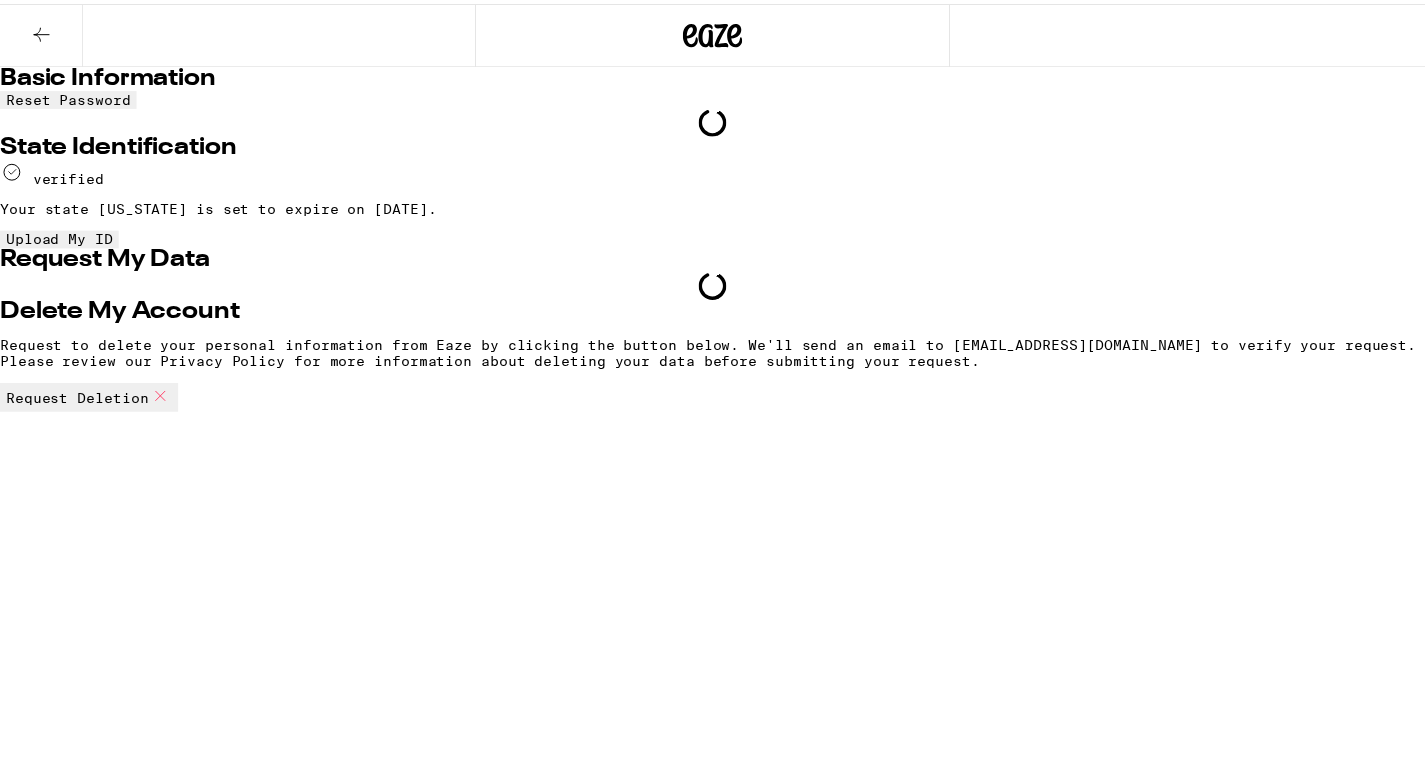 scroll, scrollTop: 0, scrollLeft: 0, axis: both 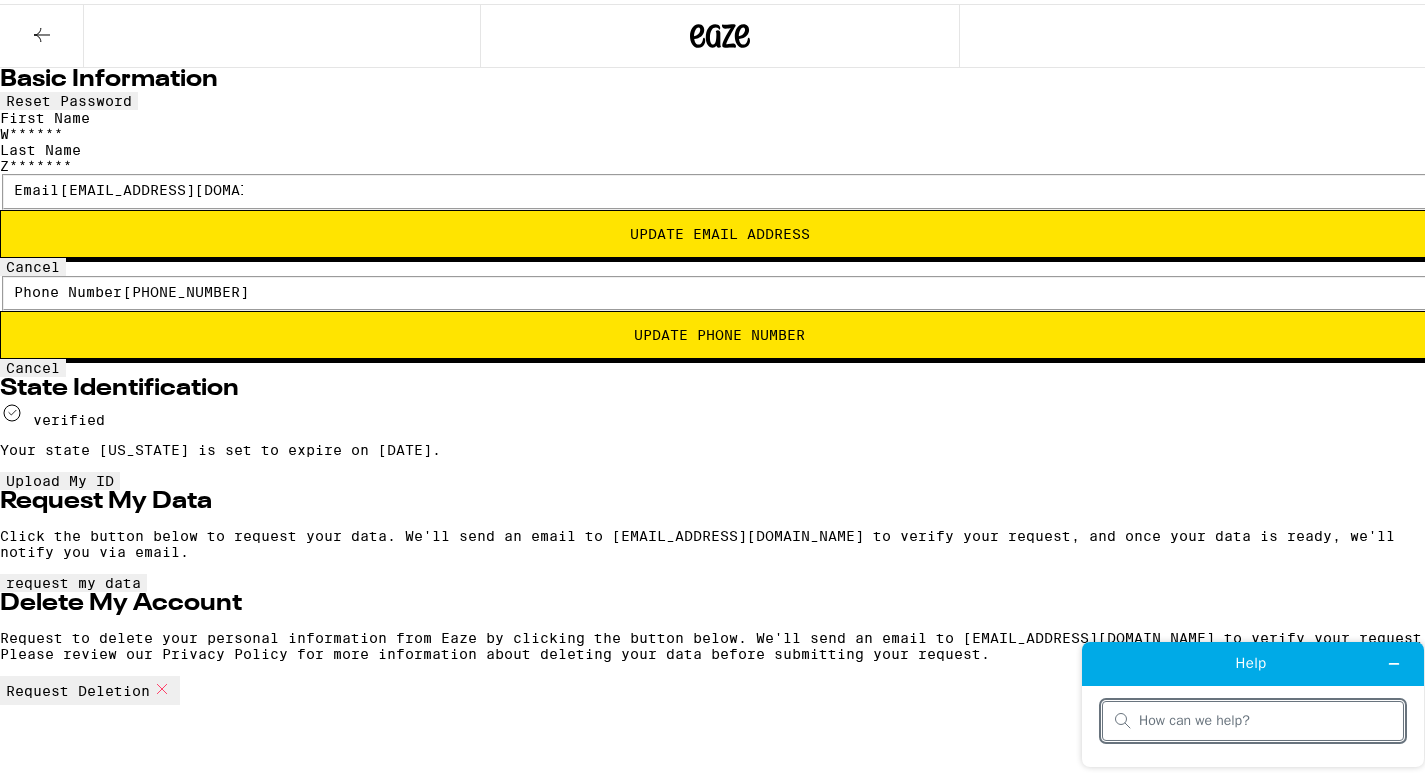 click at bounding box center [42, 32] 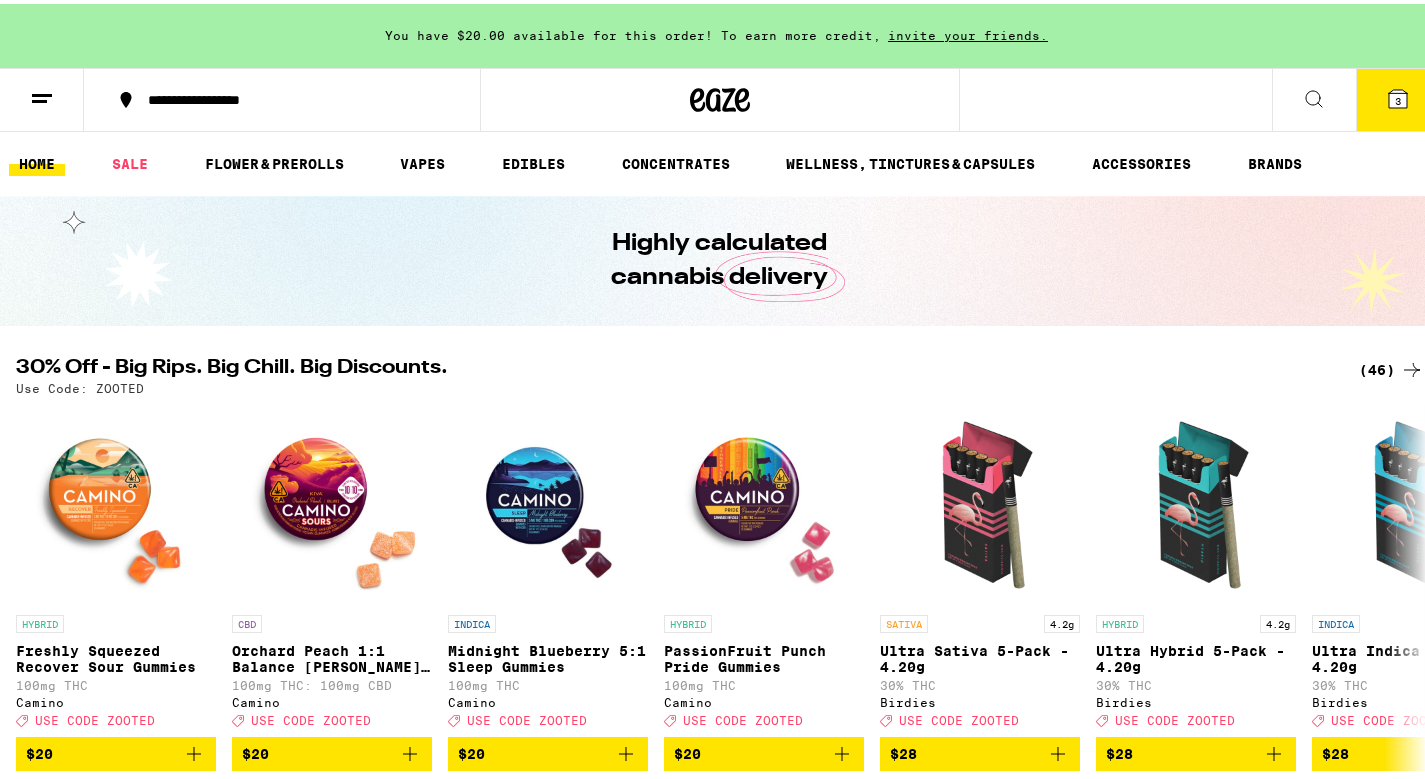 click at bounding box center [1314, 96] 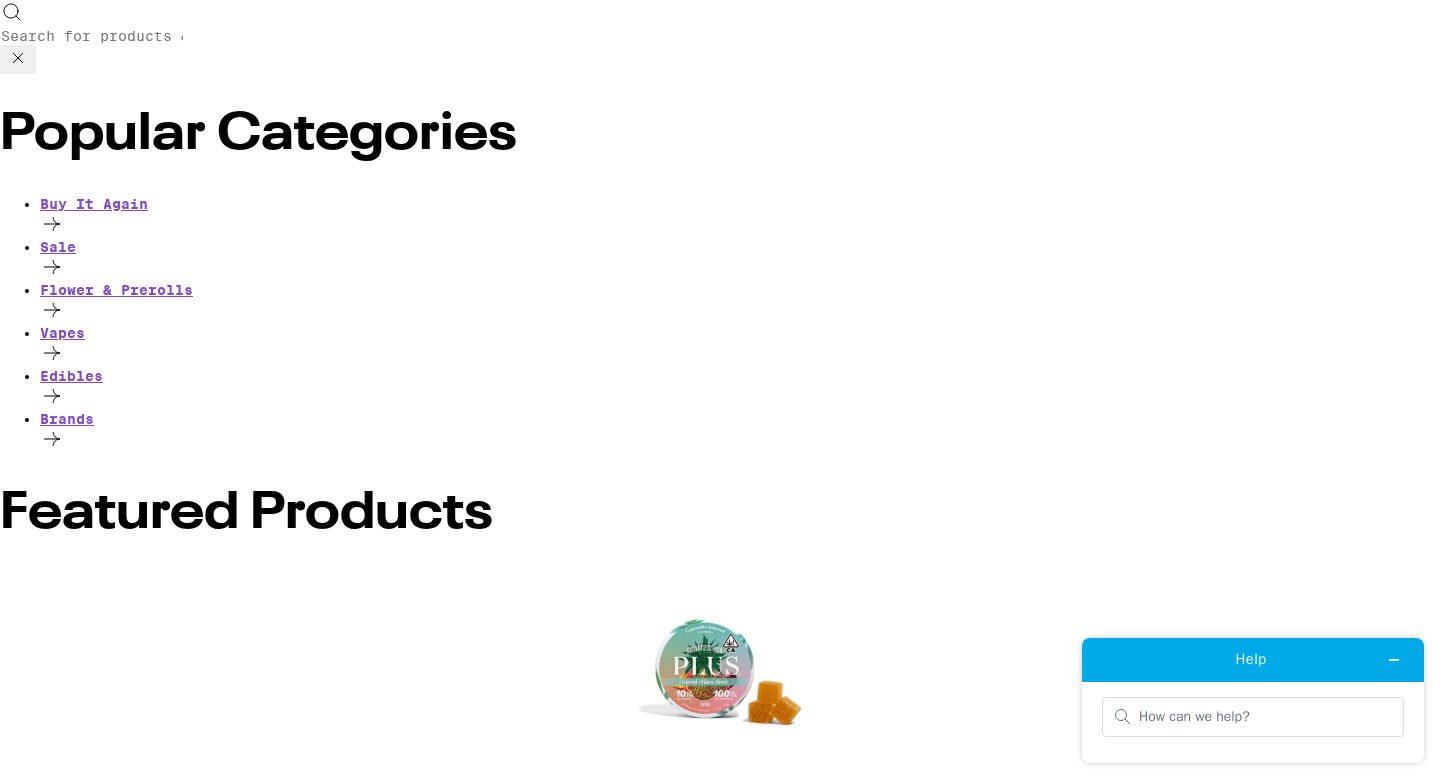 scroll, scrollTop: 0, scrollLeft: 0, axis: both 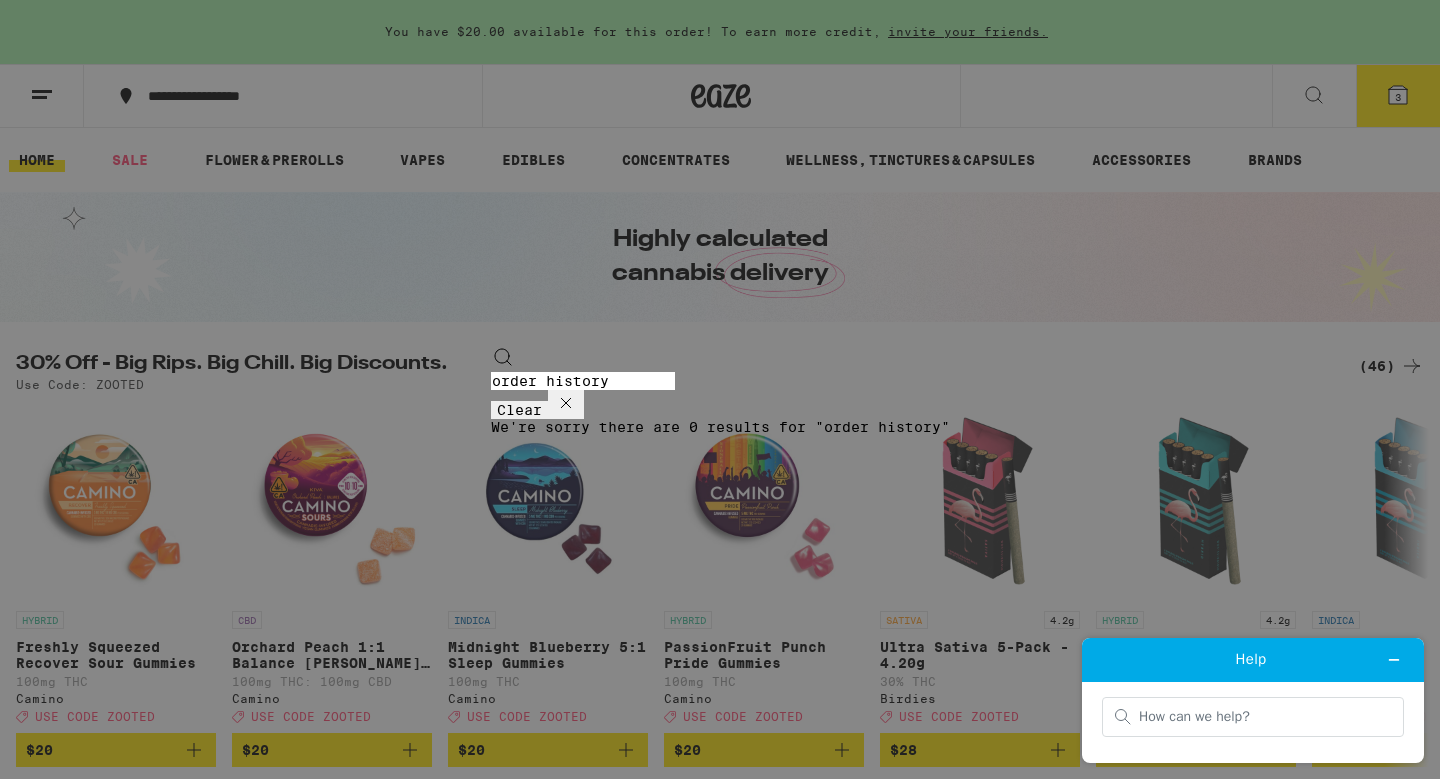 type on "order history" 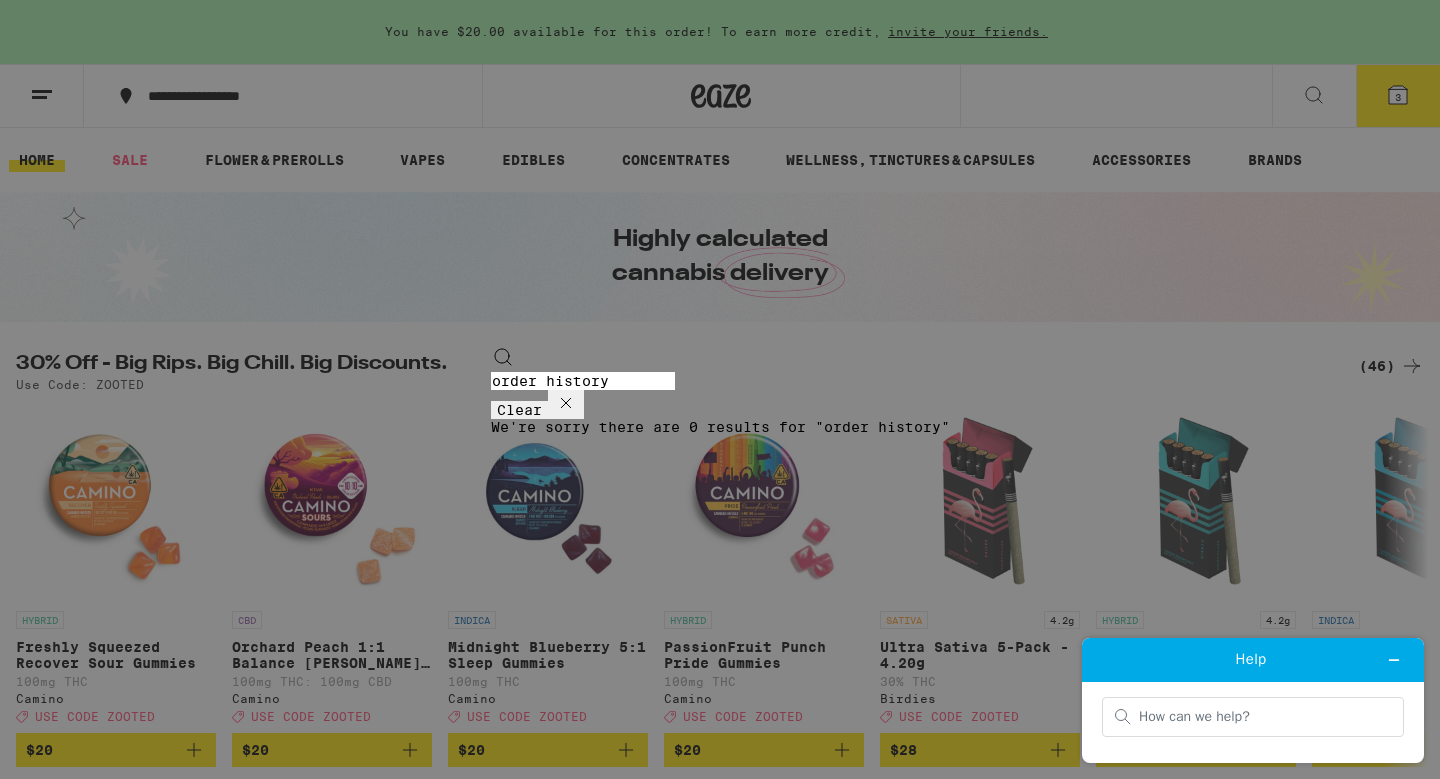 click on "Clear" at bounding box center [519, 410] 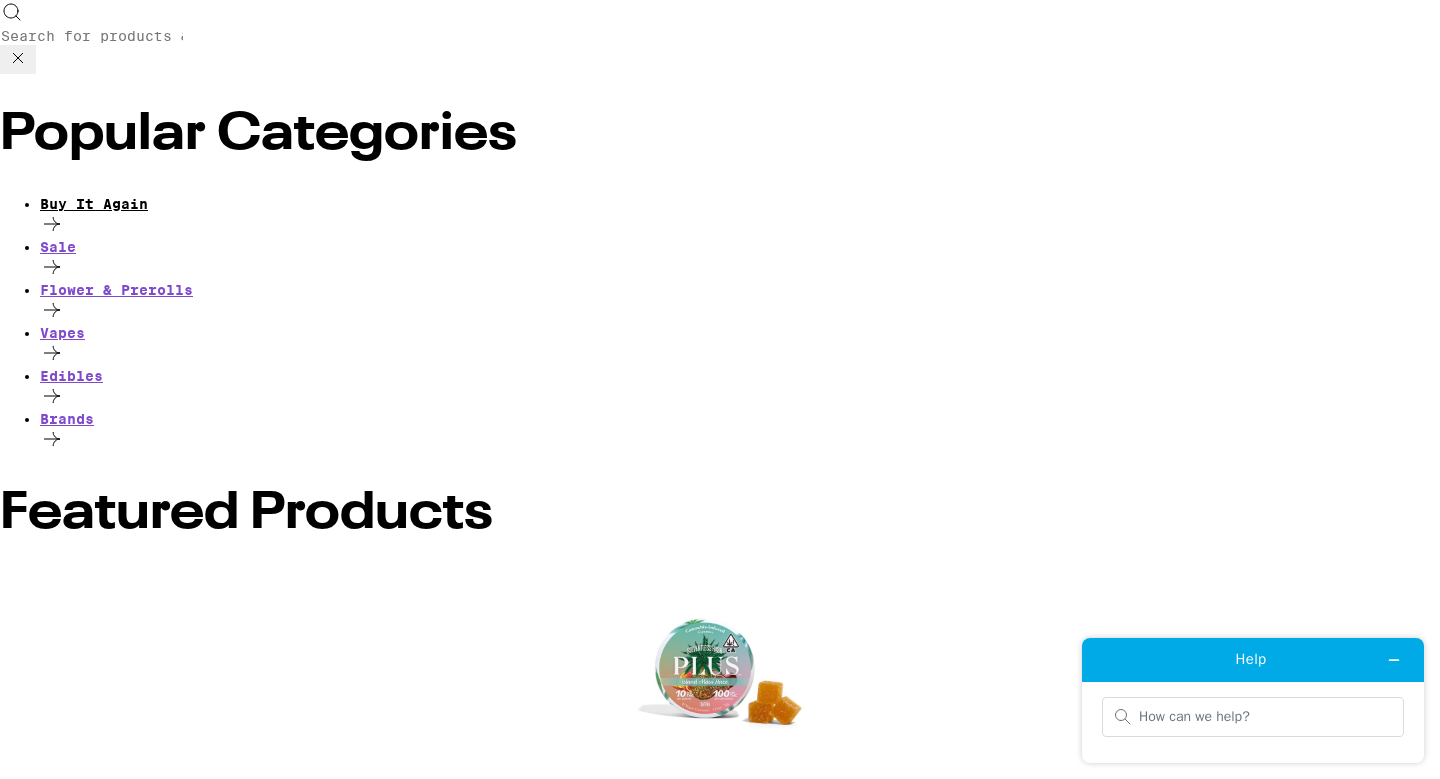 click on "Buy It Again" at bounding box center (740, 217) 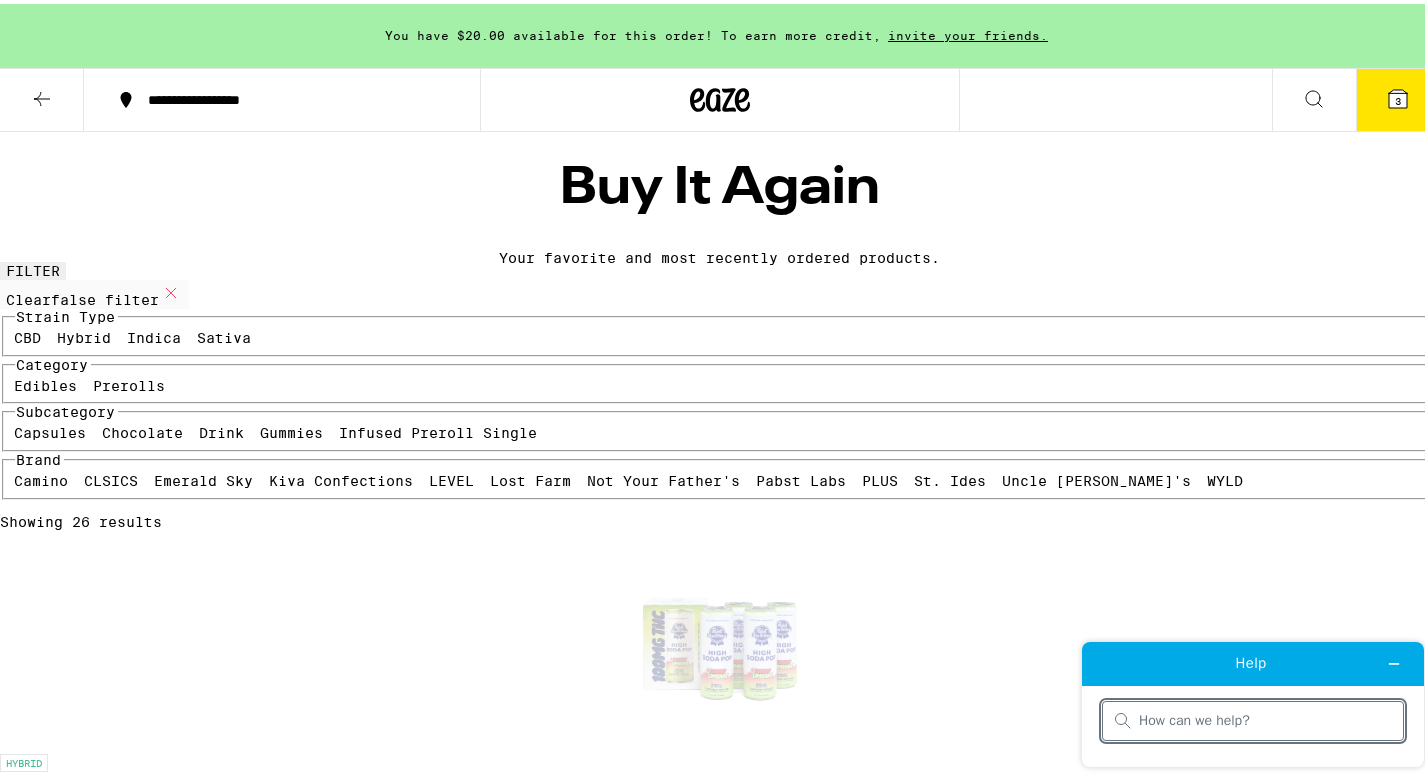 scroll, scrollTop: 0, scrollLeft: 0, axis: both 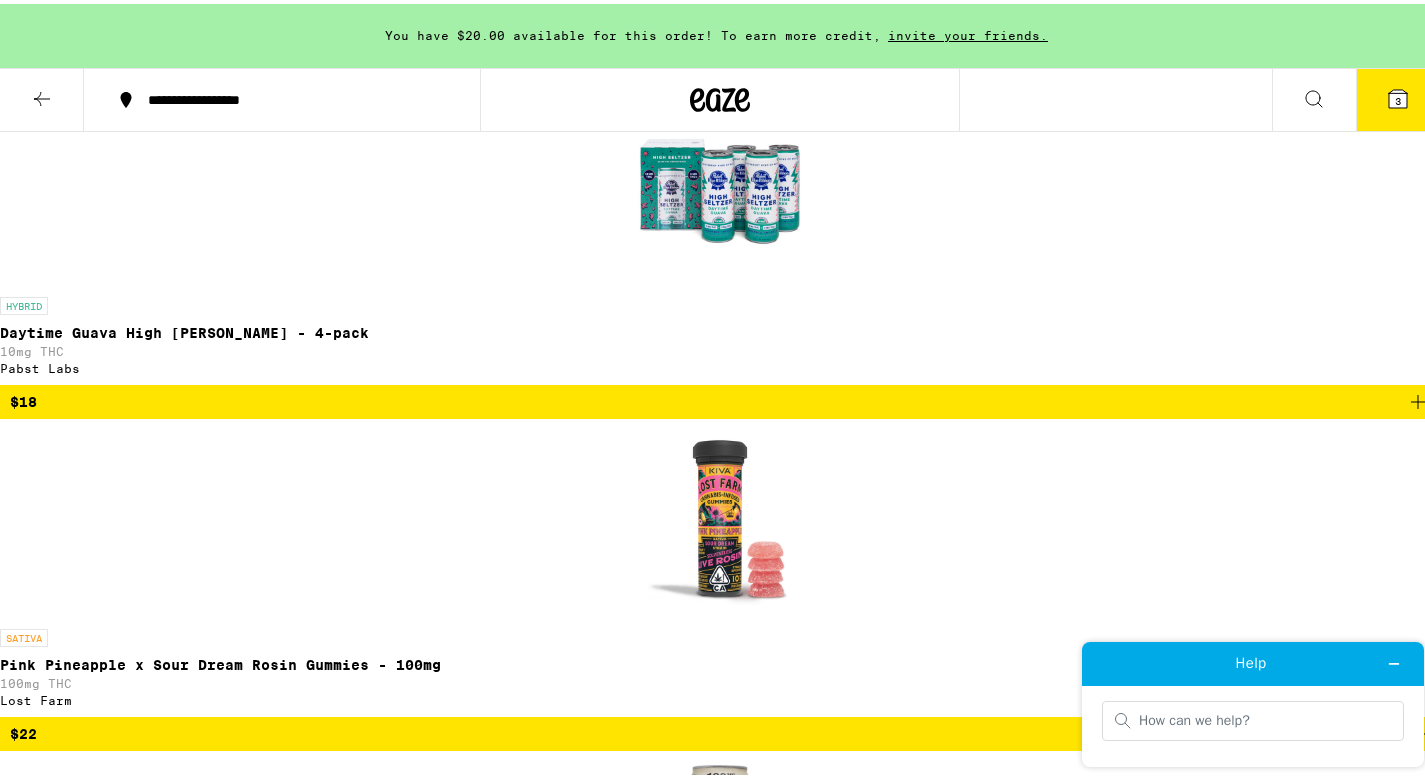 click 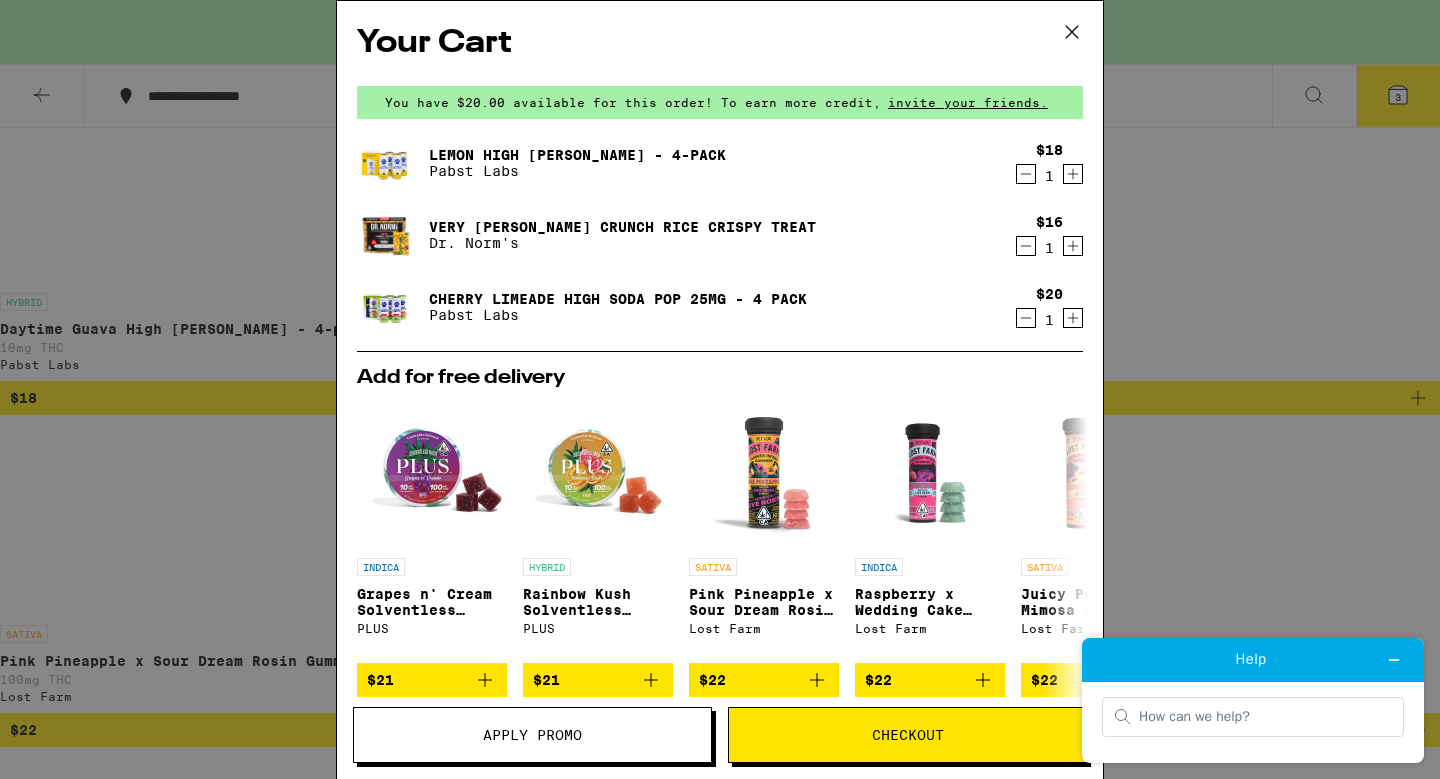click on "Your Cart You have $20.00 available for this order! To earn more credit, invite your friends. Lemon High [PERSON_NAME] - 4-Pack Pabst Labs $18 1 Very [PERSON_NAME] Crunch Rice Crispy Treat Dr. Norm's $16 1 Cherry Limeade High Soda Pop 25mg - 4 Pack Pabst Labs $20 1 Add for free delivery INDICA Grapes n' Cream Solventless Gummies PLUS $21 HYBRID Rainbow Kush Solventless Gummies PLUS $21 SATIVA Pink Pineapple x Sour Dream Rosin Gummies - 100mg Lost Farm $22 INDICA Raspberry x Wedding Cake Live Resin Gummies Lost Farm $22 SATIVA Juicy Peach x Mimosa Live Resin Gummies Lost Farm $22 INDICA 1.2g Northern [PERSON_NAME] Unpressed Hash - 1.2g NASHA Deal Created with Sketch. USE CODE ZOOTED $22 SATIVA 1.2g Sour Diesel x NTZ Unpressed Hash - 1.2g NASHA Deal Created with Sketch. USE CODE ZOOTED $22 SATIVA 1.2g Super Sour Pineapple Unpressed Hash - 1.2g NASHA Deal Created with Sketch. USE CODE ZOOTED $22 HYBRID 1.2g Cherry Pie Unpressed Hash - 1.2g NASHA Deal Created with Sketch. USE CODE ZOOTED $22 HYBRID 1.2g NASHA Deal Created with Sketch." at bounding box center (720, 389) 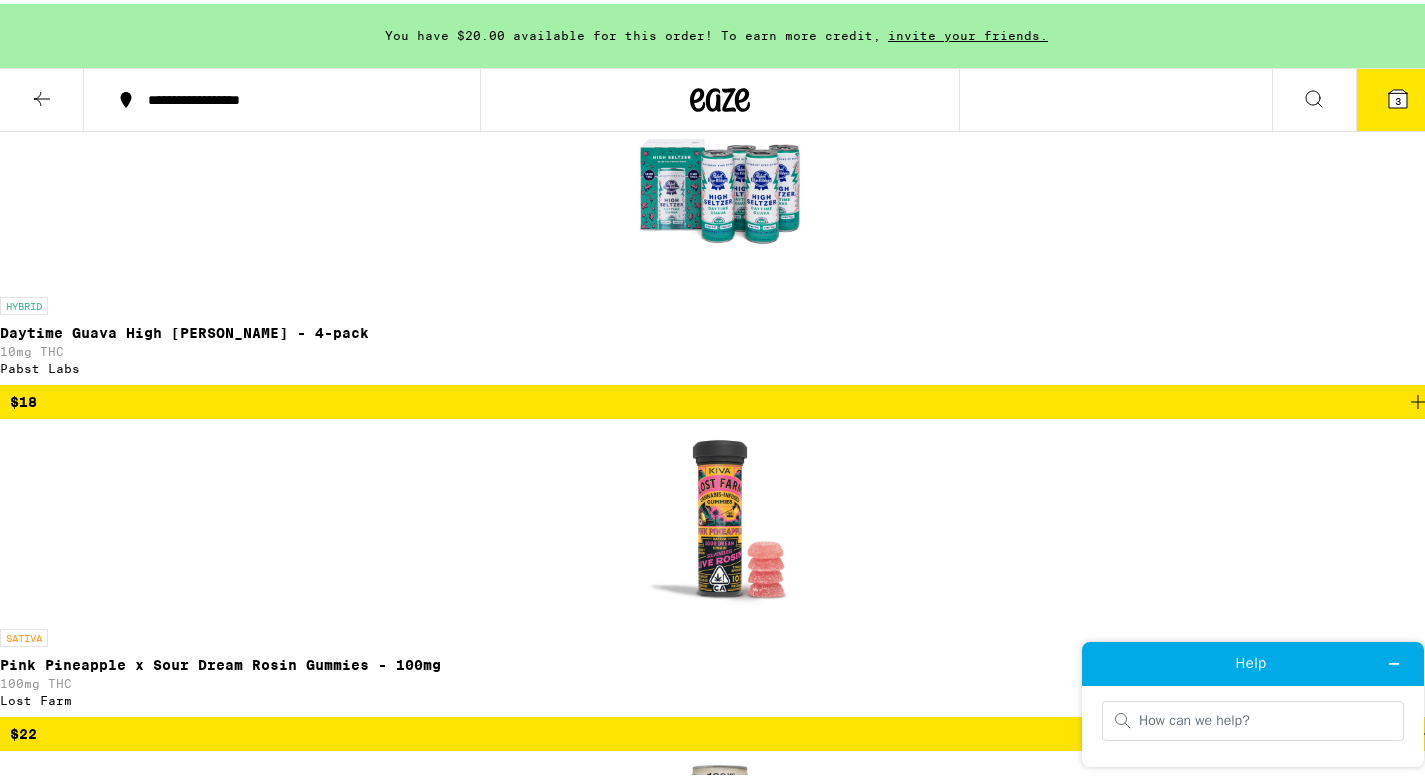 click at bounding box center (42, 96) 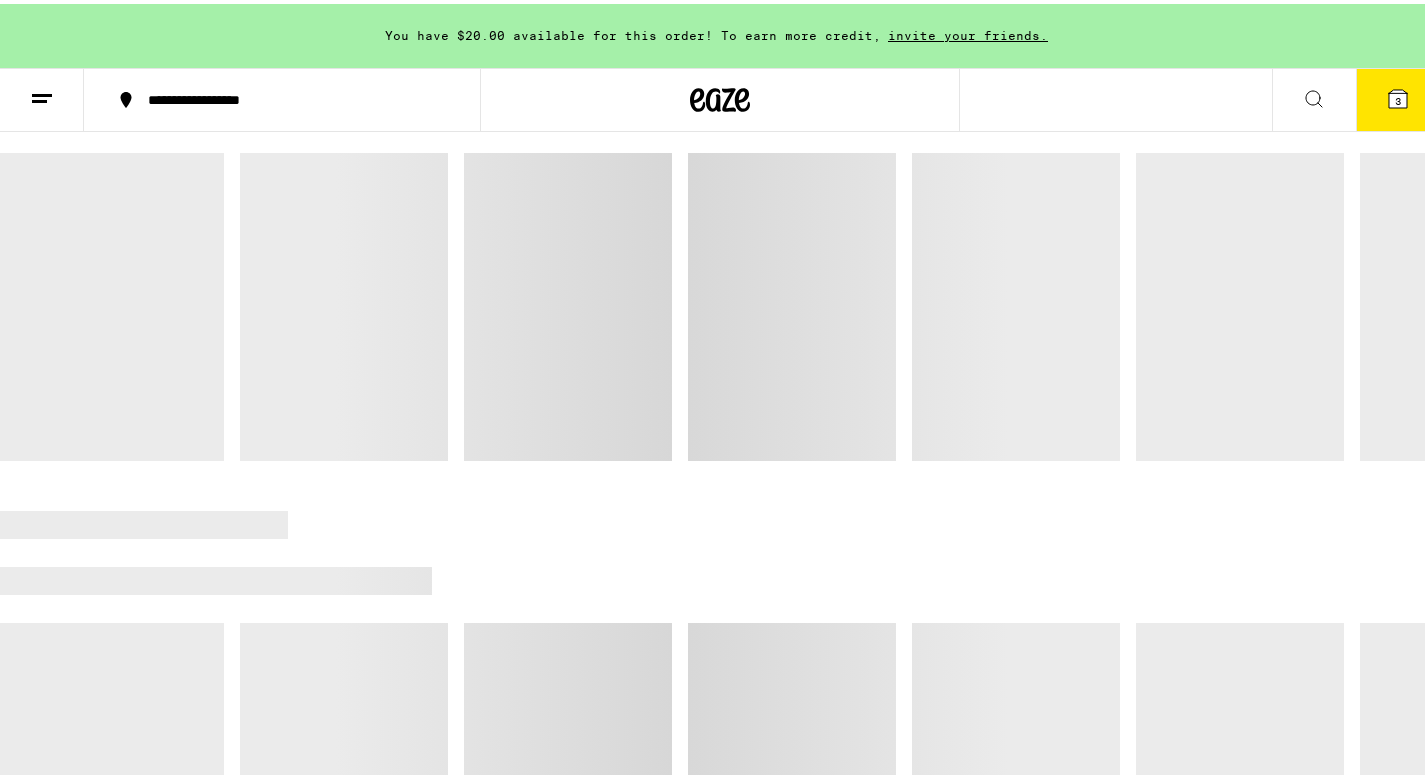click 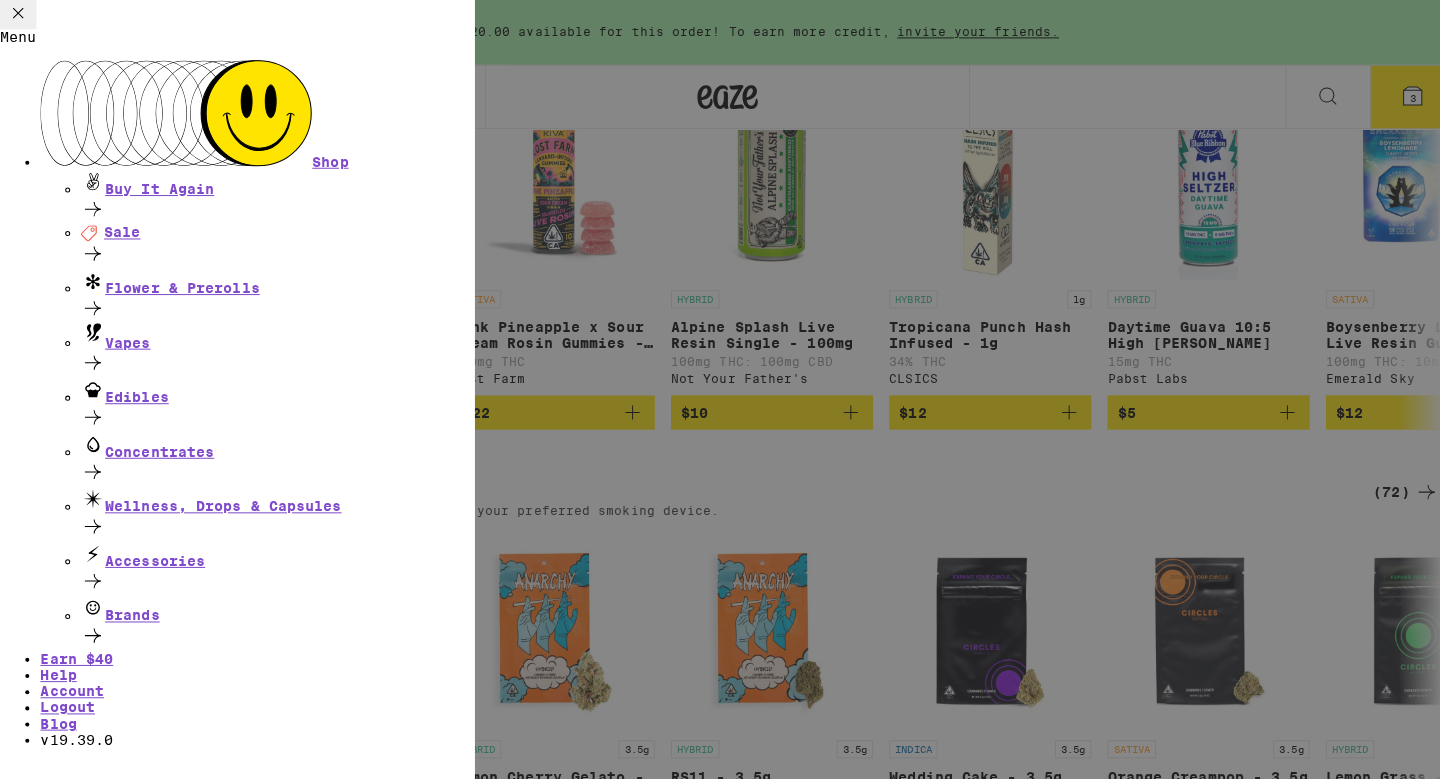 scroll, scrollTop: 0, scrollLeft: 0, axis: both 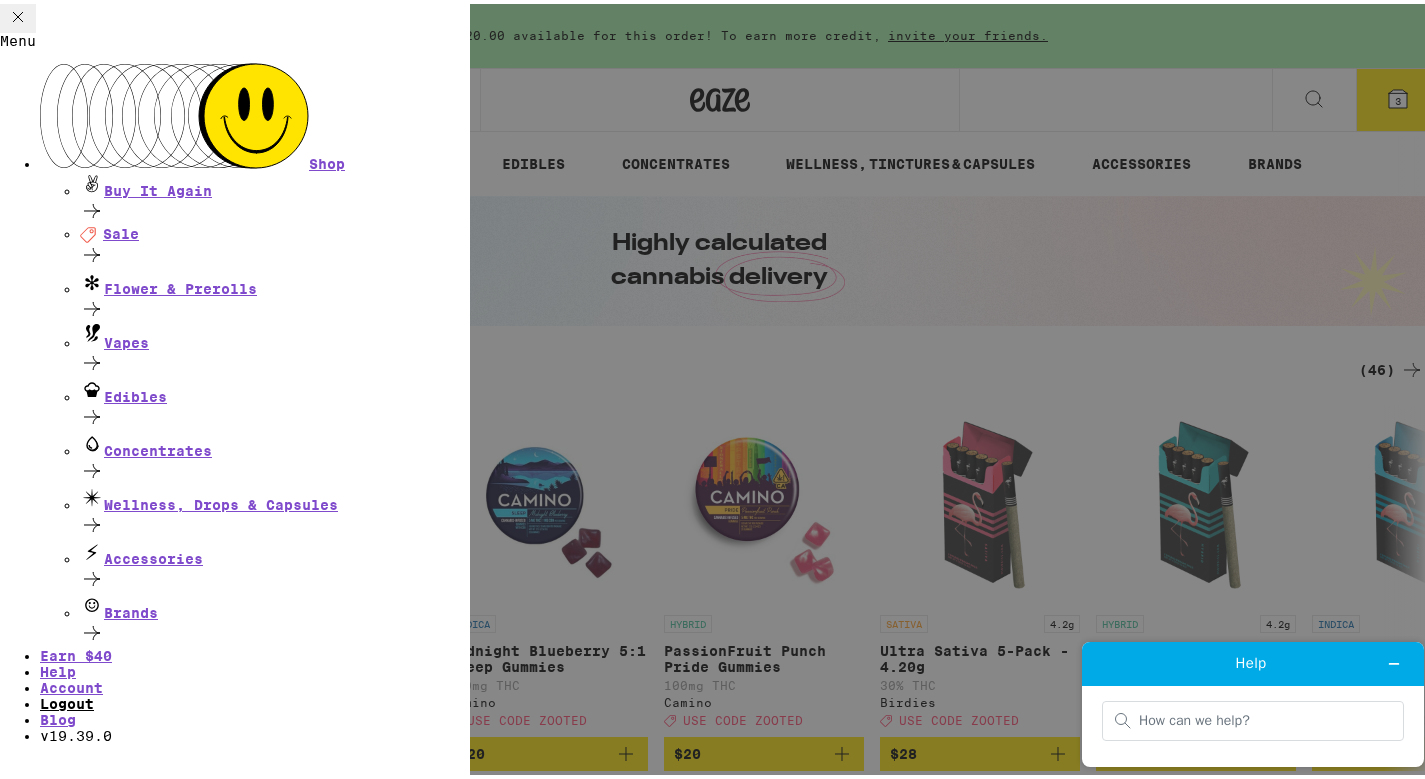 click on "Logout" at bounding box center (67, 700) 